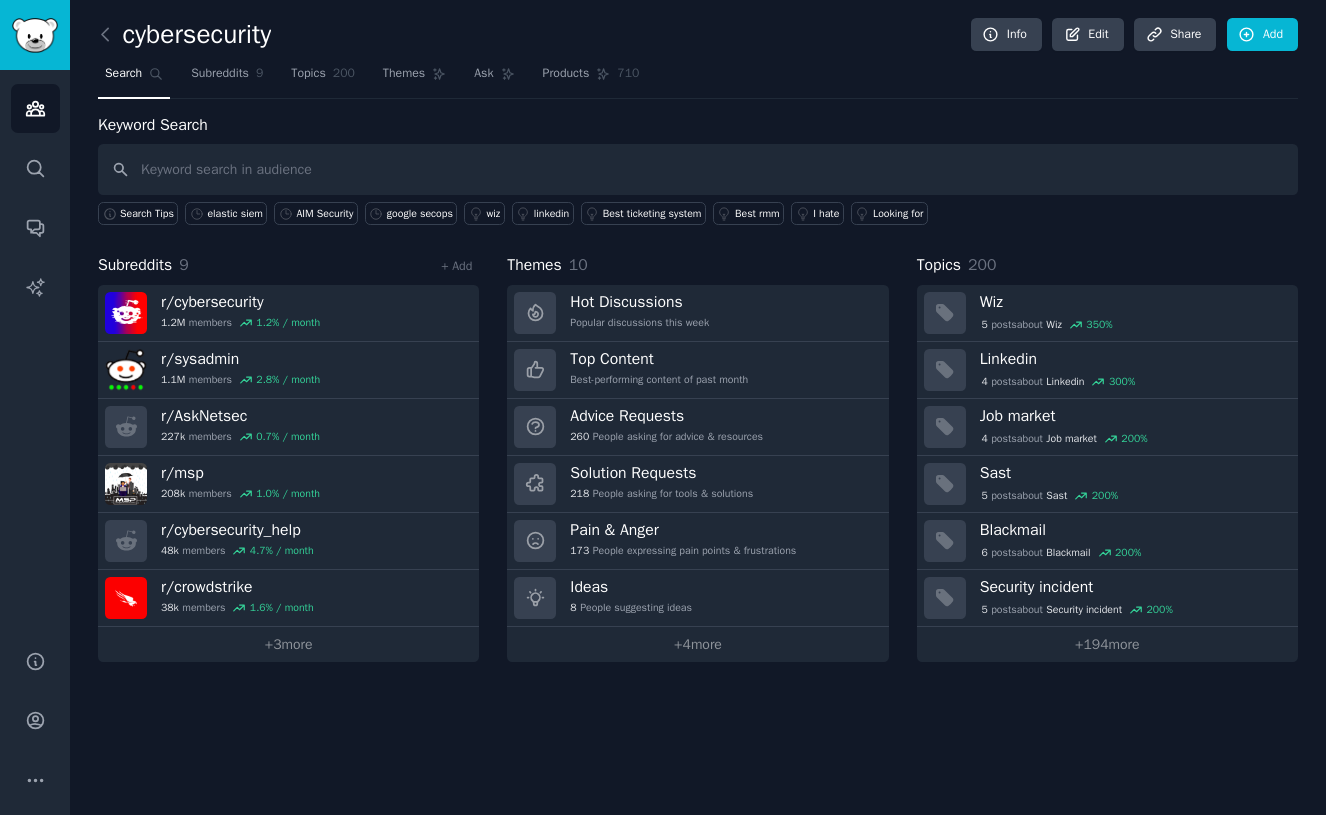 scroll, scrollTop: 0, scrollLeft: 0, axis: both 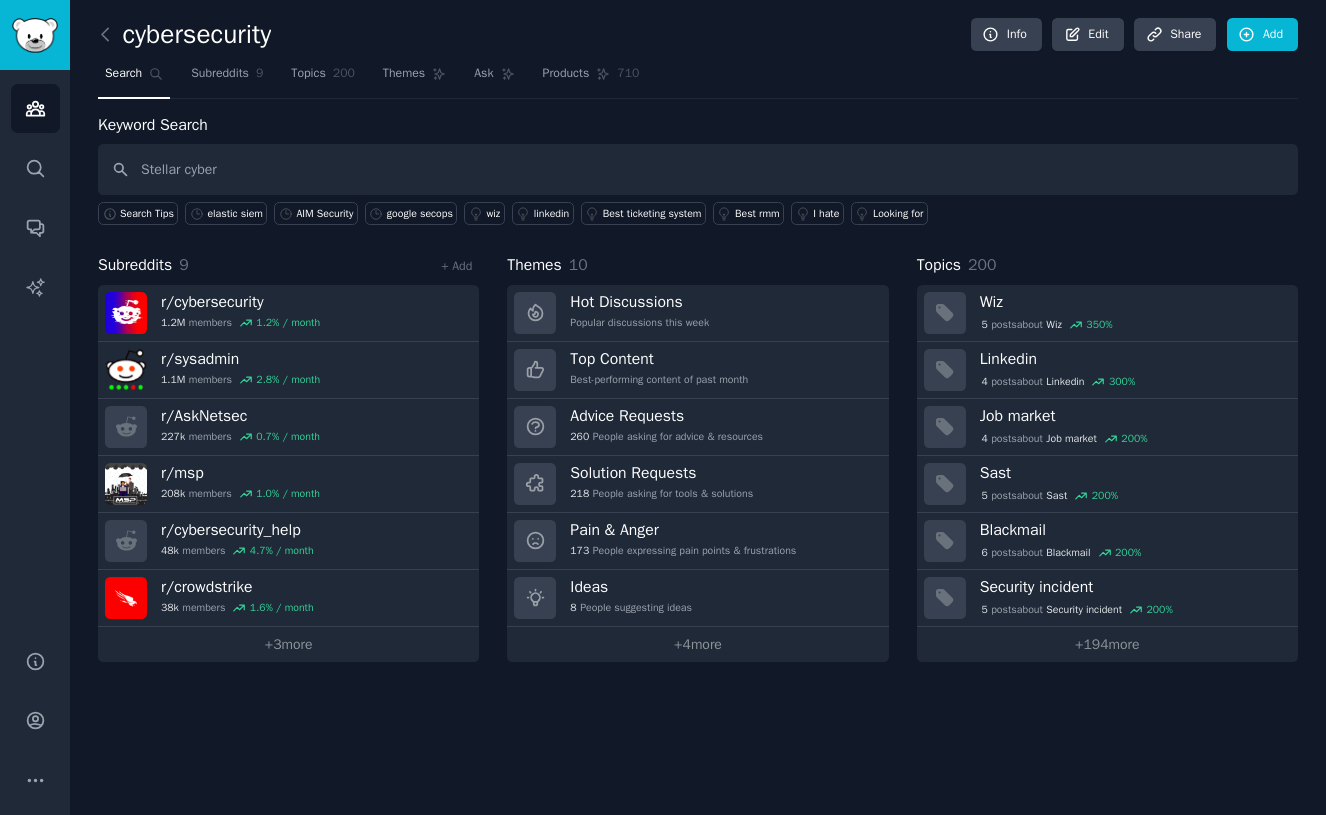 type on "Stellar cyber" 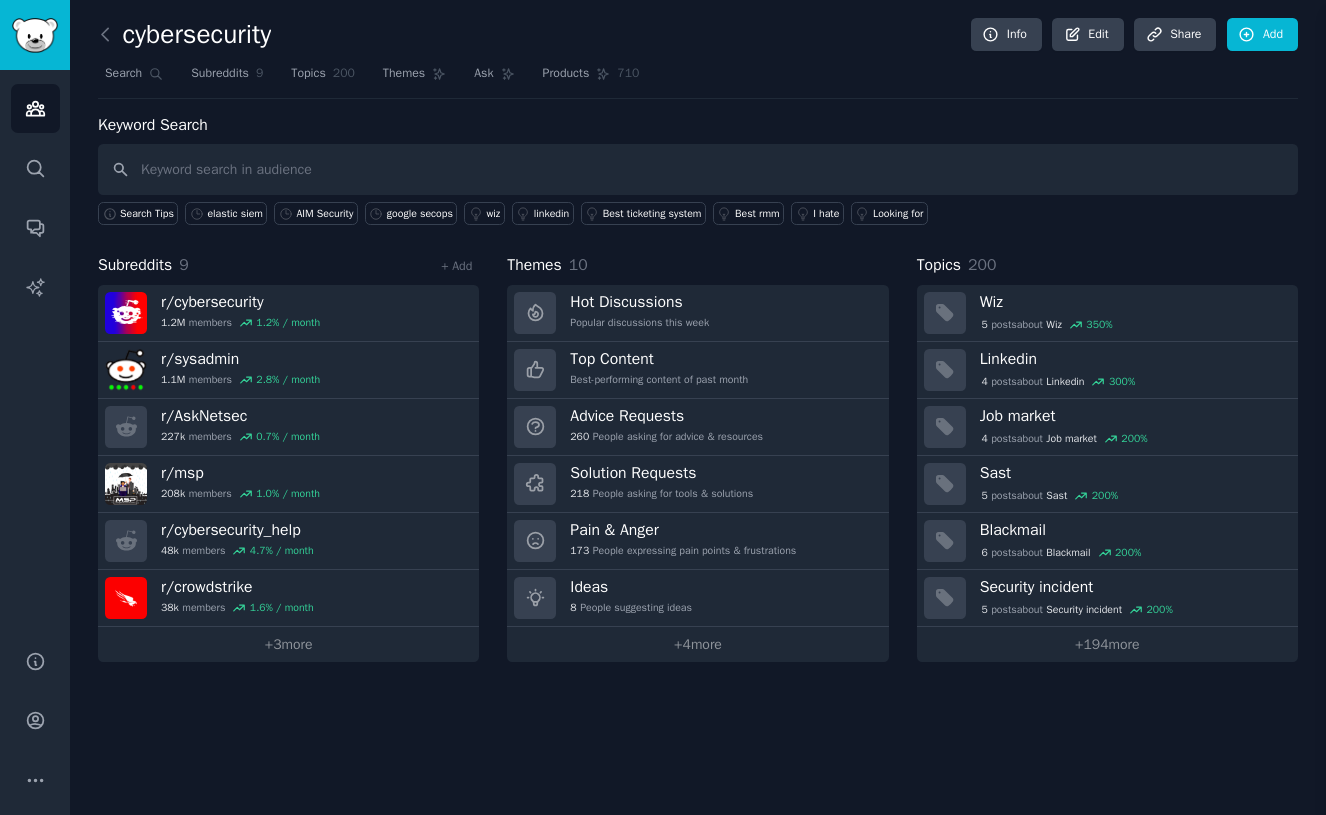 type 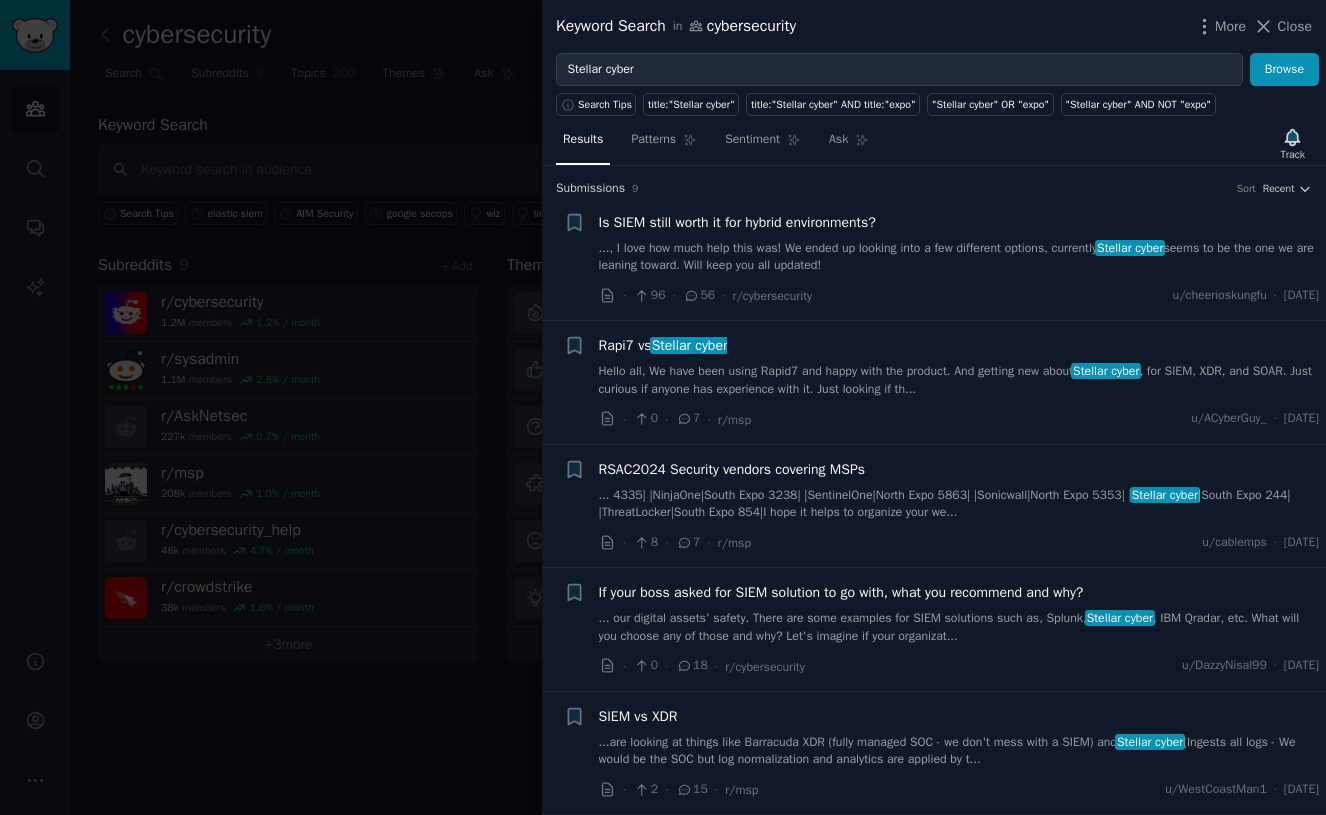 scroll, scrollTop: 0, scrollLeft: 0, axis: both 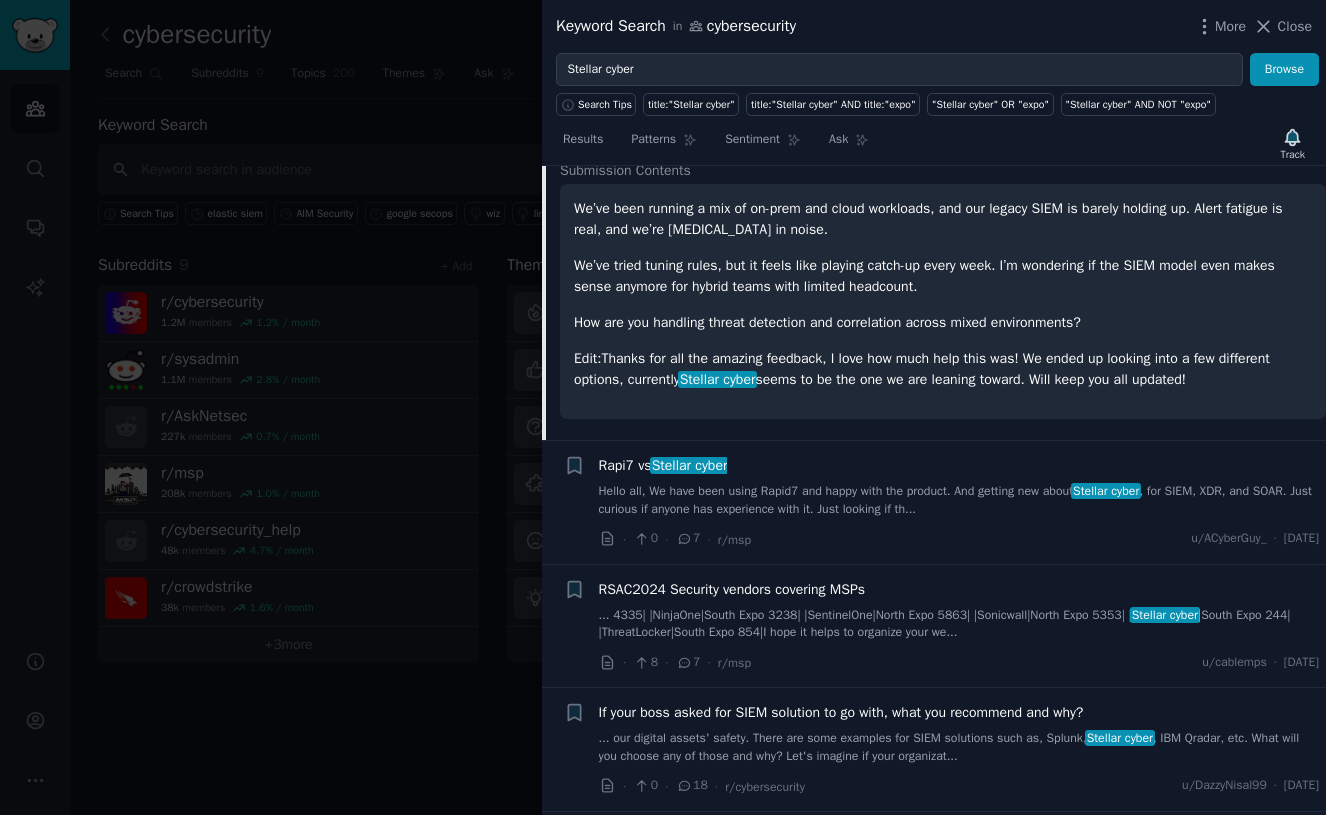 click on "Hello all,
We have been using Rapid7 and happy with the product. And getting new about  Stellar cyber , for SIEM, XDR, and SOAR. Just curious if anyone has experience with it.
Just looking if th..." at bounding box center (959, 500) 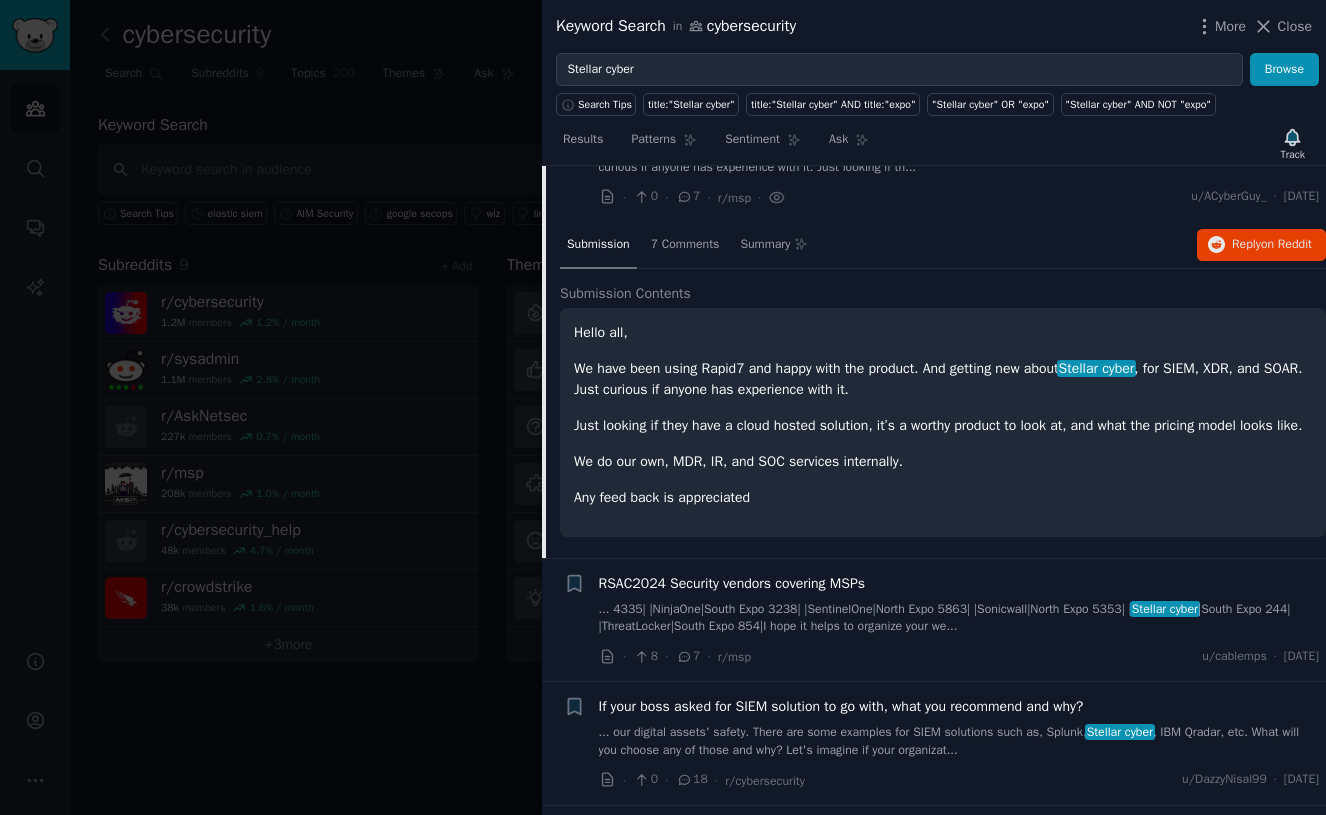 scroll, scrollTop: 153, scrollLeft: 0, axis: vertical 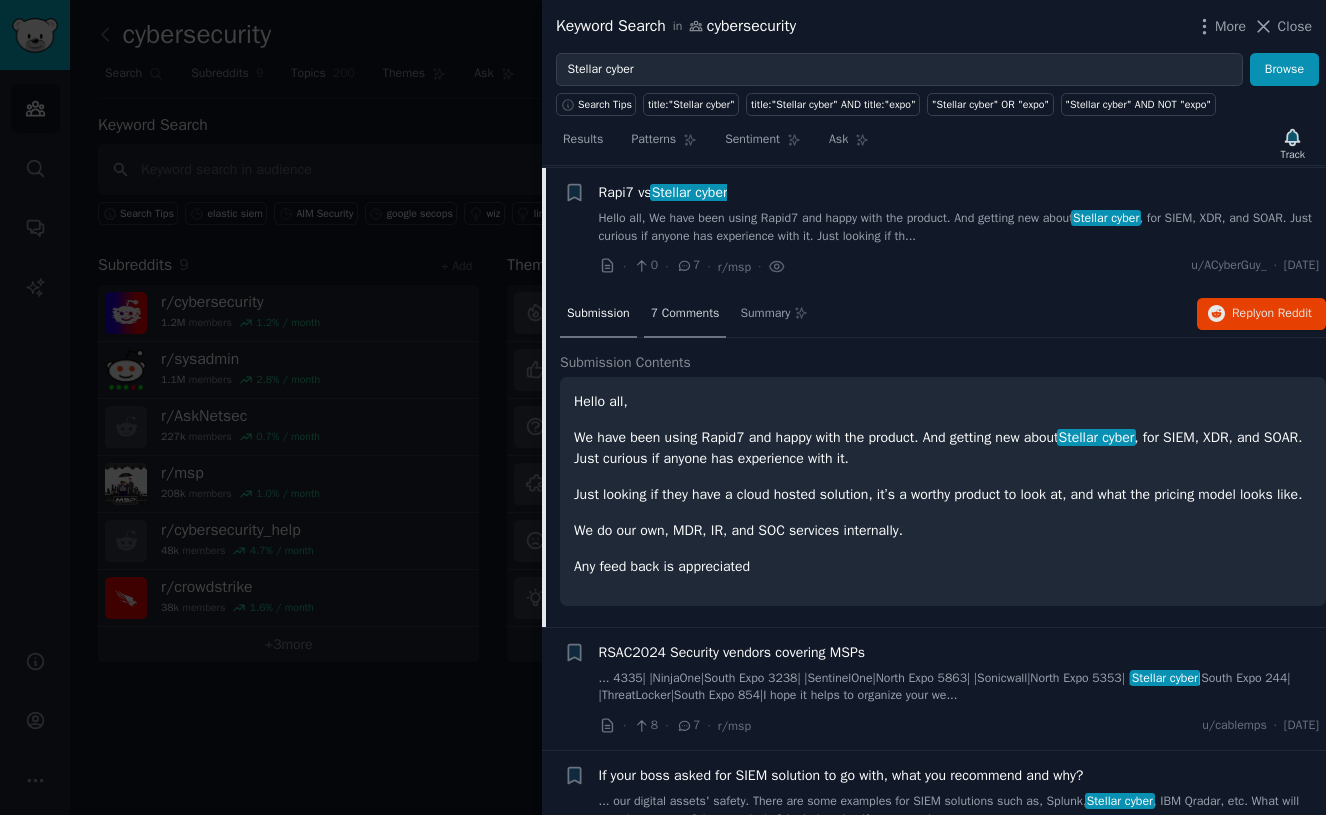 click on "7 Comments" at bounding box center [685, 314] 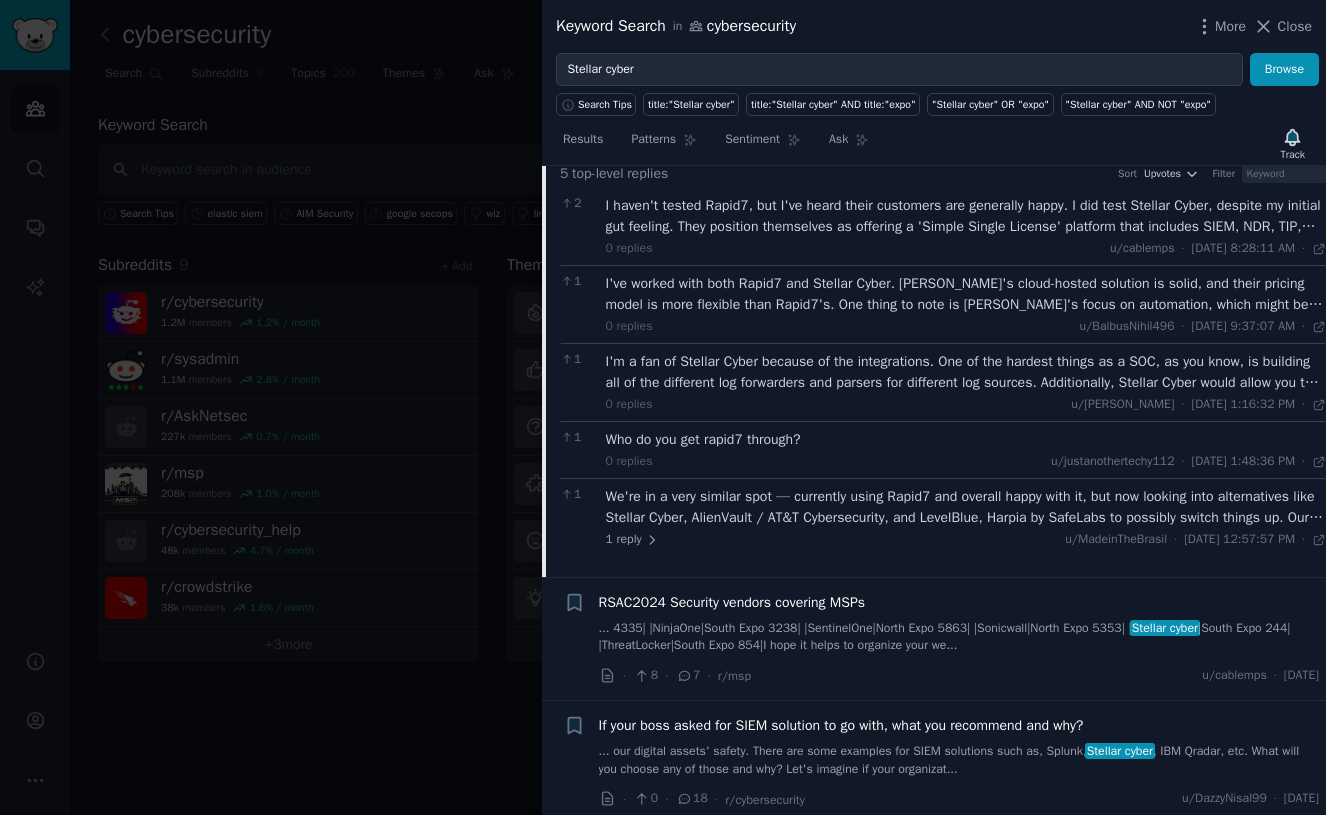 scroll, scrollTop: 370, scrollLeft: 0, axis: vertical 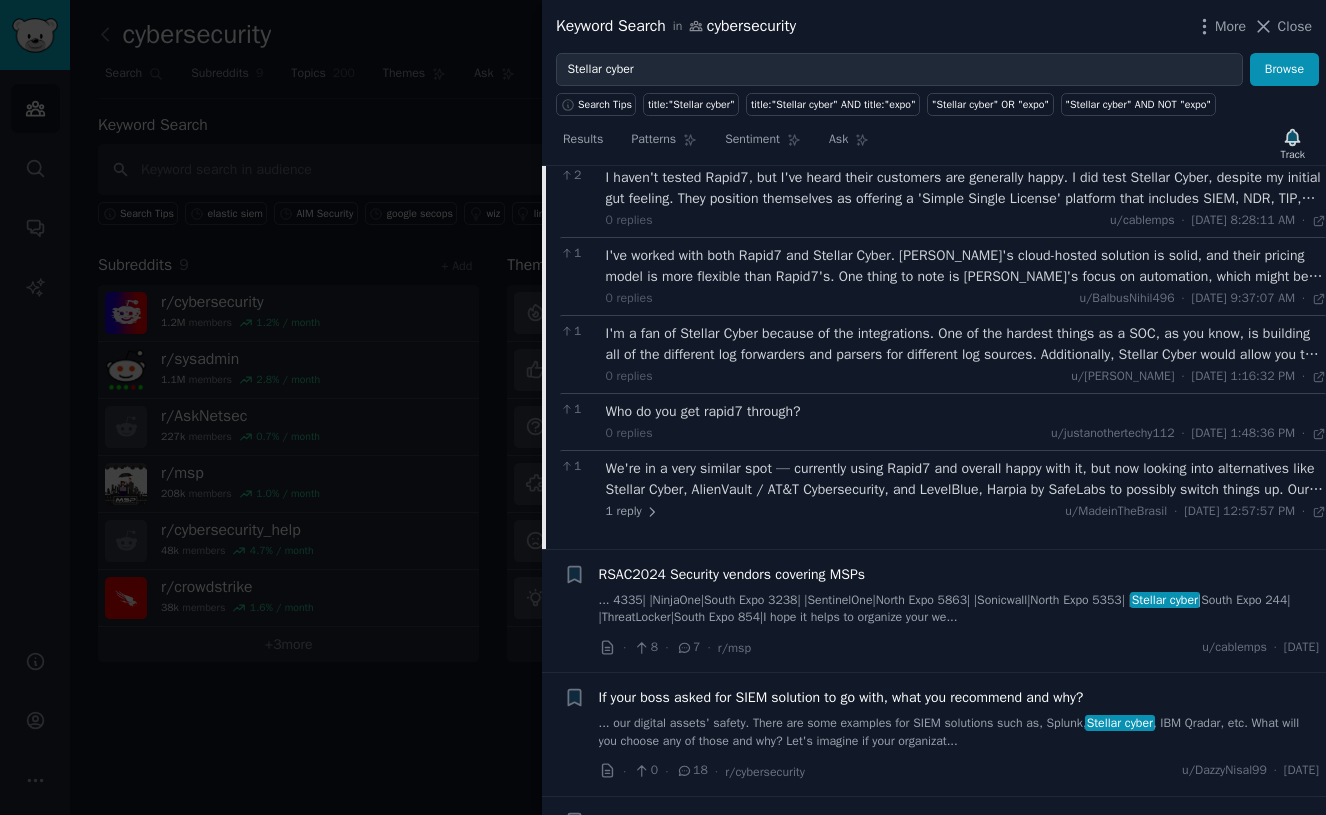 click on "We're in a very similar spot — currently using Rapid7 and overall happy with it, but now looking into alternatives like Stellar Cyber, AlienVault / AT&T Cybersecurity, and LevelBlue, Harpia by SafeLabs to possibly switch things up.
Our SOC is external, so we're looking for something that plays well with that setup — especially when it comes to visibility, automation, and integrations.
Curious to hear from anyone who's tried any of these:
What did you like or not like?
Was setup and tuning painful?
How's the integration story (logs, alerts, EDRs, etc)?
Also, how flexible or transparent was the pricing?
Appreciate any thoughts or real-life experience — trying to separate the marketing fluff from what actually works day to day." at bounding box center [966, 479] 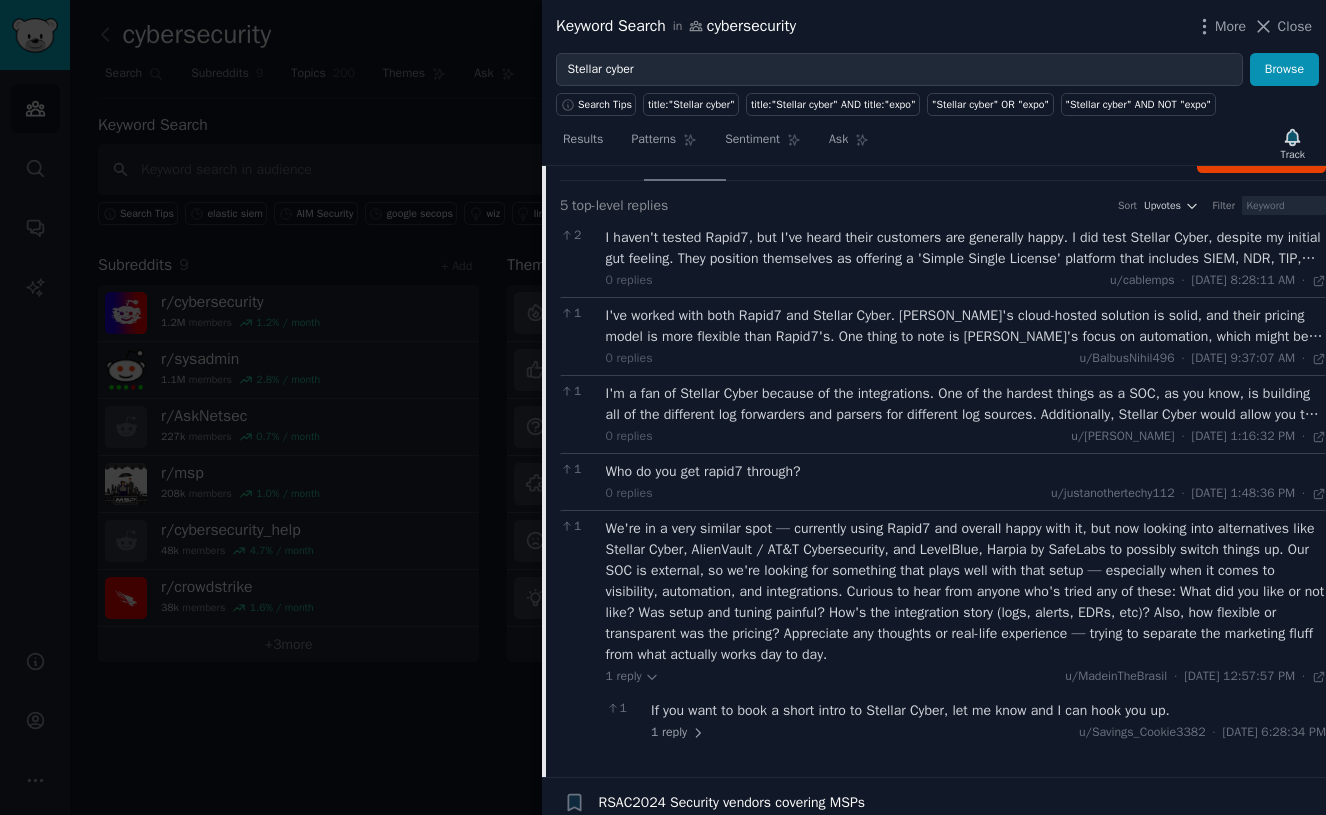 scroll, scrollTop: 316, scrollLeft: 0, axis: vertical 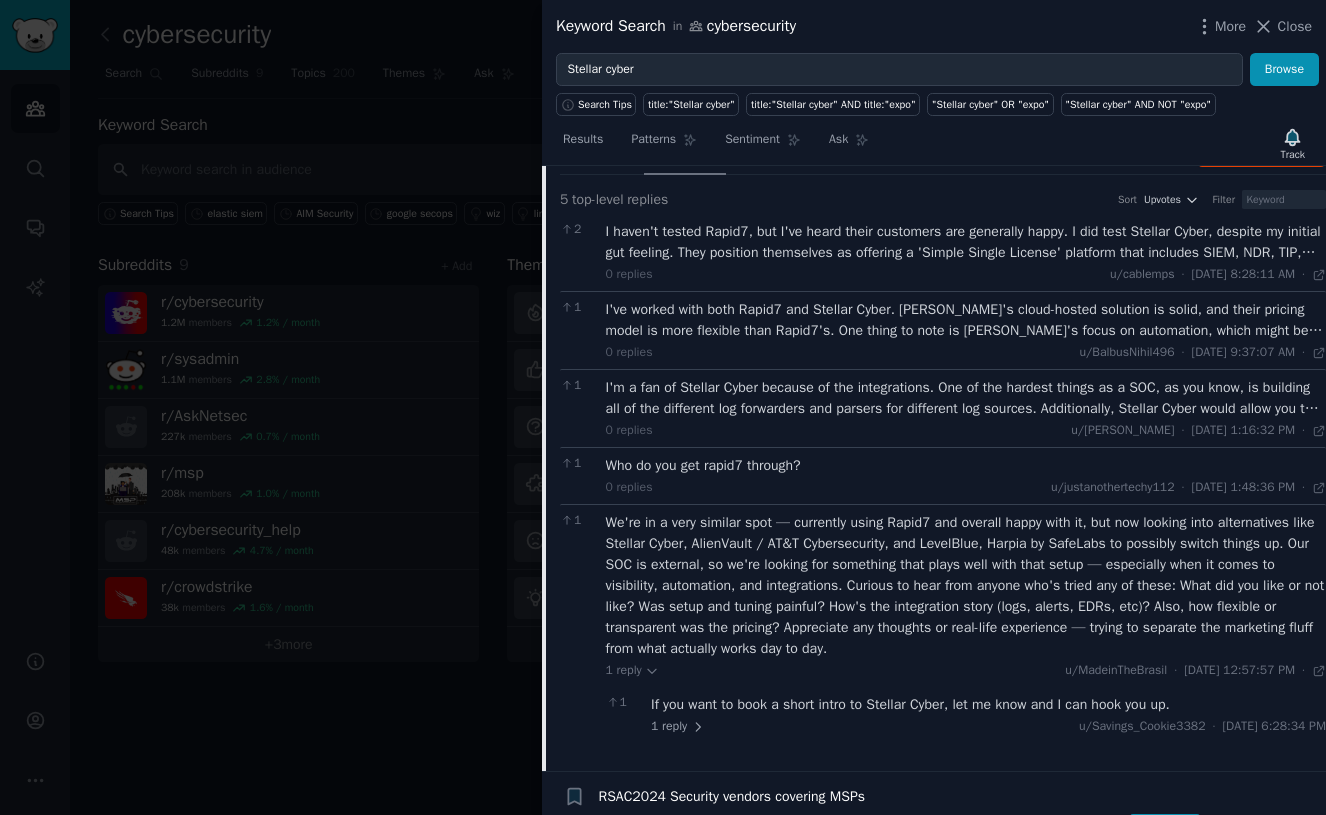 click on "We're in a very similar spot — currently using Rapid7 and overall happy with it, but now looking into alternatives like Stellar Cyber, AlienVault / AT&T Cybersecurity, and LevelBlue, Harpia by SafeLabs to possibly switch things up.
Our SOC is external, so we're looking for something that plays well with that setup — especially when it comes to visibility, automation, and integrations.
Curious to hear from anyone who's tried any of these:
What did you like or not like?
Was setup and tuning painful?
How's the integration story (logs, alerts, EDRs, etc)?
Also, how flexible or transparent was the pricing?
Appreciate any thoughts or real-life experience — trying to separate the marketing fluff from what actually works day to day." at bounding box center (966, 585) 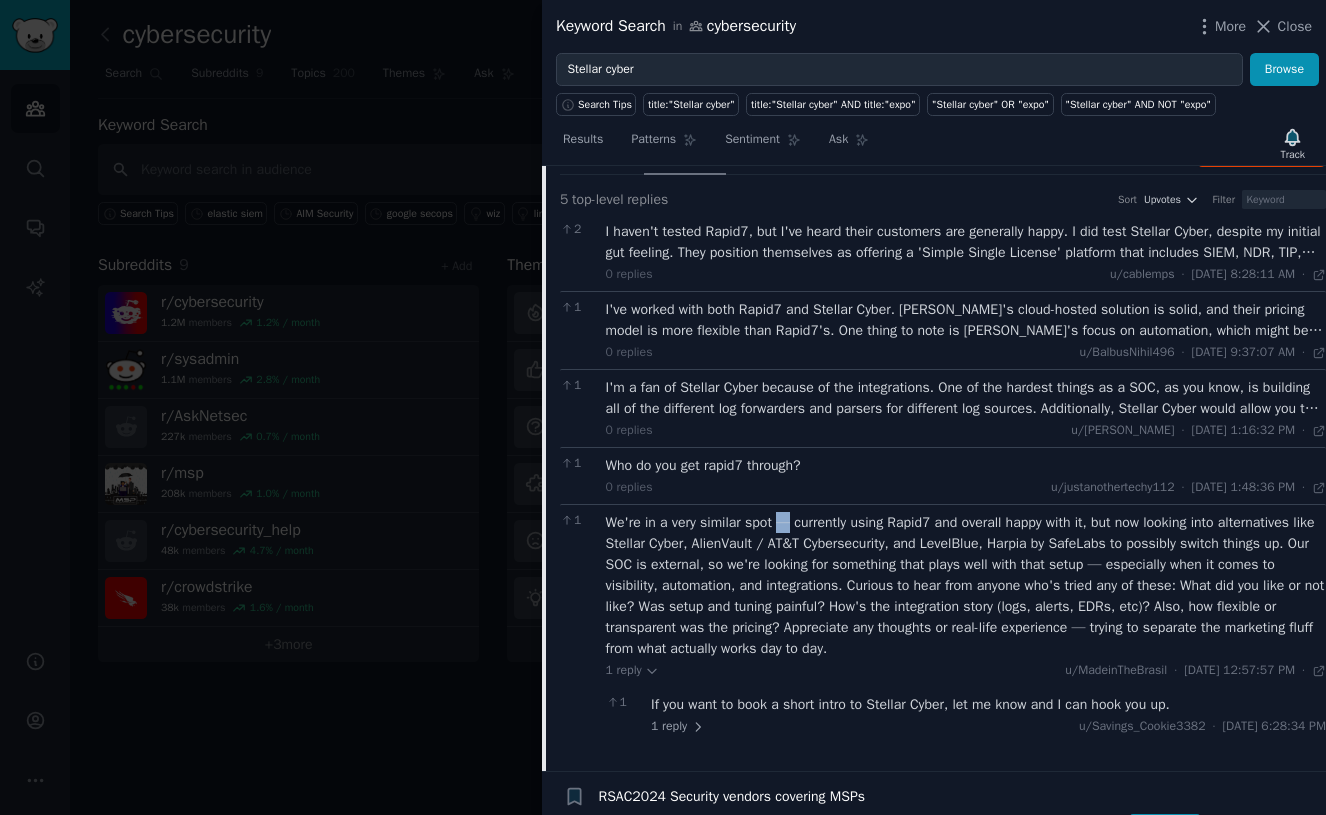 click on "We're in a very similar spot — currently using Rapid7 and overall happy with it, but now looking into alternatives like Stellar Cyber, AlienVault / AT&T Cybersecurity, and LevelBlue, Harpia by SafeLabs to possibly switch things up.
Our SOC is external, so we're looking for something that plays well with that setup — especially when it comes to visibility, automation, and integrations.
Curious to hear from anyone who's tried any of these:
What did you like or not like?
Was setup and tuning painful?
How's the integration story (logs, alerts, EDRs, etc)?
Also, how flexible or transparent was the pricing?
Appreciate any thoughts or real-life experience — trying to separate the marketing fluff from what actually works day to day." at bounding box center [966, 585] 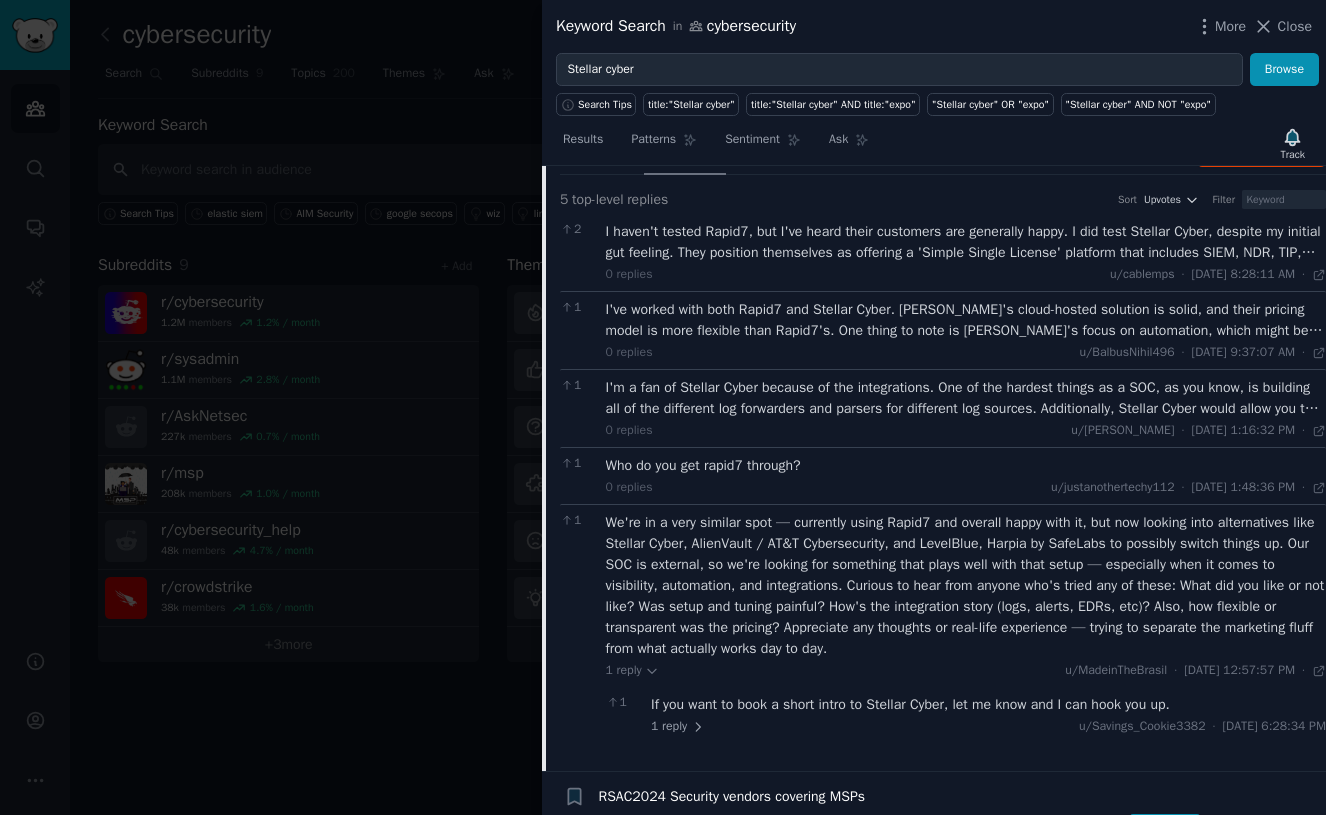 click on "We're in a very similar spot — currently using Rapid7 and overall happy with it, but now looking into alternatives like Stellar Cyber, AlienVault / AT&T Cybersecurity, and LevelBlue, Harpia by SafeLabs to possibly switch things up.
Our SOC is external, so we're looking for something that plays well with that setup — especially when it comes to visibility, automation, and integrations.
Curious to hear from anyone who's tried any of these:
What did you like or not like?
Was setup and tuning painful?
How's the integration story (logs, alerts, EDRs, etc)?
Also, how flexible or transparent was the pricing?
Appreciate any thoughts or real-life experience — trying to separate the marketing fluff from what actually works day to day." at bounding box center (966, 585) 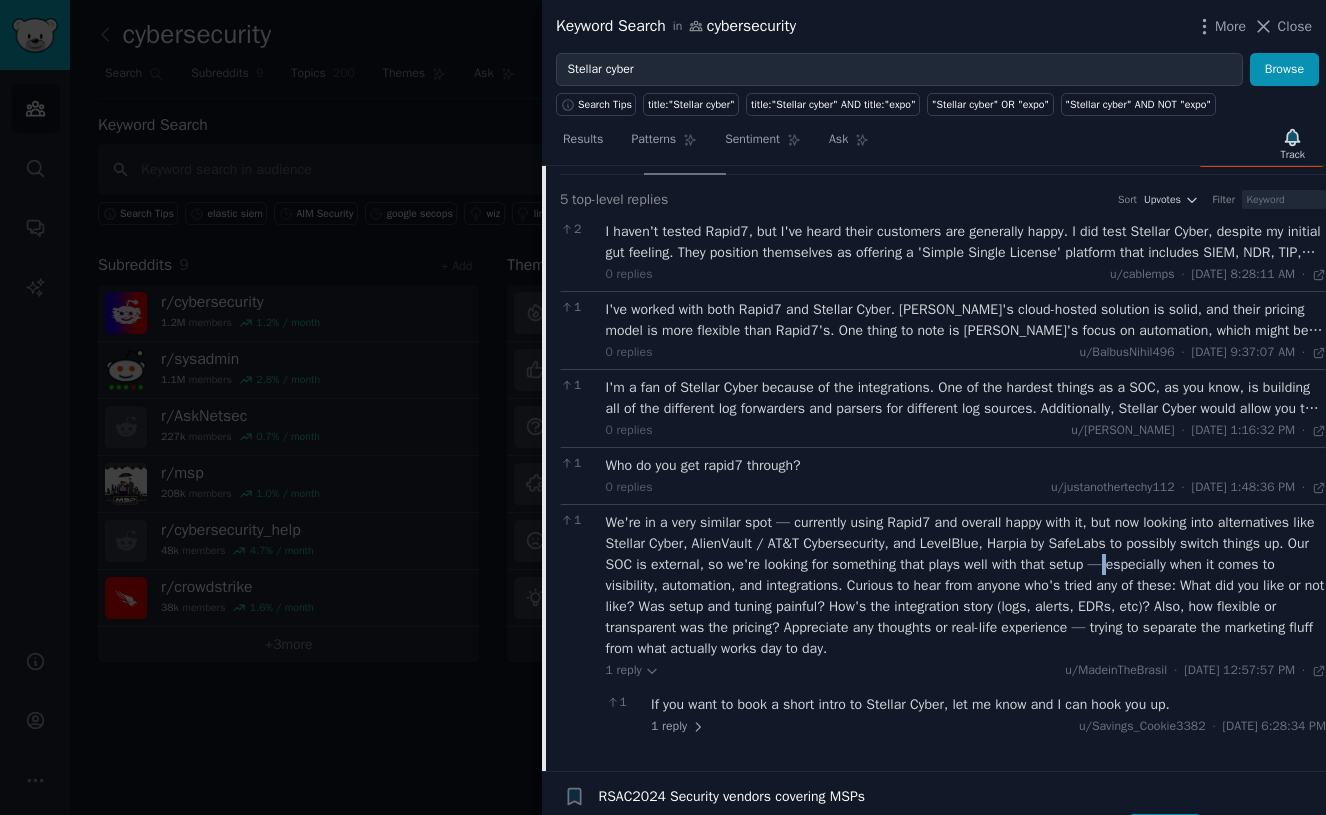 click on "We're in a very similar spot — currently using Rapid7 and overall happy with it, but now looking into alternatives like Stellar Cyber, AlienVault / AT&T Cybersecurity, and LevelBlue, Harpia by SafeLabs to possibly switch things up.
Our SOC is external, so we're looking for something that plays well with that setup — especially when it comes to visibility, automation, and integrations.
Curious to hear from anyone who's tried any of these:
What did you like or not like?
Was setup and tuning painful?
How's the integration story (logs, alerts, EDRs, etc)?
Also, how flexible or transparent was the pricing?
Appreciate any thoughts or real-life experience — trying to separate the marketing fluff from what actually works day to day." at bounding box center [966, 585] 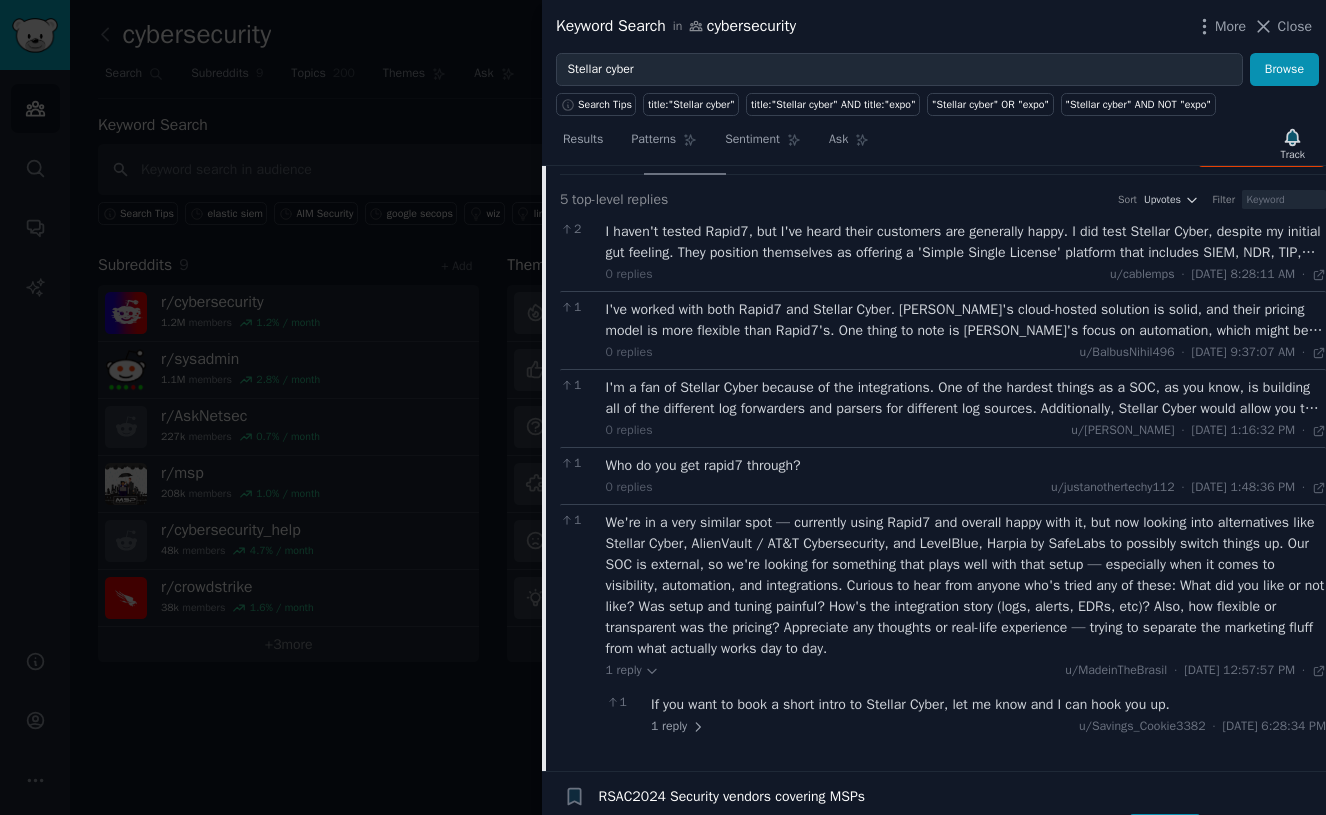 click on "We're in a very similar spot — currently using Rapid7 and overall happy with it, but now looking into alternatives like Stellar Cyber, AlienVault / AT&T Cybersecurity, and LevelBlue, Harpia by SafeLabs to possibly switch things up.
Our SOC is external, so we're looking for something that plays well with that setup — especially when it comes to visibility, automation, and integrations.
Curious to hear from anyone who's tried any of these:
What did you like or not like?
Was setup and tuning painful?
How's the integration story (logs, alerts, EDRs, etc)?
Also, how flexible or transparent was the pricing?
Appreciate any thoughts or real-life experience — trying to separate the marketing fluff from what actually works day to day." at bounding box center [966, 585] 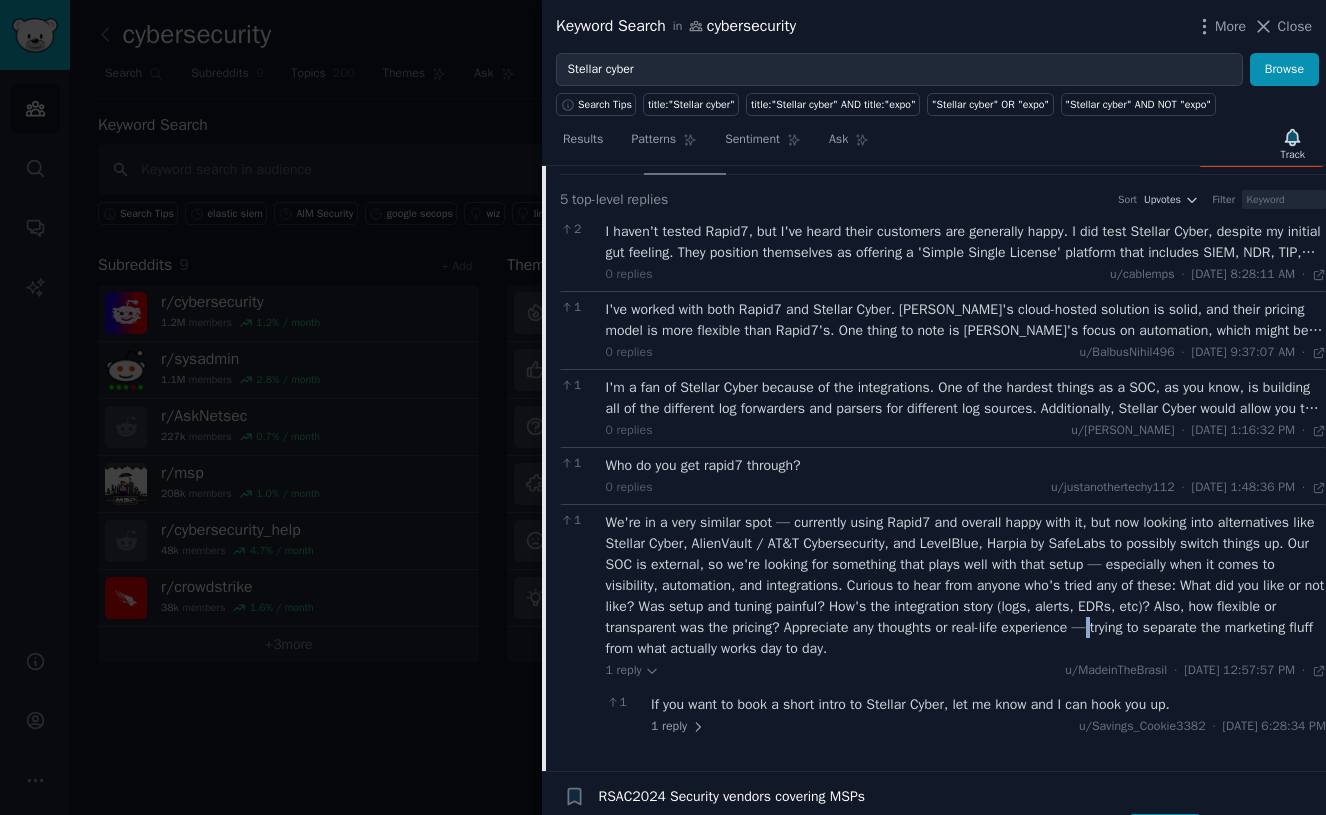 click on "We're in a very similar spot — currently using Rapid7 and overall happy with it, but now looking into alternatives like Stellar Cyber, AlienVault / AT&T Cybersecurity, and LevelBlue, Harpia by SafeLabs to possibly switch things up.
Our SOC is external, so we're looking for something that plays well with that setup — especially when it comes to visibility, automation, and integrations.
Curious to hear from anyone who's tried any of these:
What did you like or not like?
Was setup and tuning painful?
How's the integration story (logs, alerts, EDRs, etc)?
Also, how flexible or transparent was the pricing?
Appreciate any thoughts or real-life experience — trying to separate the marketing fluff from what actually works day to day." at bounding box center (966, 585) 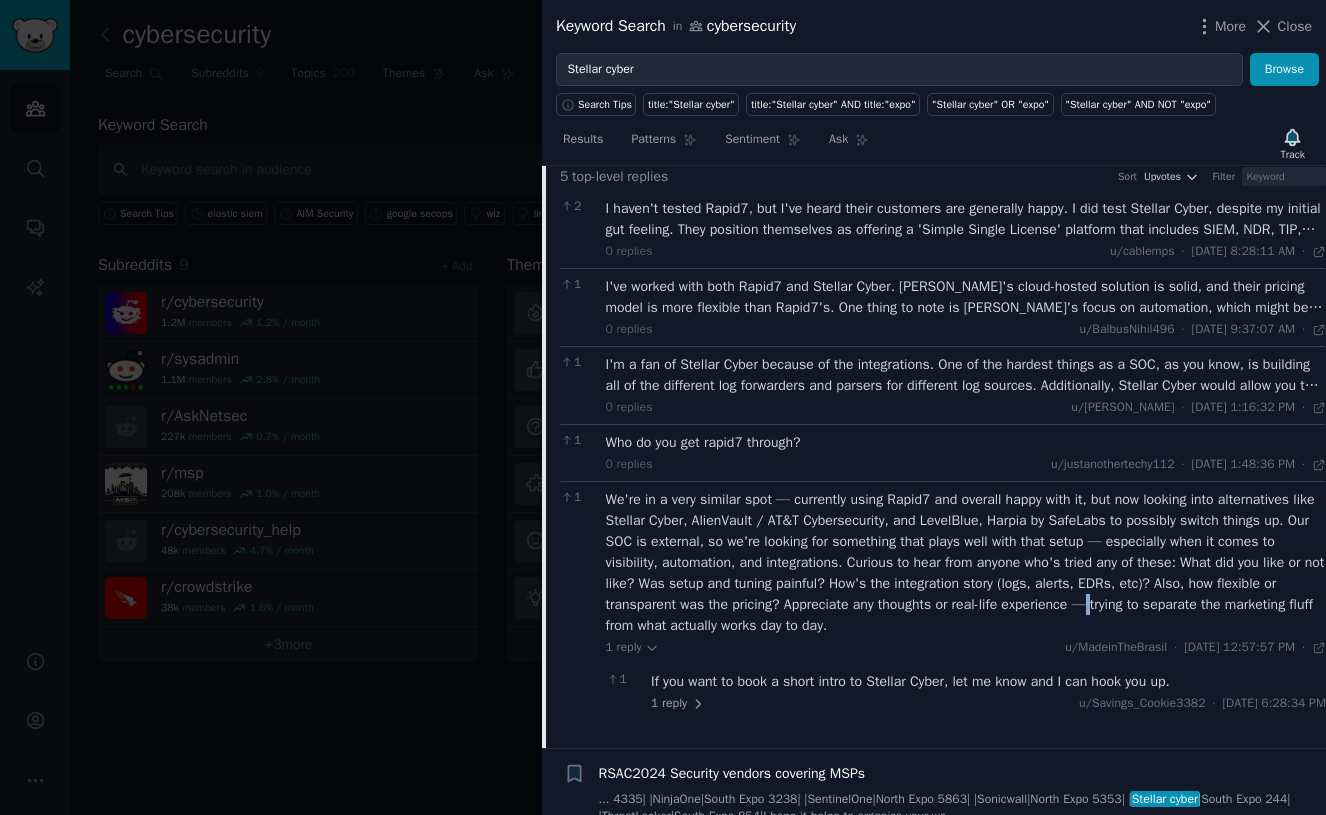 scroll, scrollTop: 364, scrollLeft: 0, axis: vertical 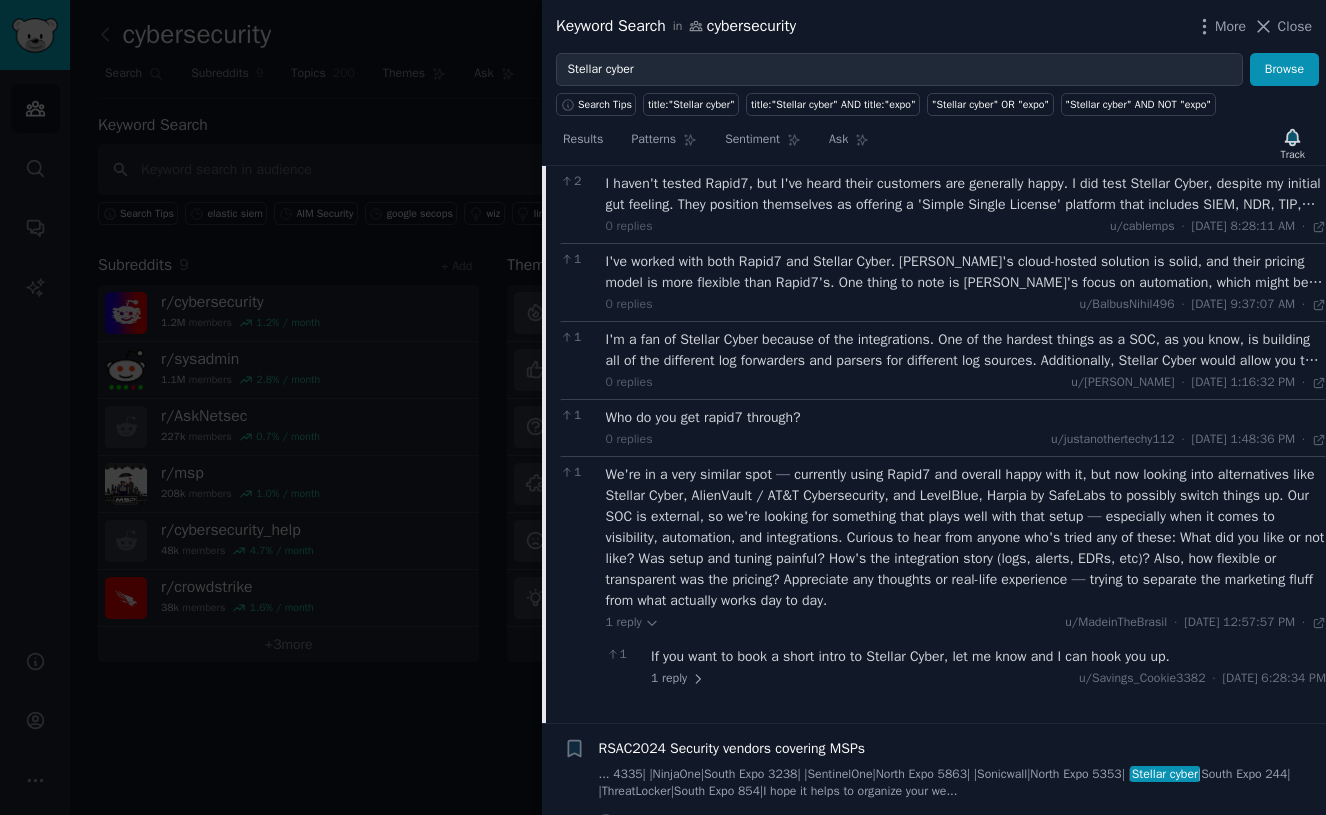click on "We're in a very similar spot — currently using Rapid7 and overall happy with it, but now looking into alternatives like Stellar Cyber, AlienVault / AT&T Cybersecurity, and LevelBlue, Harpia by SafeLabs to possibly switch things up.
Our SOC is external, so we're looking for something that plays well with that setup — especially when it comes to visibility, automation, and integrations.
Curious to hear from anyone who's tried any of these:
What did you like or not like?
Was setup and tuning painful?
How's the integration story (logs, alerts, EDRs, etc)?
Also, how flexible or transparent was the pricing?
Appreciate any thoughts or real-life experience — trying to separate the marketing fluff from what actually works day to day." at bounding box center [966, 537] 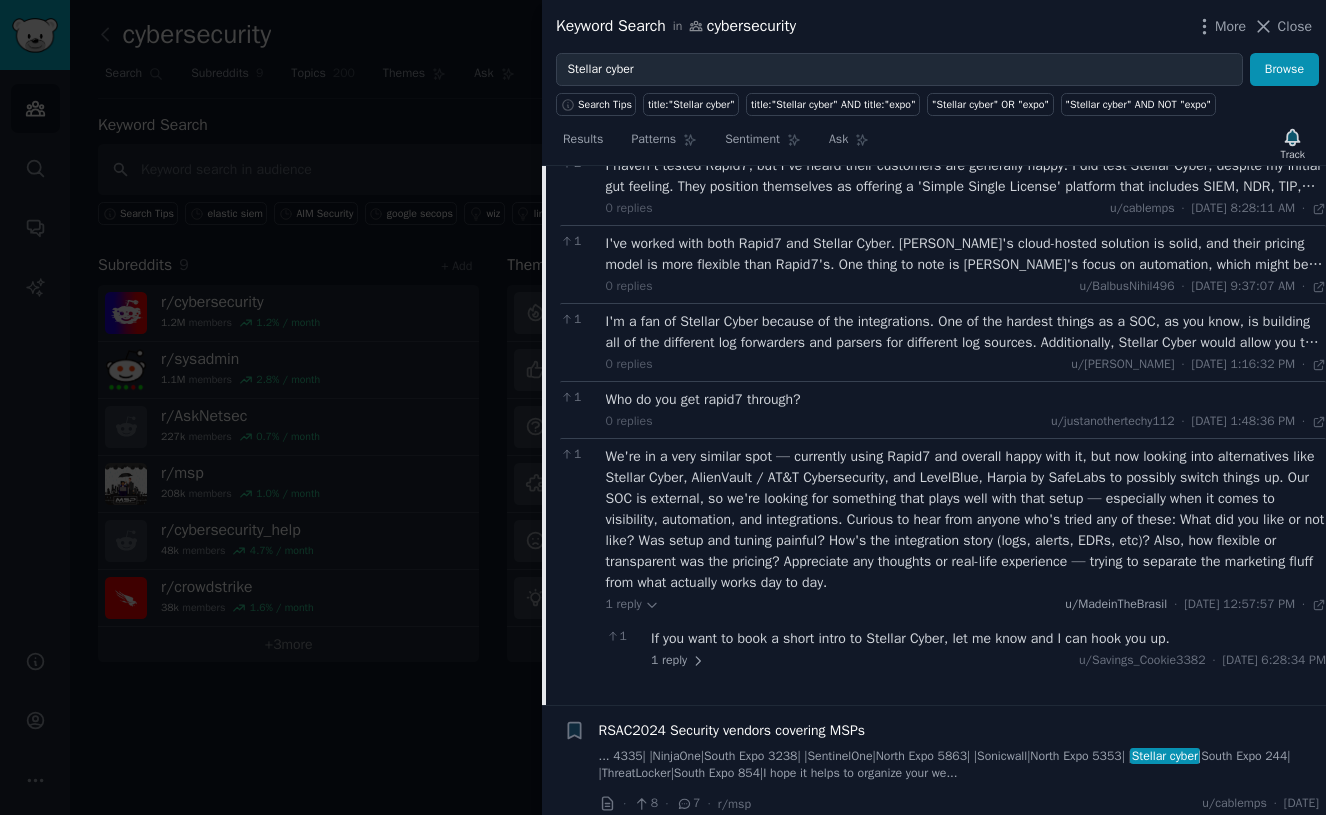 click on "u/MadeinTheBrasil" at bounding box center (1116, 604) 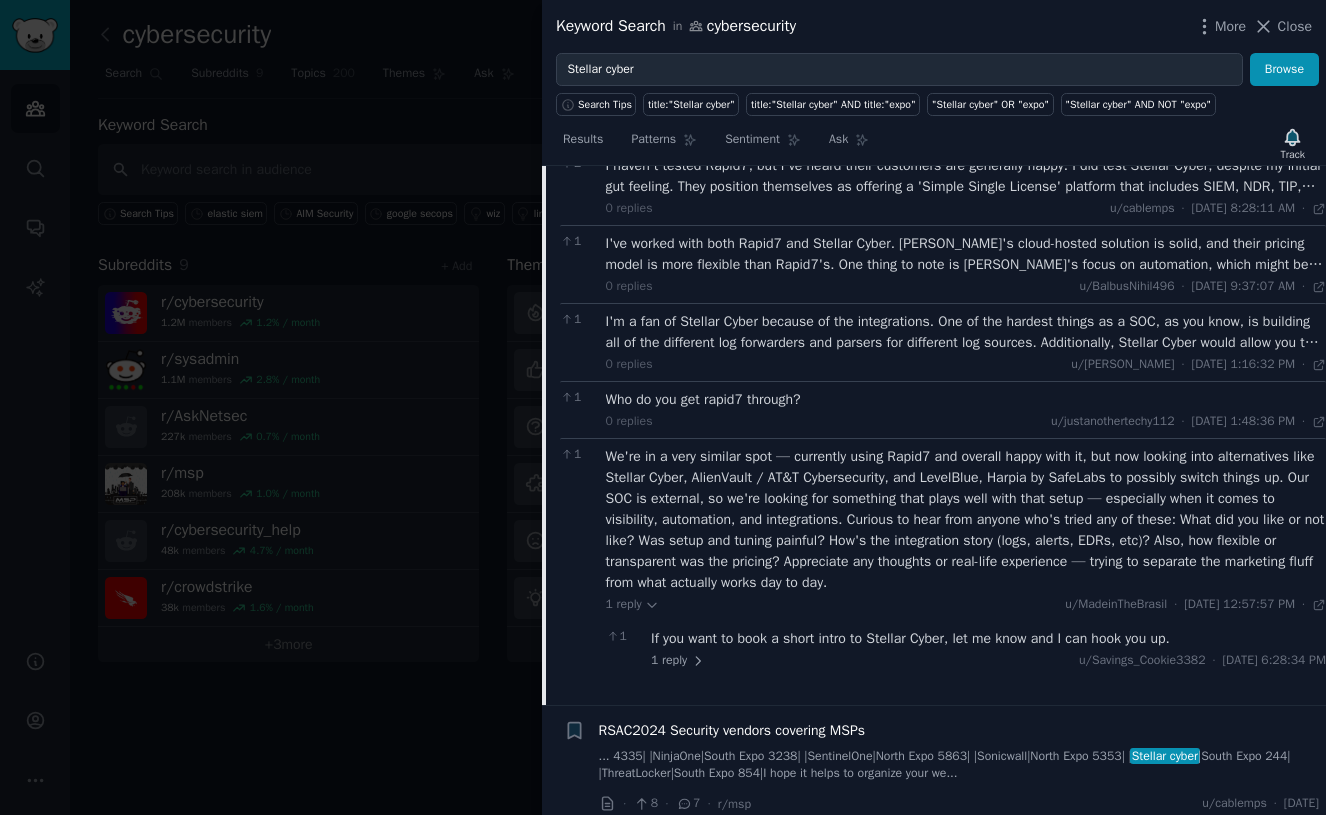 click on "We're in a very similar spot — currently using Rapid7 and overall happy with it, but now looking into alternatives like Stellar Cyber, AlienVault / AT&T Cybersecurity, and LevelBlue, Harpia by SafeLabs to possibly switch things up.
Our SOC is external, so we're looking for something that plays well with that setup — especially when it comes to visibility, automation, and integrations.
Curious to hear from anyone who's tried any of these:
What did you like or not like?
Was setup and tuning painful?
How's the integration story (logs, alerts, EDRs, etc)?
Also, how flexible or transparent was the pricing?
Appreciate any thoughts or real-life experience — trying to separate the marketing fluff from what actually works day to day." at bounding box center [966, 519] 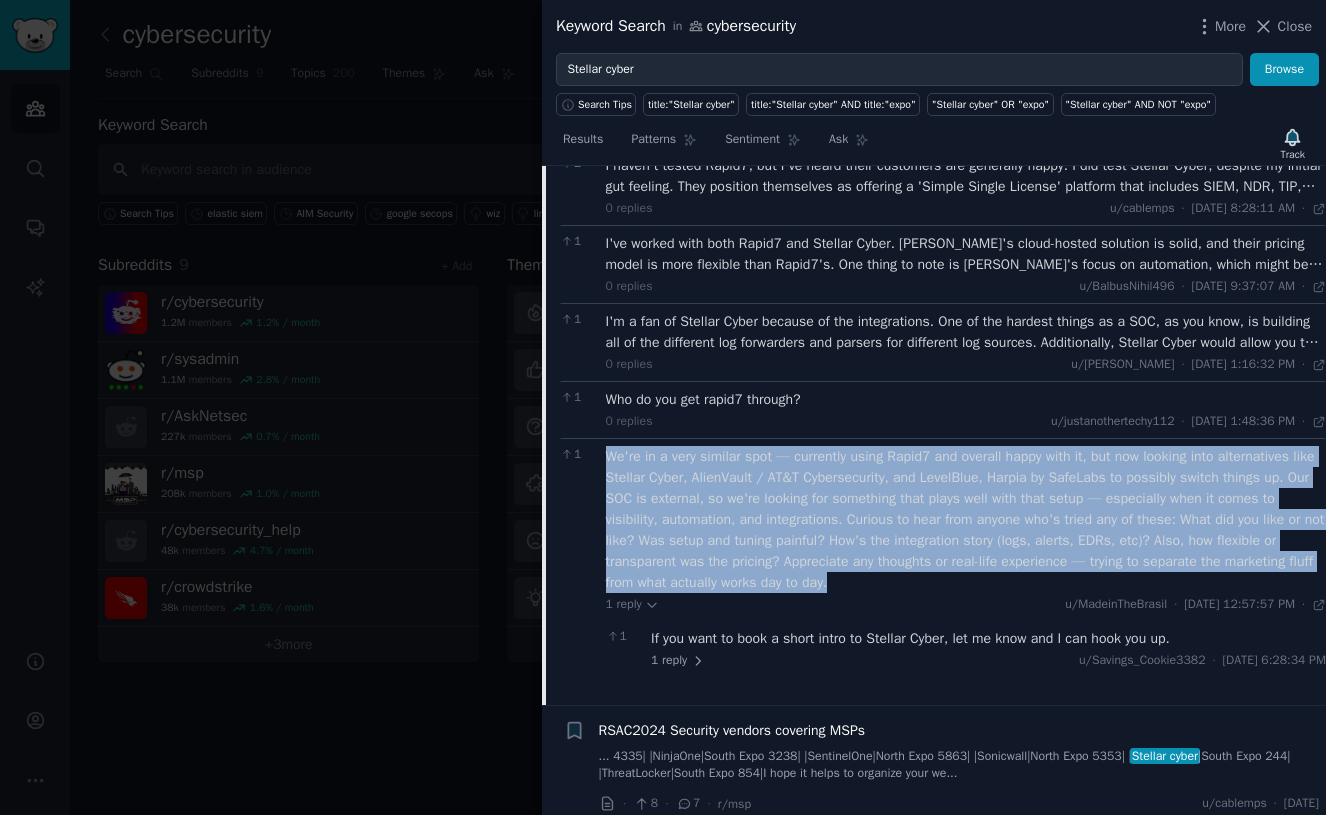 drag, startPoint x: 605, startPoint y: 449, endPoint x: 1044, endPoint y: 584, distance: 459.28857 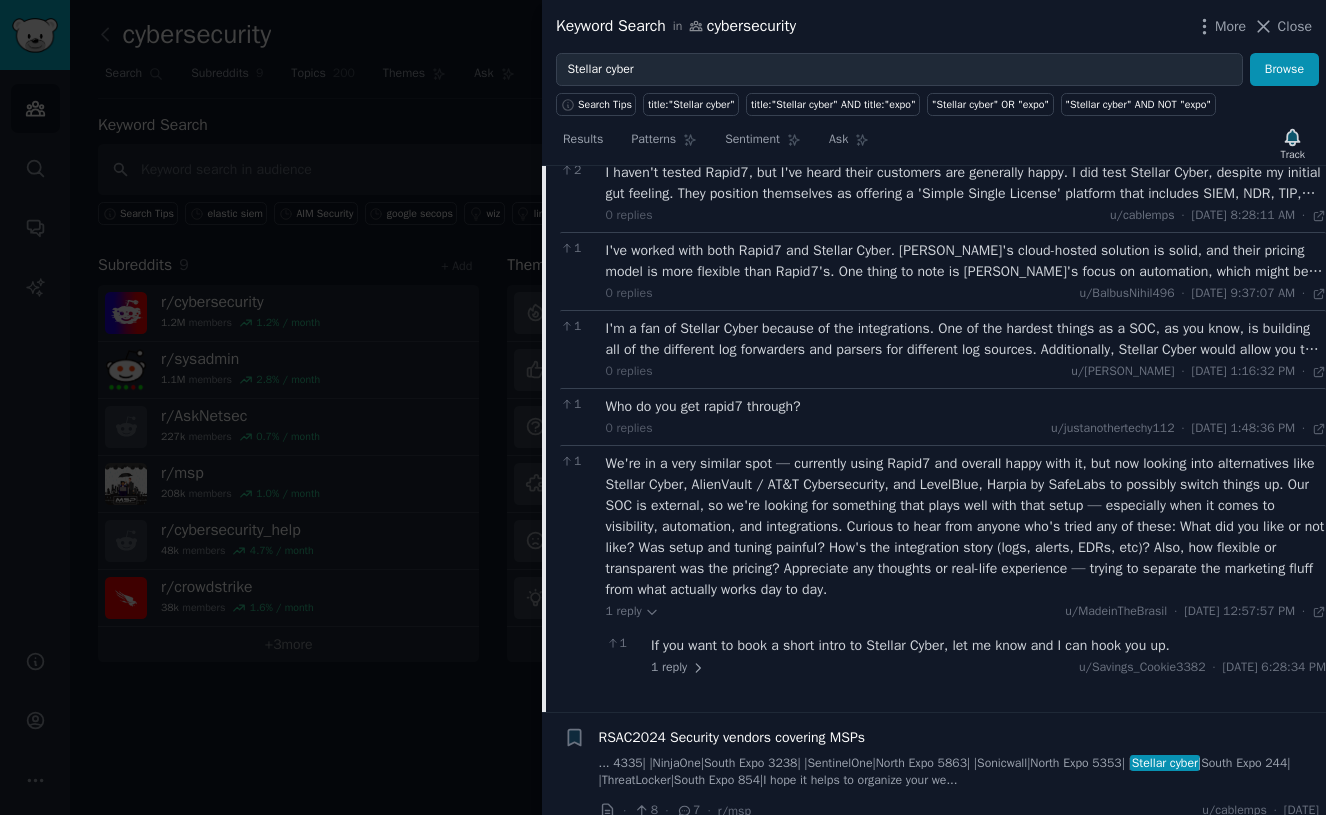 scroll, scrollTop: 377, scrollLeft: 0, axis: vertical 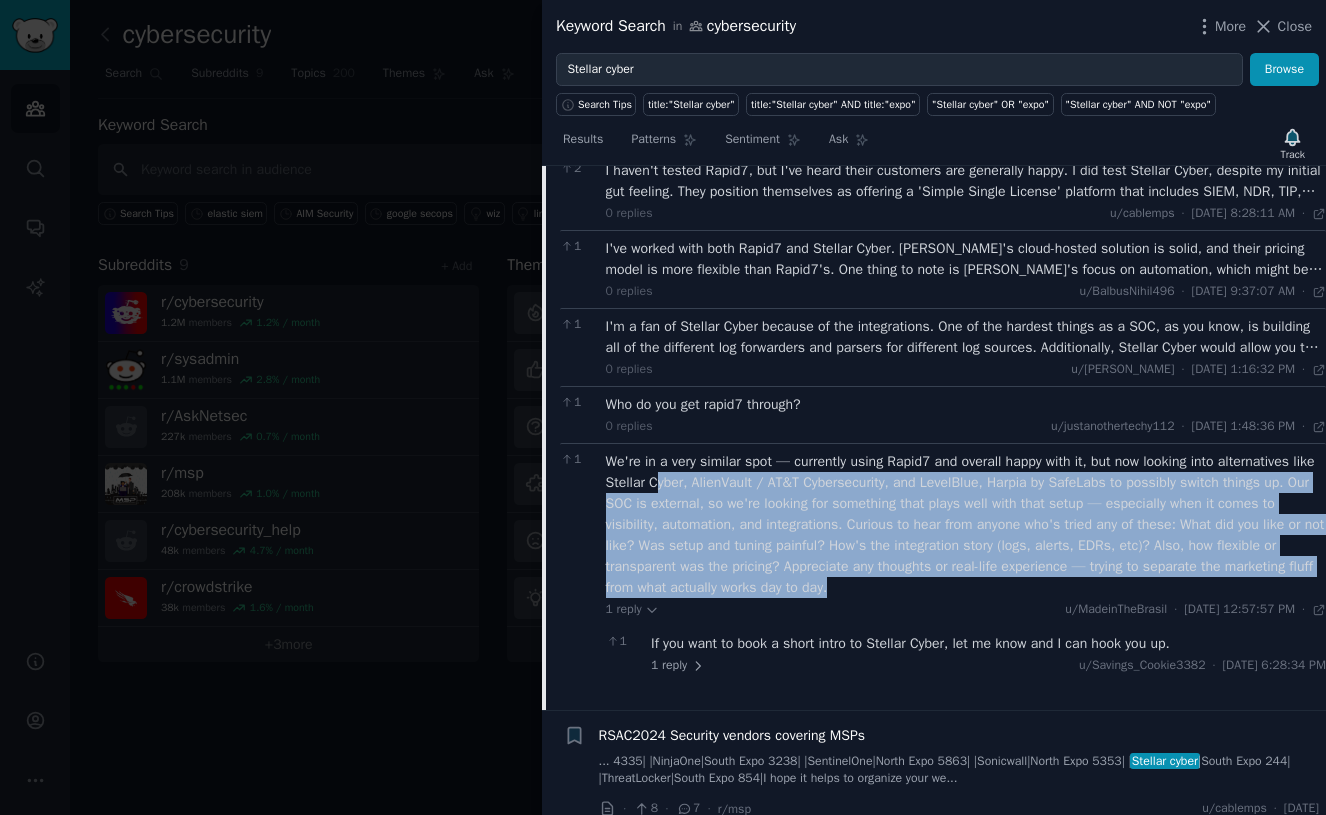 drag, startPoint x: 1042, startPoint y: 580, endPoint x: 684, endPoint y: 467, distance: 375.41043 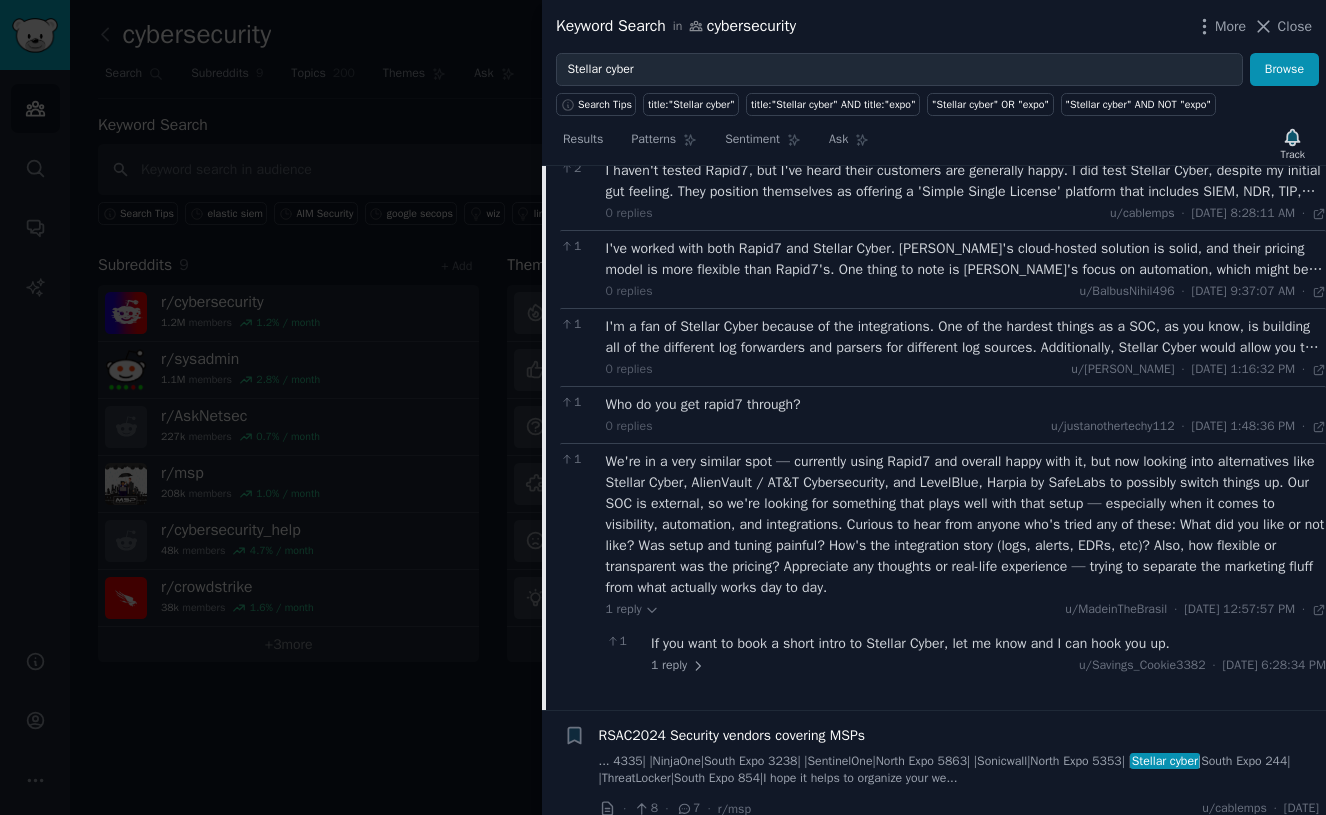 click on "We're in a very similar spot — currently using Rapid7 and overall happy with it, but now looking into alternatives like Stellar Cyber, AlienVault / AT&T Cybersecurity, and LevelBlue, Harpia by SafeLabs to possibly switch things up.
Our SOC is external, so we're looking for something that plays well with that setup — especially when it comes to visibility, automation, and integrations.
Curious to hear from anyone who's tried any of these:
What did you like or not like?
Was setup and tuning painful?
How's the integration story (logs, alerts, EDRs, etc)?
Also, how flexible or transparent was the pricing?
Appreciate any thoughts or real-life experience — trying to separate the marketing fluff from what actually works day to day." at bounding box center [966, 524] 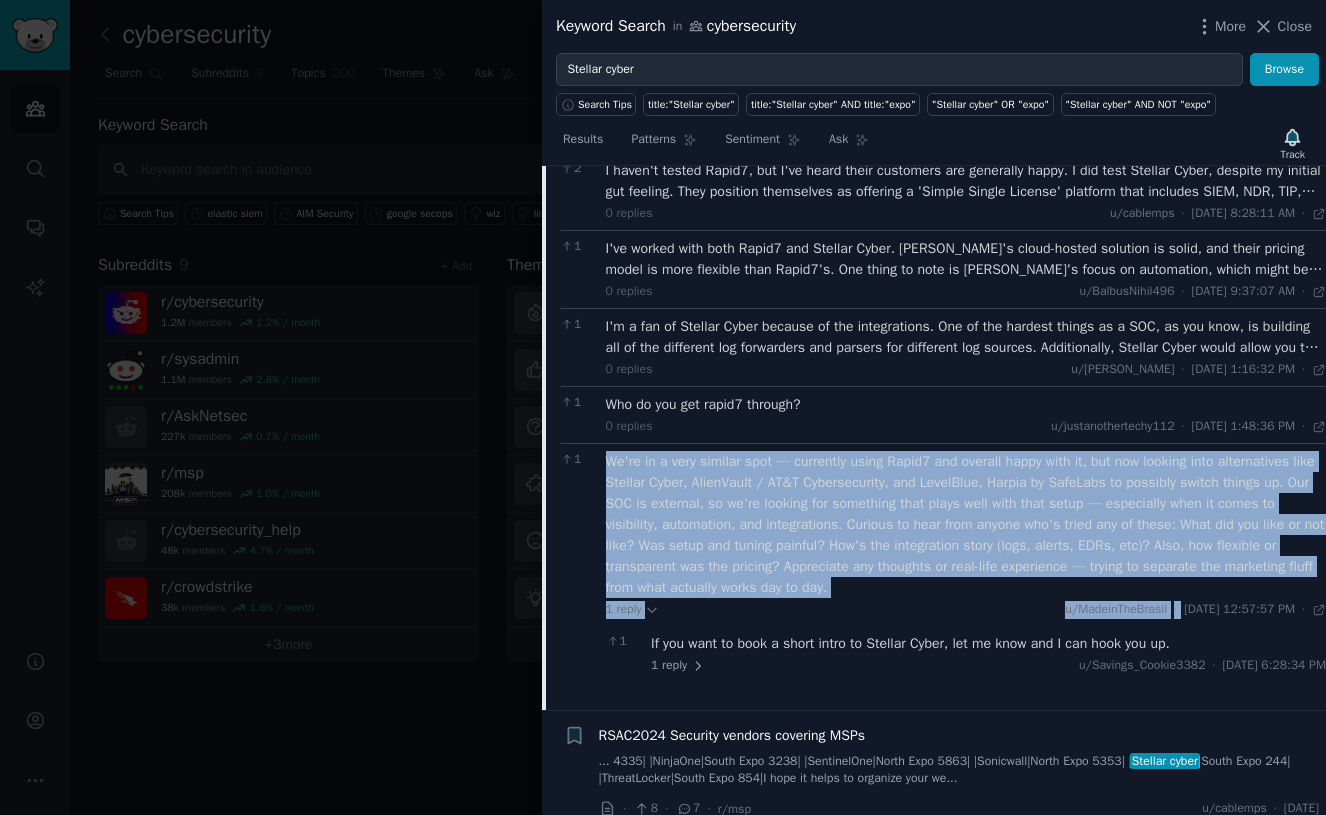 drag, startPoint x: 611, startPoint y: 455, endPoint x: 1173, endPoint y: 593, distance: 578.69507 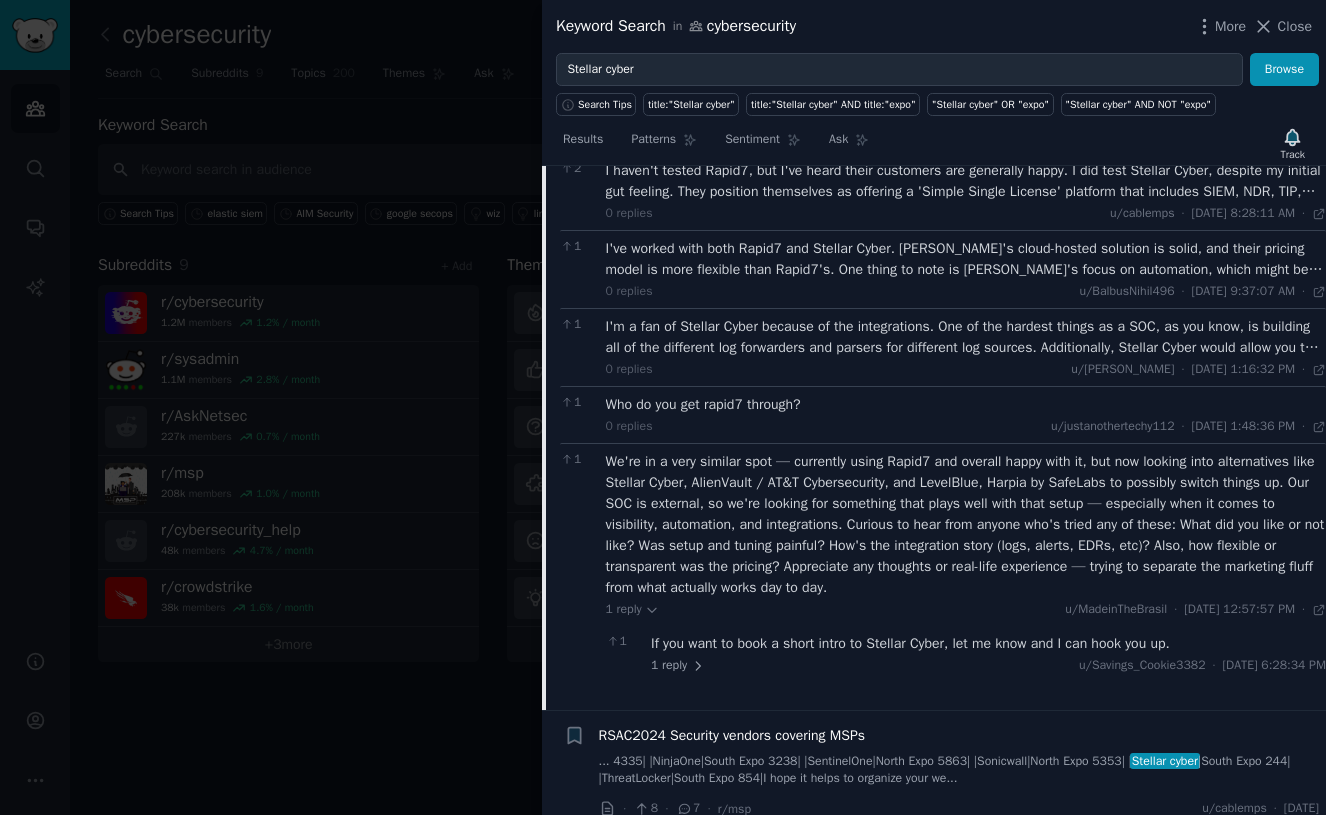 click on "We're in a very similar spot — currently using Rapid7 and overall happy with it, but now looking into alternatives like Stellar Cyber, AlienVault / AT&T Cybersecurity, and LevelBlue, Harpia by SafeLabs to possibly switch things up.
Our SOC is external, so we're looking for something that plays well with that setup — especially when it comes to visibility, automation, and integrations.
Curious to hear from anyone who's tried any of these:
What did you like or not like?
Was setup and tuning painful?
How's the integration story (logs, alerts, EDRs, etc)?
Also, how flexible or transparent was the pricing?
Appreciate any thoughts or real-life experience — trying to separate the marketing fluff from what actually works day to day." at bounding box center [966, 524] 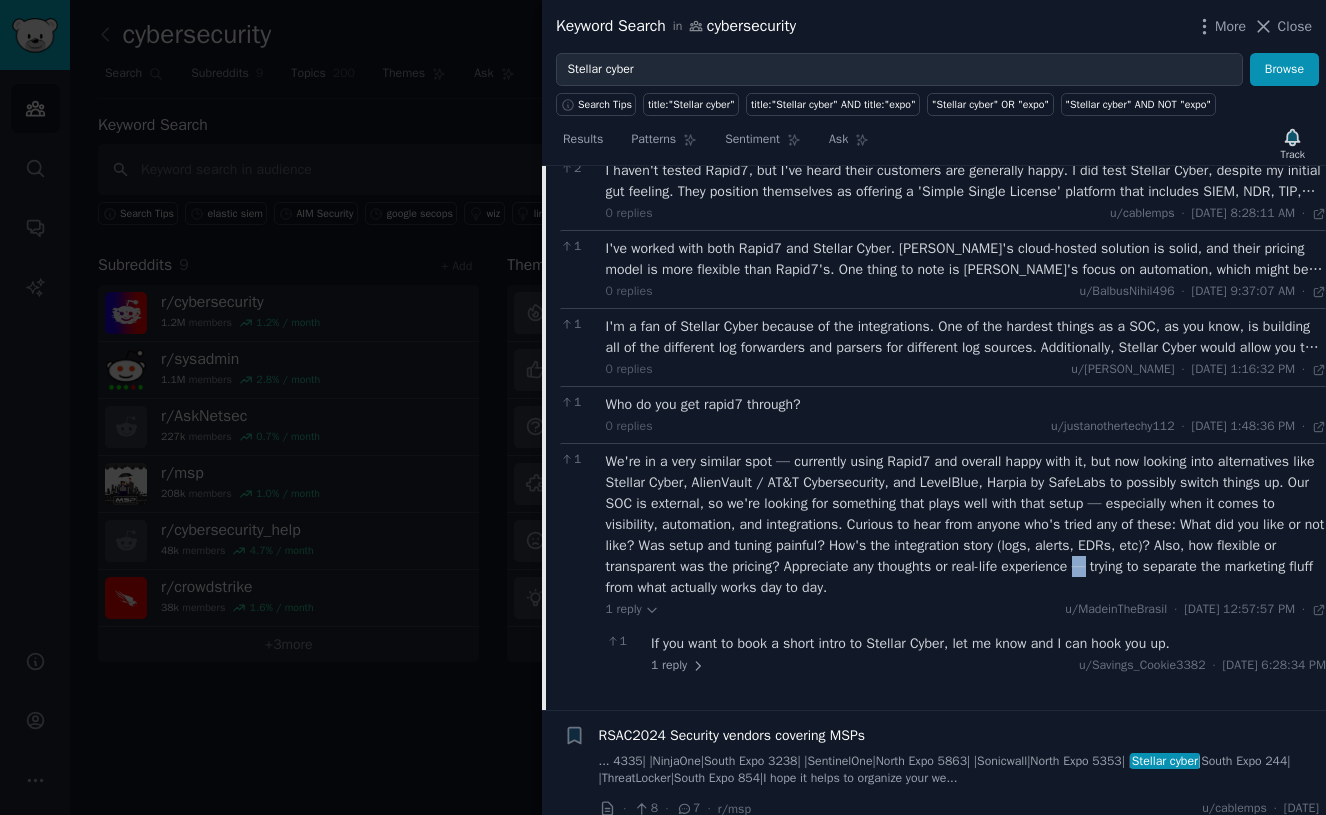 click on "We're in a very similar spot — currently using Rapid7 and overall happy with it, but now looking into alternatives like Stellar Cyber, AlienVault / AT&T Cybersecurity, and LevelBlue, Harpia by SafeLabs to possibly switch things up.
Our SOC is external, so we're looking for something that plays well with that setup — especially when it comes to visibility, automation, and integrations.
Curious to hear from anyone who's tried any of these:
What did you like or not like?
Was setup and tuning painful?
How's the integration story (logs, alerts, EDRs, etc)?
Also, how flexible or transparent was the pricing?
Appreciate any thoughts or real-life experience — trying to separate the marketing fluff from what actually works day to day." at bounding box center (966, 524) 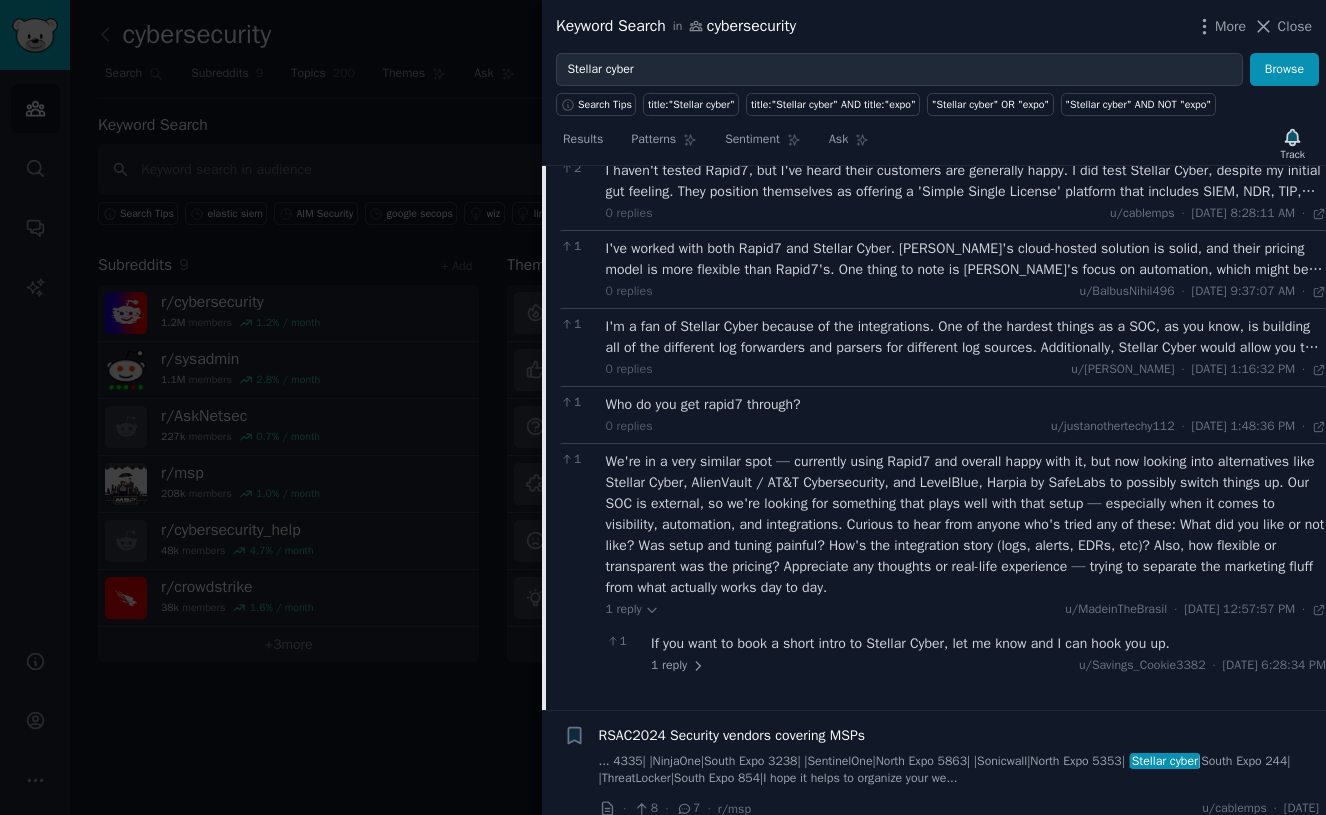 click on "We're in a very similar spot — currently using Rapid7 and overall happy with it, but now looking into alternatives like Stellar Cyber, AlienVault / AT&T Cybersecurity, and LevelBlue, Harpia by SafeLabs to possibly switch things up.
Our SOC is external, so we're looking for something that plays well with that setup — especially when it comes to visibility, automation, and integrations.
Curious to hear from anyone who's tried any of these:
What did you like or not like?
Was setup and tuning painful?
How's the integration story (logs, alerts, EDRs, etc)?
Also, how flexible or transparent was the pricing?
Appreciate any thoughts or real-life experience — trying to separate the marketing fluff from what actually works day to day." at bounding box center (966, 524) 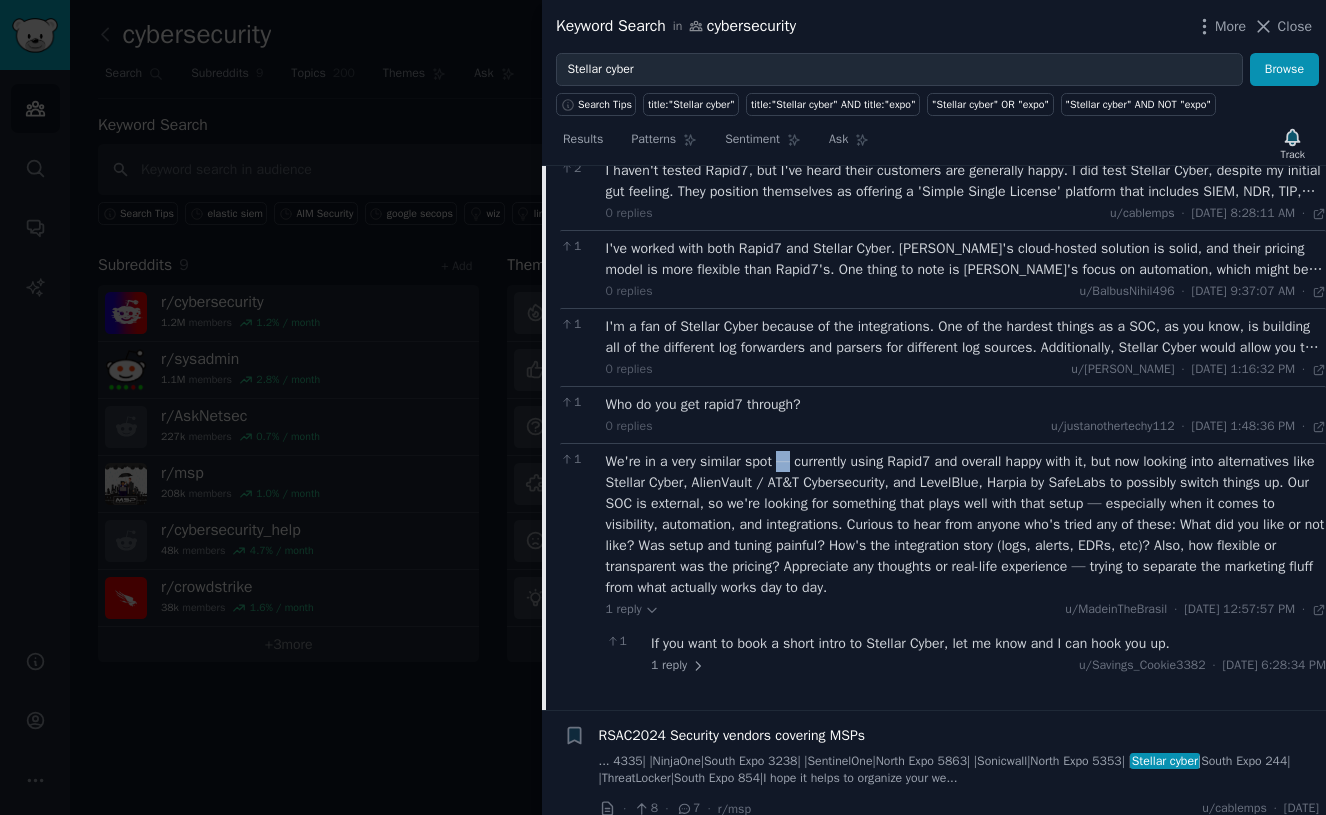 click on "We're in a very similar spot — currently using Rapid7 and overall happy with it, but now looking into alternatives like Stellar Cyber, AlienVault / AT&T Cybersecurity, and LevelBlue, Harpia by SafeLabs to possibly switch things up.
Our SOC is external, so we're looking for something that plays well with that setup — especially when it comes to visibility, automation, and integrations.
Curious to hear from anyone who's tried any of these:
What did you like or not like?
Was setup and tuning painful?
How's the integration story (logs, alerts, EDRs, etc)?
Also, how flexible or transparent was the pricing?
Appreciate any thoughts or real-life experience — trying to separate the marketing fluff from what actually works day to day." at bounding box center (966, 524) 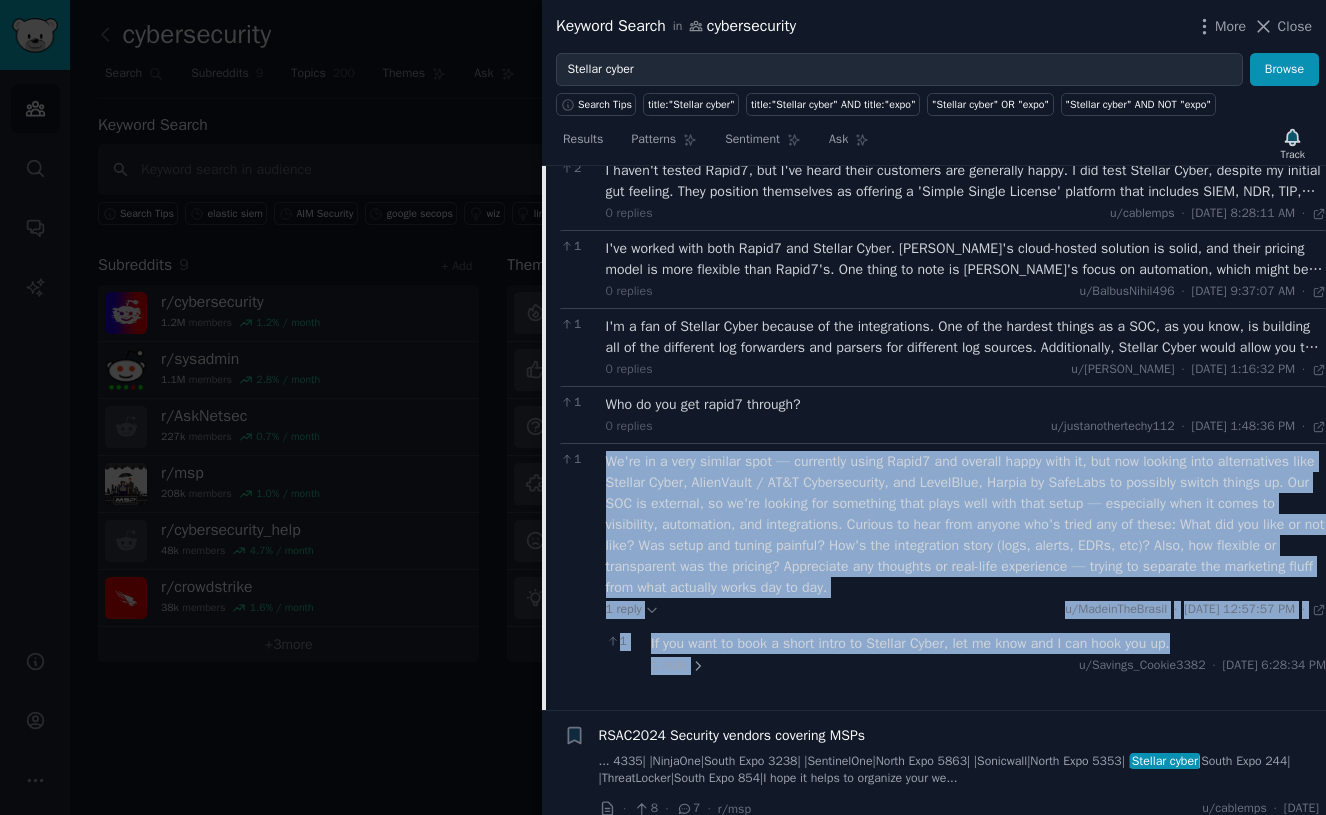 drag, startPoint x: 600, startPoint y: 456, endPoint x: 839, endPoint y: 662, distance: 315.52655 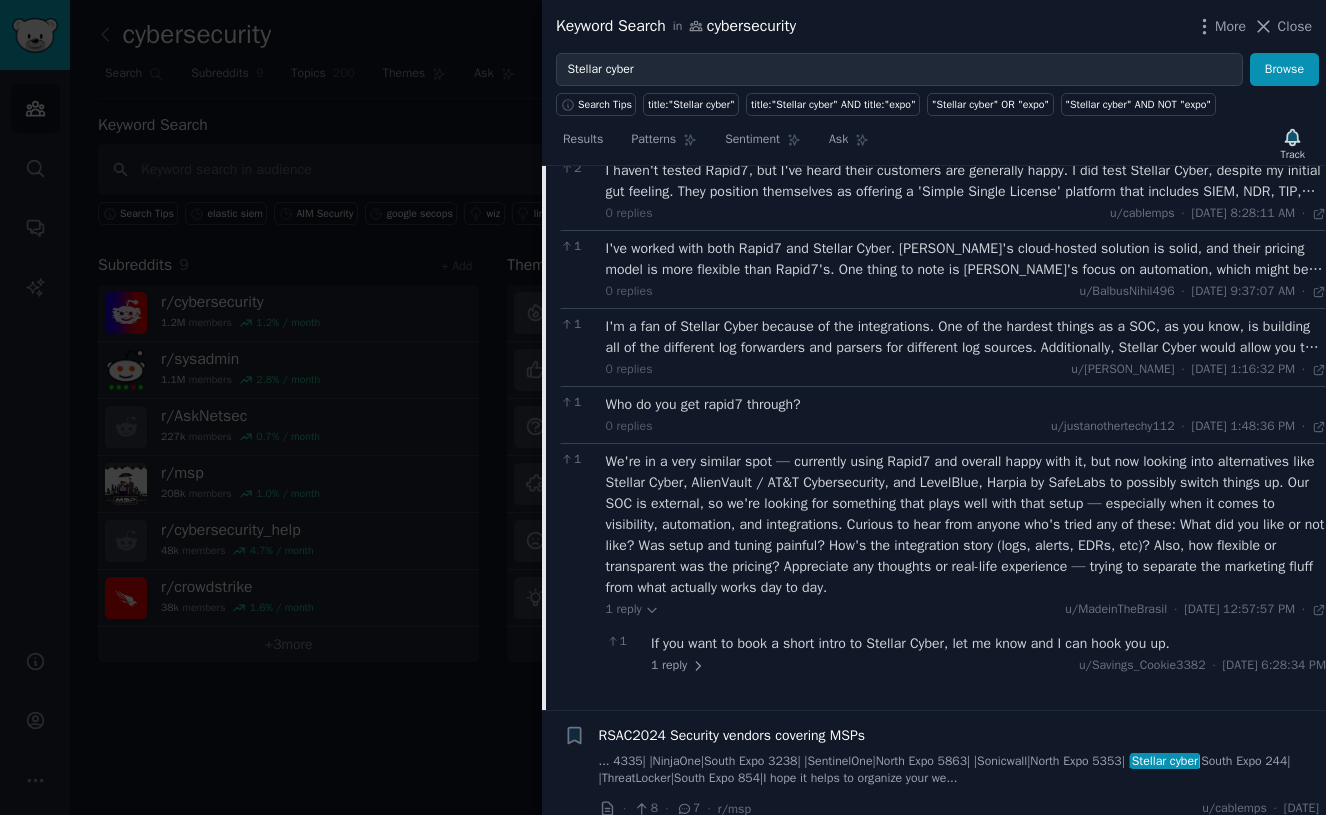 click on "We're in a very similar spot — currently using Rapid7 and overall happy with it, but now looking into alternatives like Stellar Cyber, AlienVault / AT&T Cybersecurity, and LevelBlue, Harpia by SafeLabs to possibly switch things up.
Our SOC is external, so we're looking for something that plays well with that setup — especially when it comes to visibility, automation, and integrations.
Curious to hear from anyone who's tried any of these:
What did you like or not like?
Was setup and tuning painful?
How's the integration story (logs, alerts, EDRs, etc)?
Also, how flexible or transparent was the pricing?
Appreciate any thoughts or real-life experience — trying to separate the marketing fluff from what actually works day to day." at bounding box center (966, 524) 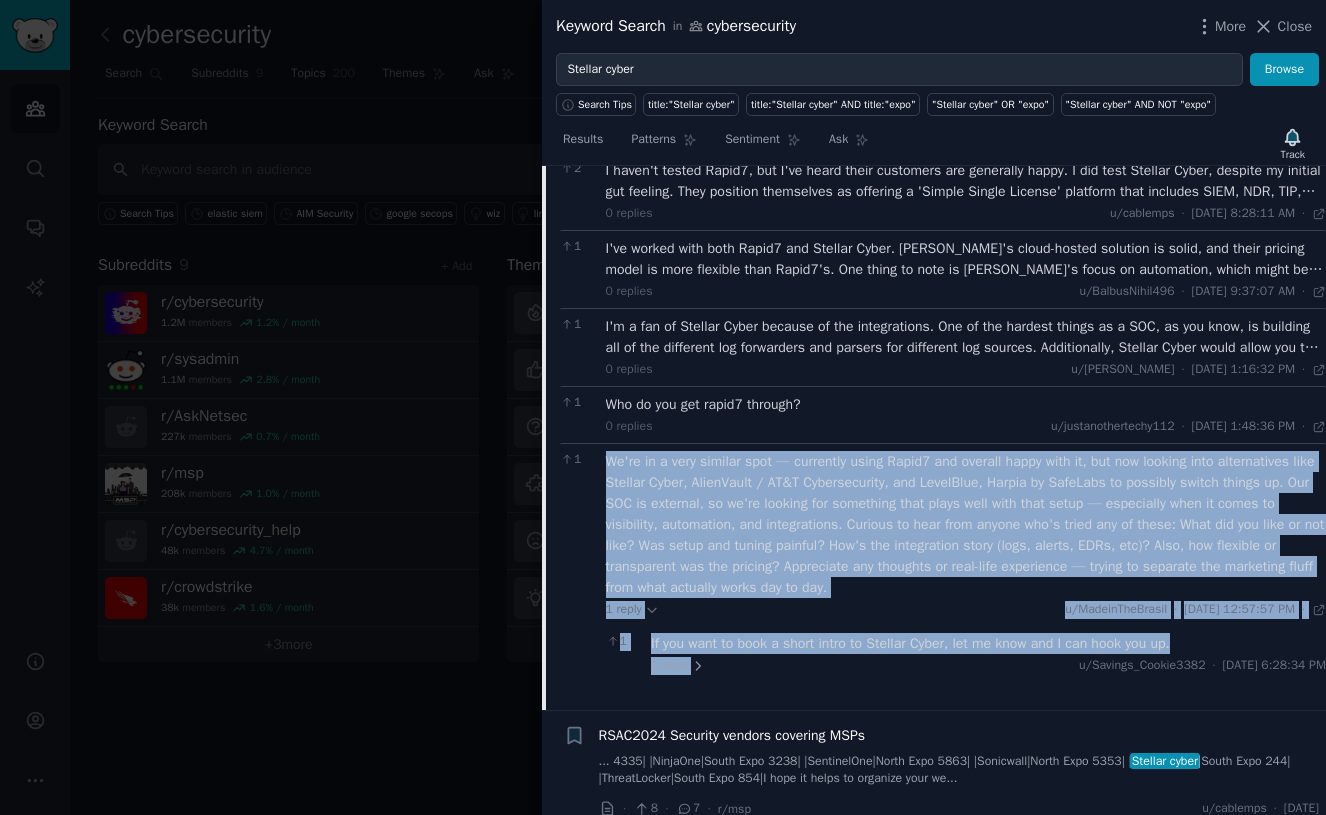 drag, startPoint x: 606, startPoint y: 451, endPoint x: 816, endPoint y: 686, distance: 315.1587 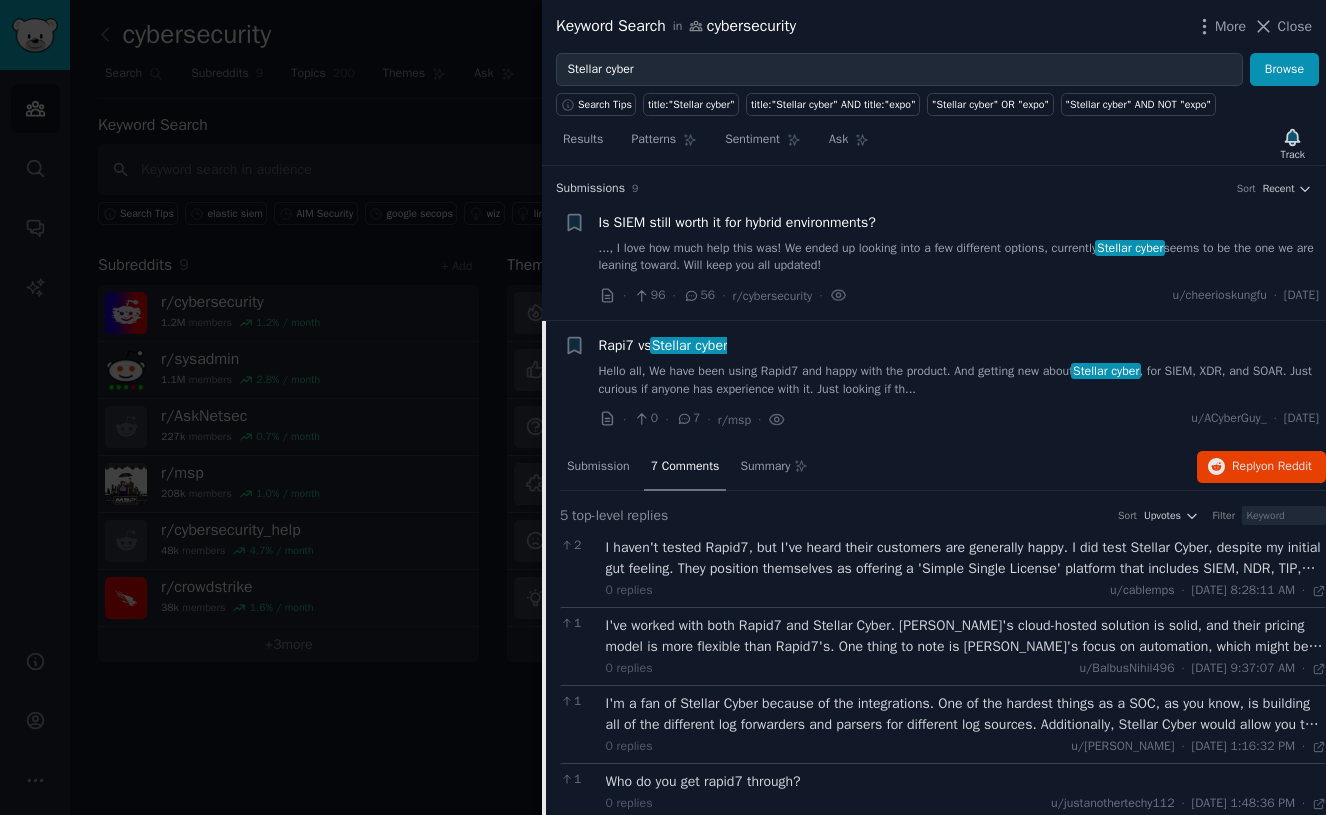 scroll, scrollTop: 0, scrollLeft: 0, axis: both 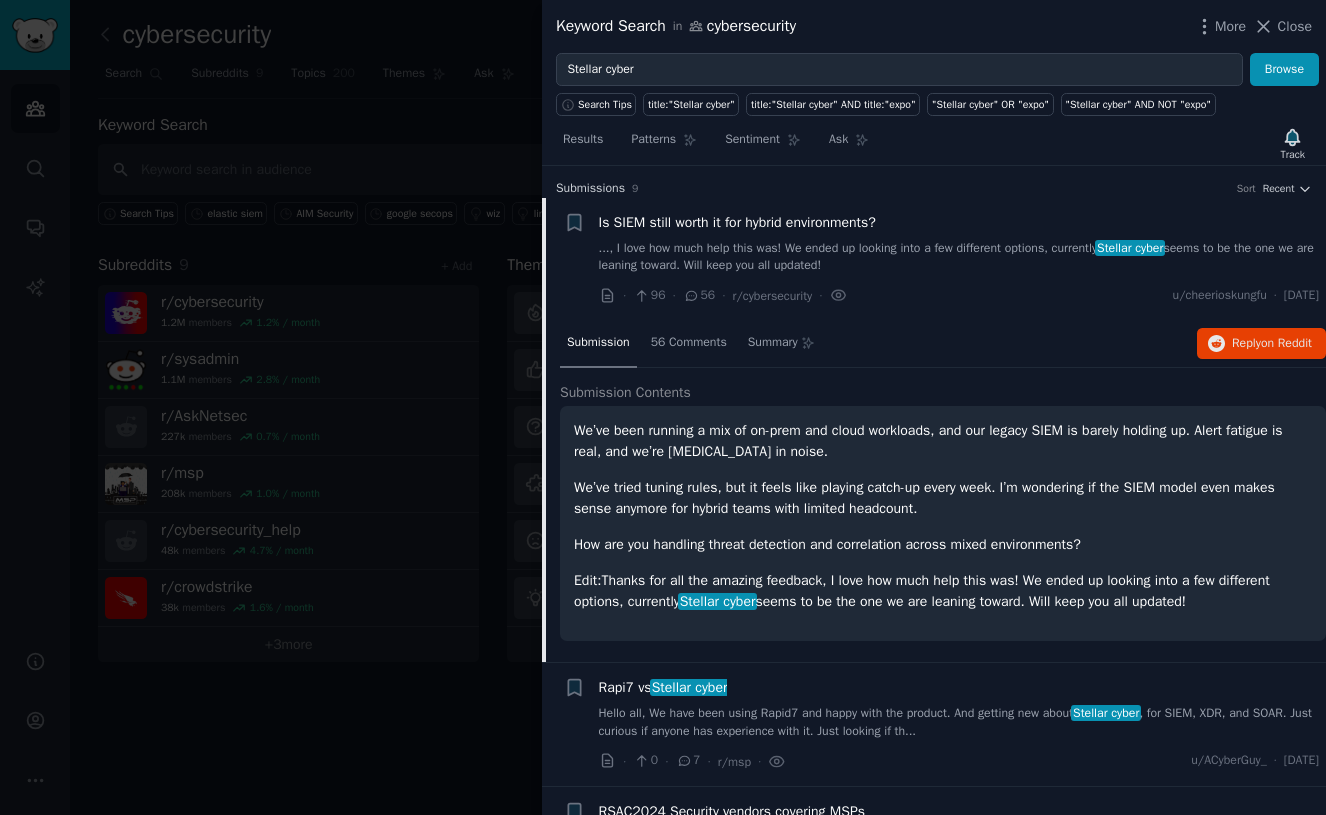 click on "..., I love how much help this was! We ended up looking into a few different options, currently  Stellar cyber  seems to be the one we are leaning toward. Will keep you all updated!" at bounding box center (959, 257) 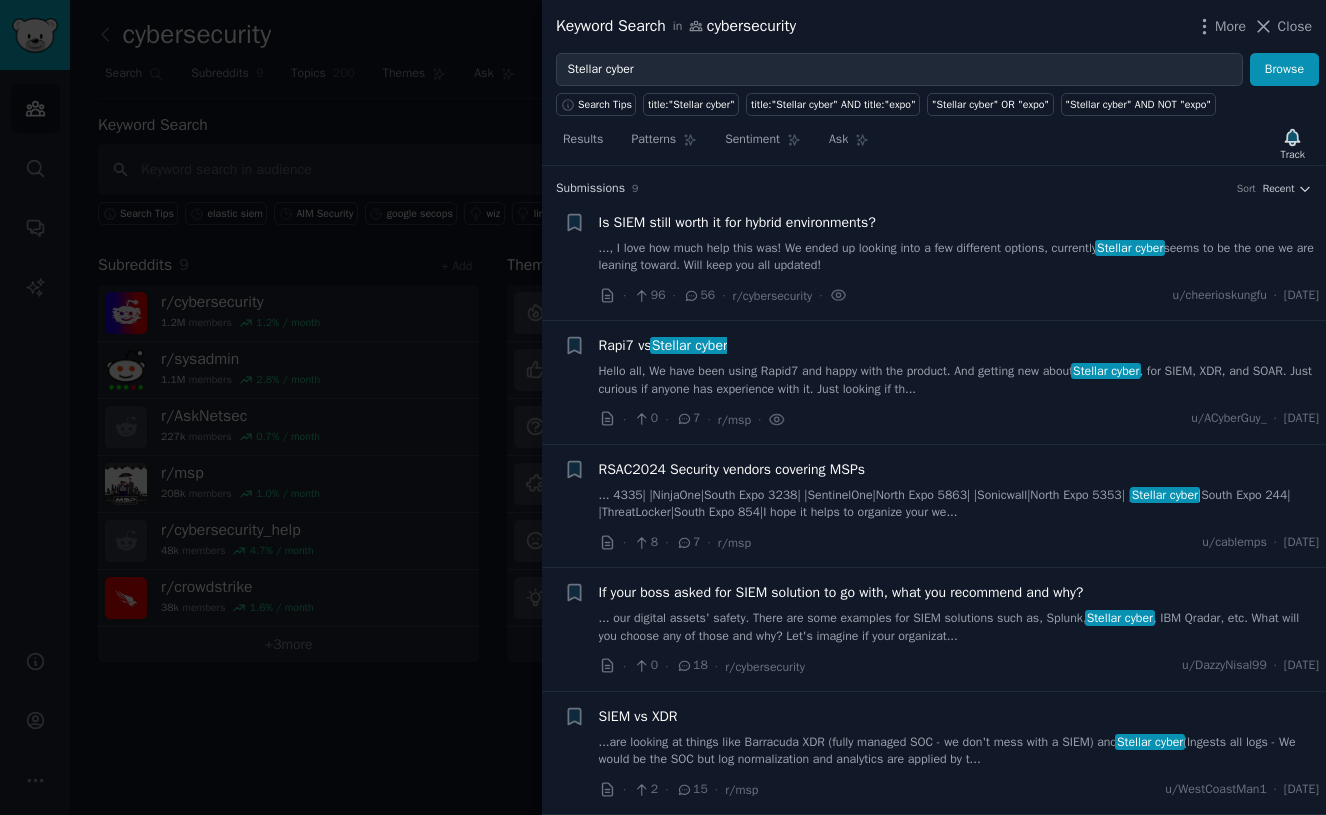 scroll, scrollTop: 0, scrollLeft: 0, axis: both 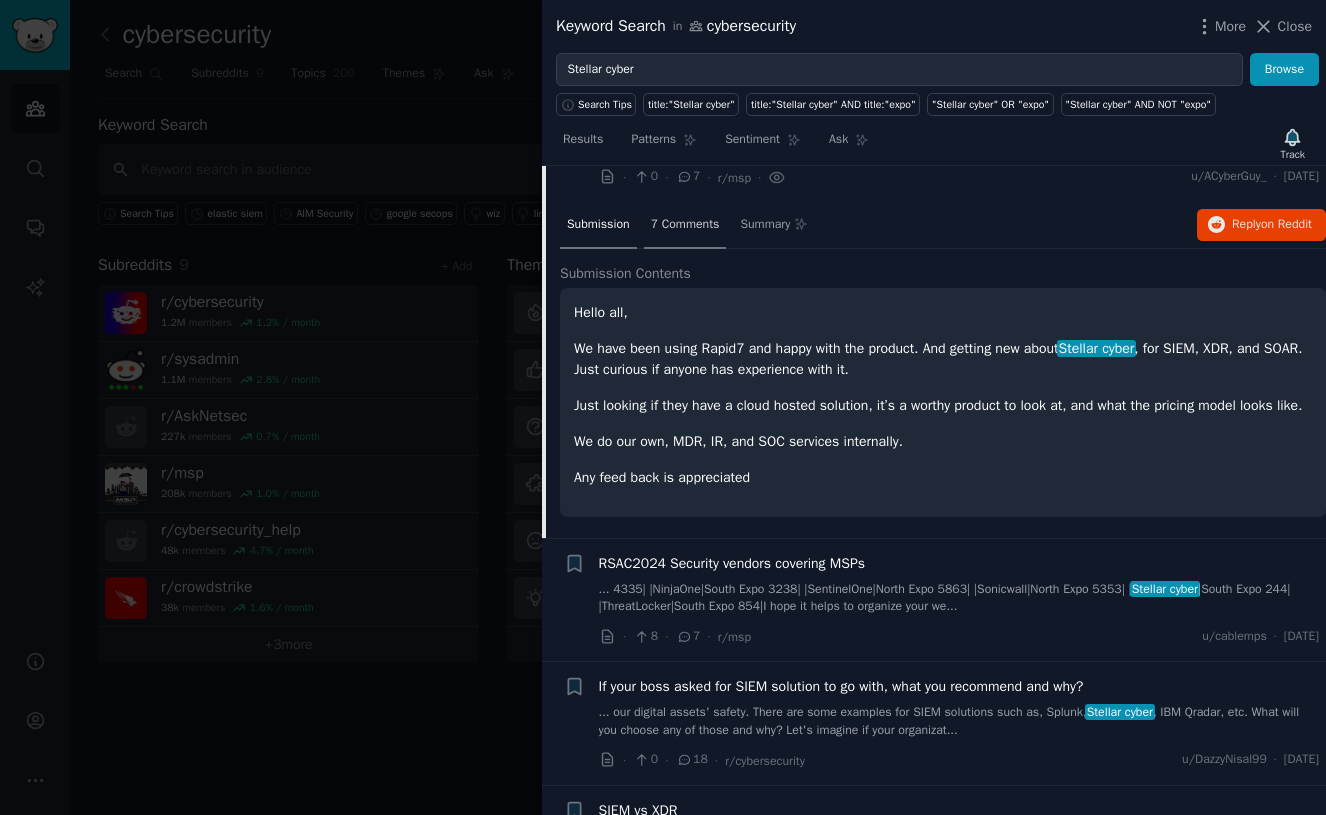 click on "7 Comments" at bounding box center (685, 225) 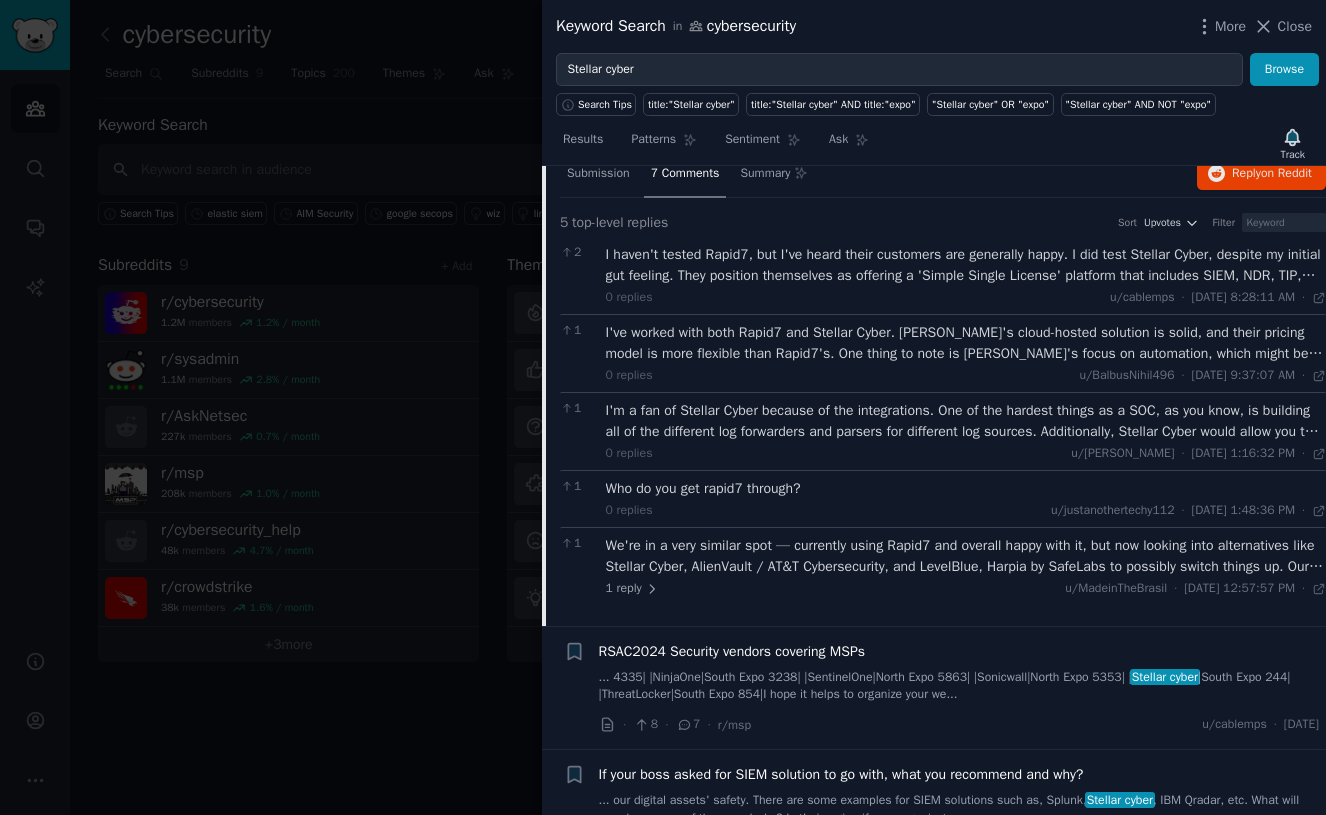 scroll, scrollTop: 416, scrollLeft: 0, axis: vertical 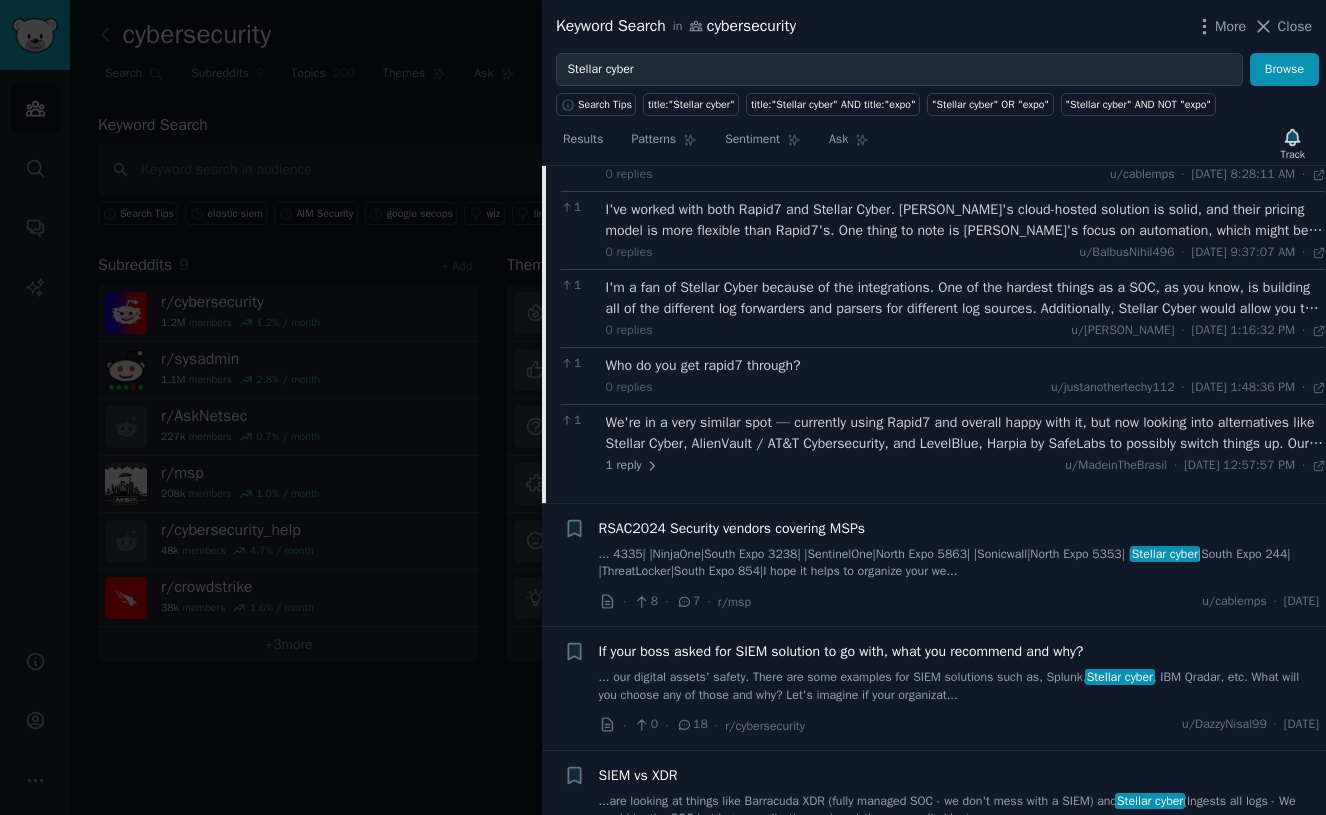 click on "We're in a very similar spot — currently using Rapid7 and overall happy with it, but now looking into alternatives like Stellar Cyber, AlienVault / AT&T Cybersecurity, and LevelBlue, Harpia by SafeLabs to possibly switch things up.
Our SOC is external, so we're looking for something that plays well with that setup — especially when it comes to visibility, automation, and integrations.
Curious to hear from anyone who's tried any of these:
What did you like or not like?
Was setup and tuning painful?
How's the integration story (logs, alerts, EDRs, etc)?
Also, how flexible or transparent was the pricing?
Appreciate any thoughts or real-life experience — trying to separate the marketing fluff from what actually works day to day." at bounding box center [966, 433] 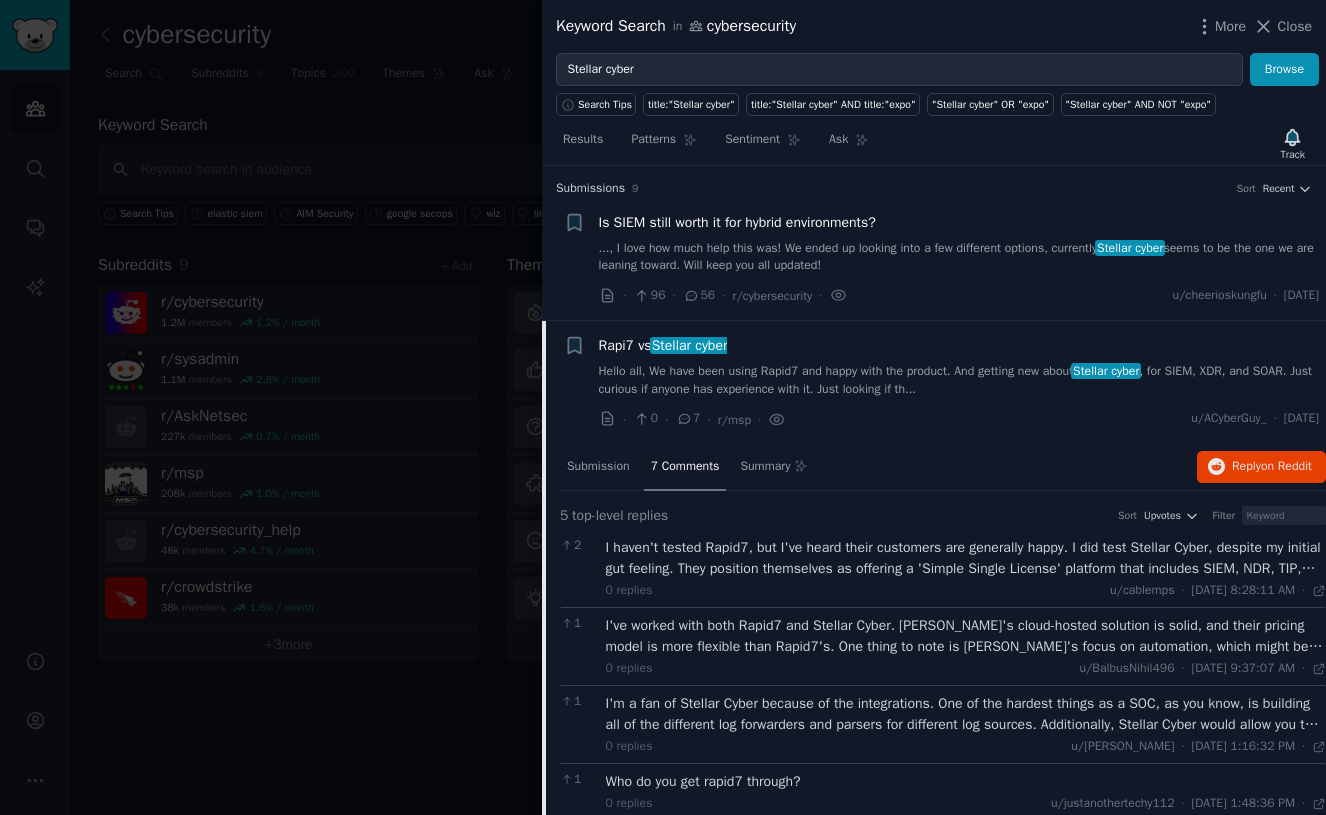 scroll, scrollTop: 0, scrollLeft: 0, axis: both 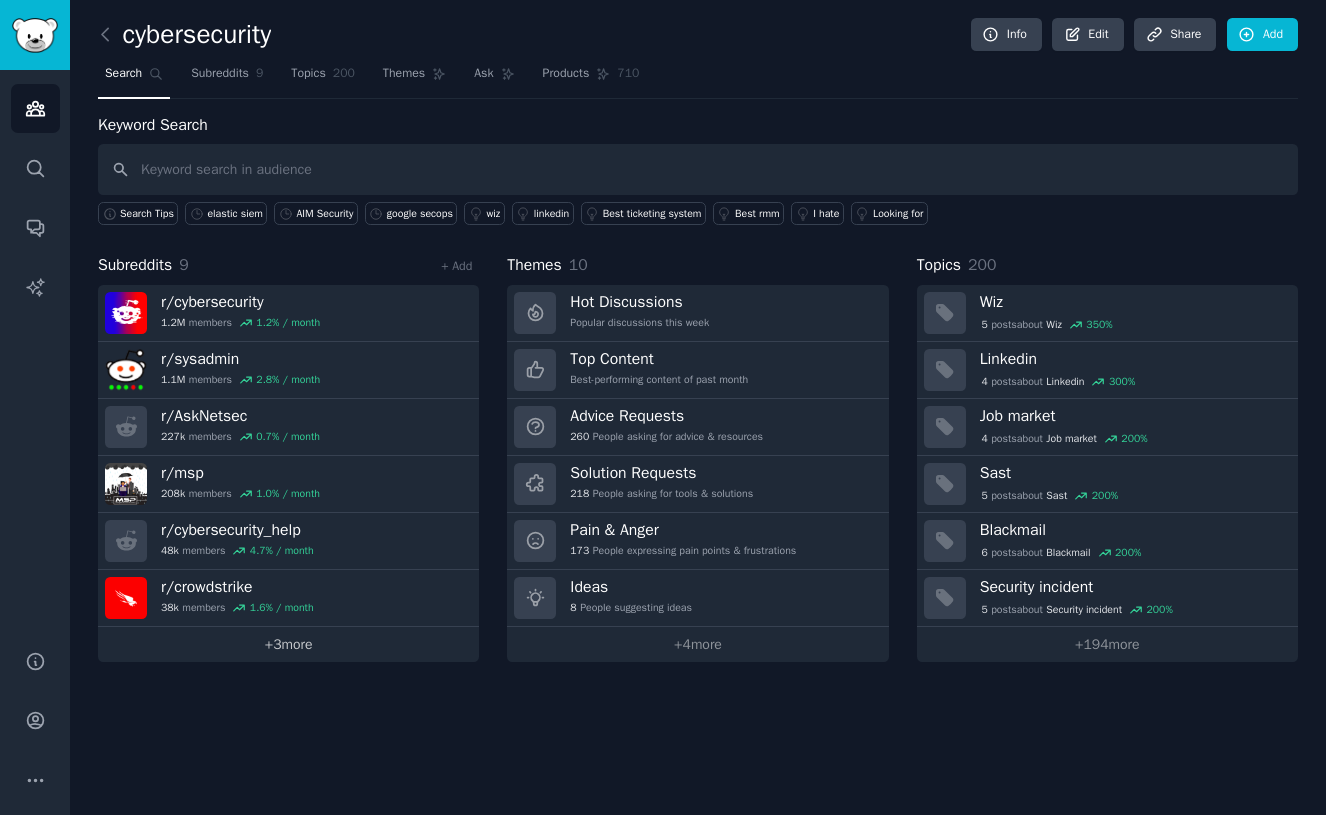 click on "+  3  more" at bounding box center [288, 644] 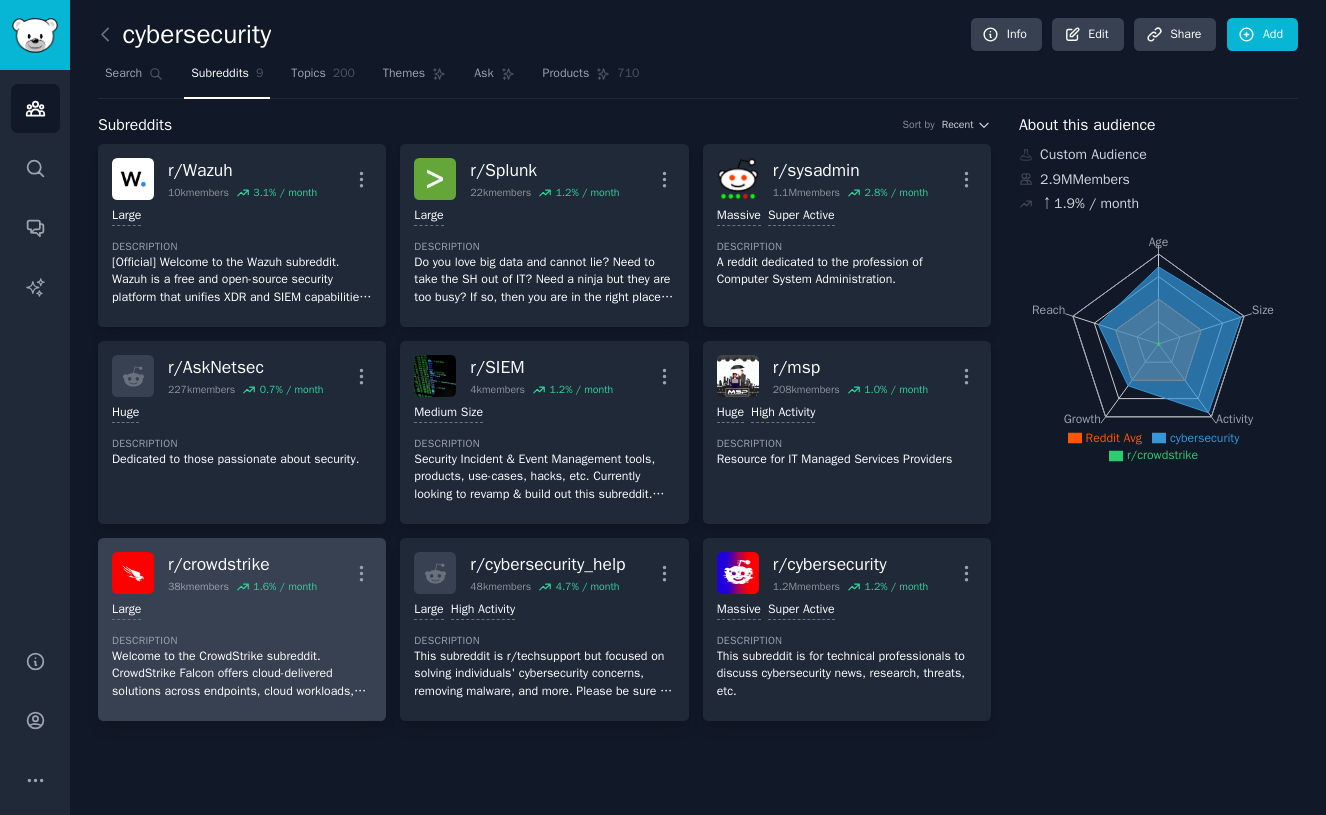 scroll, scrollTop: 0, scrollLeft: 0, axis: both 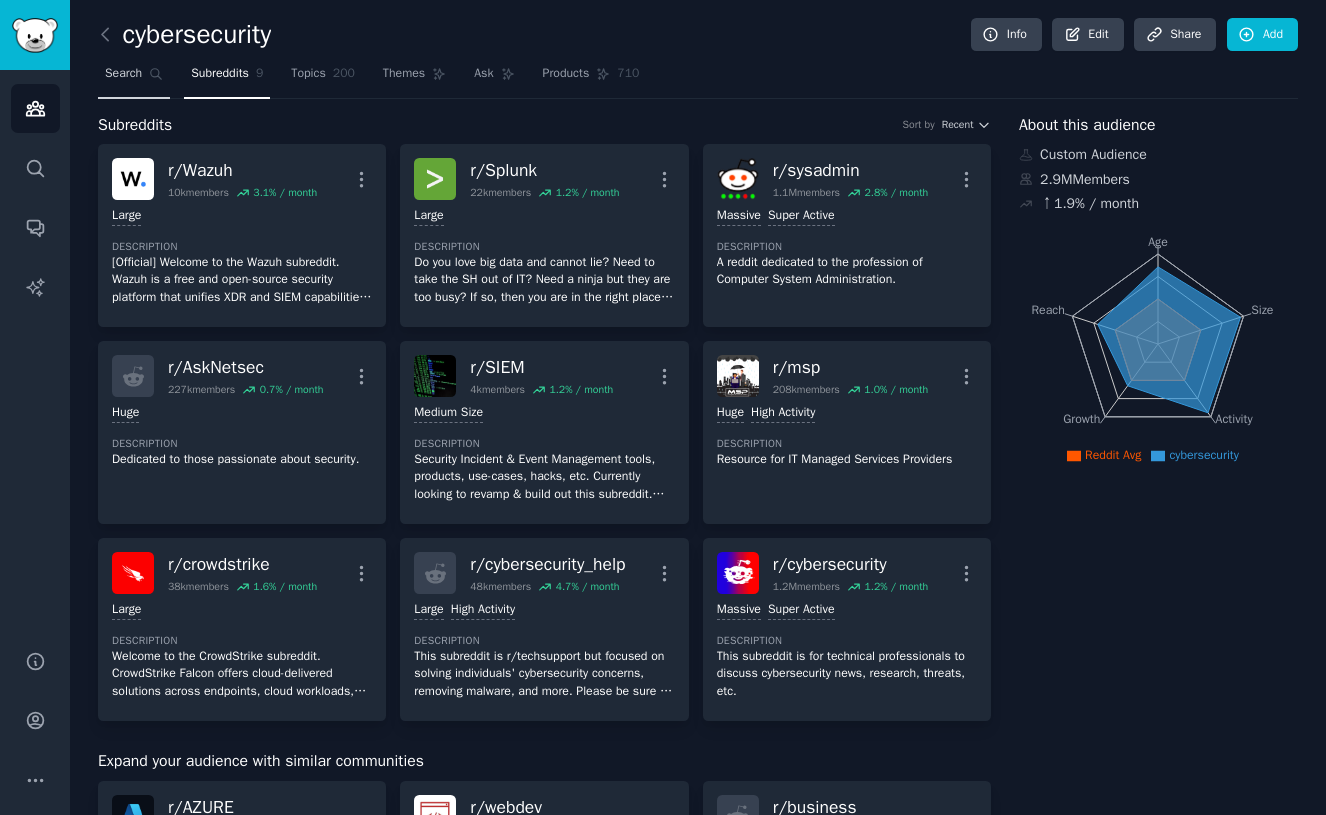 click on "Search" at bounding box center [123, 74] 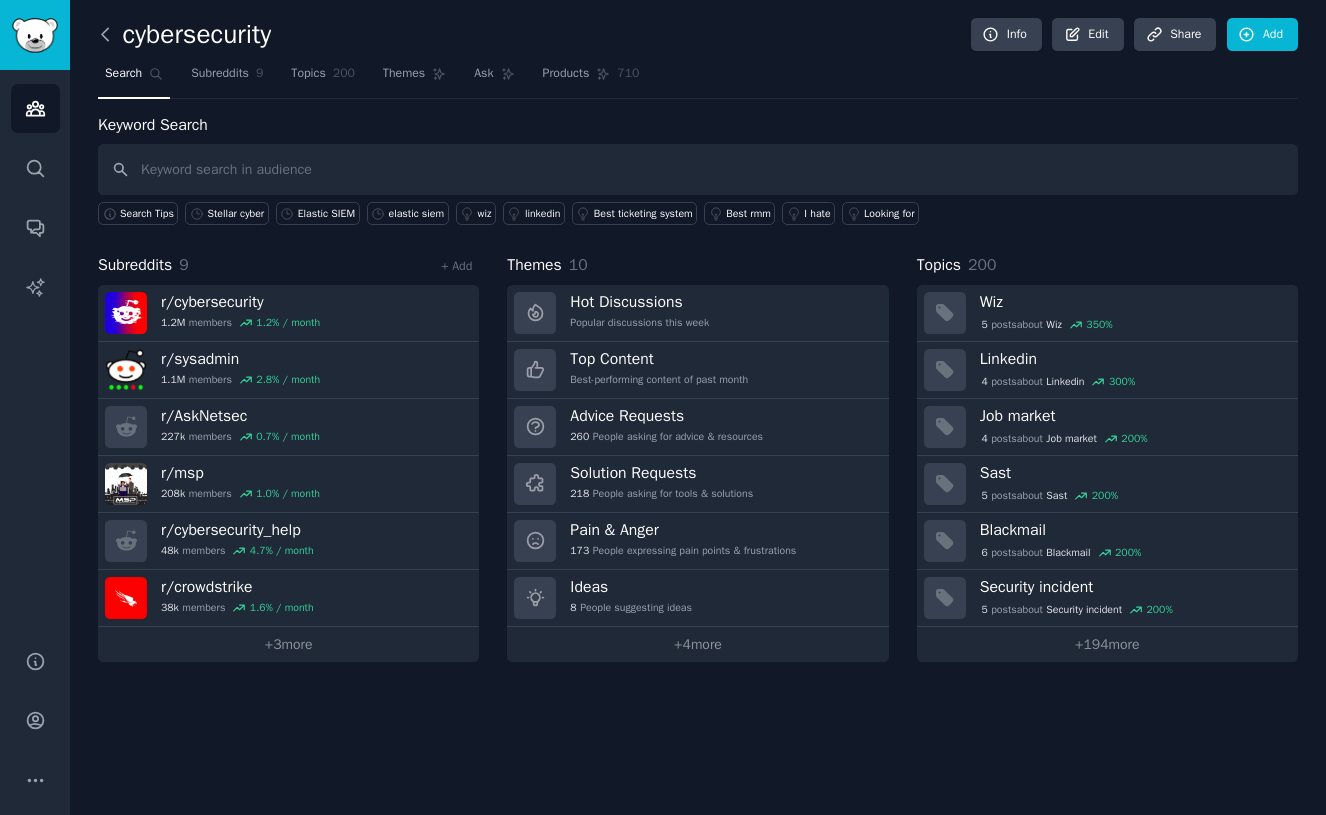 click 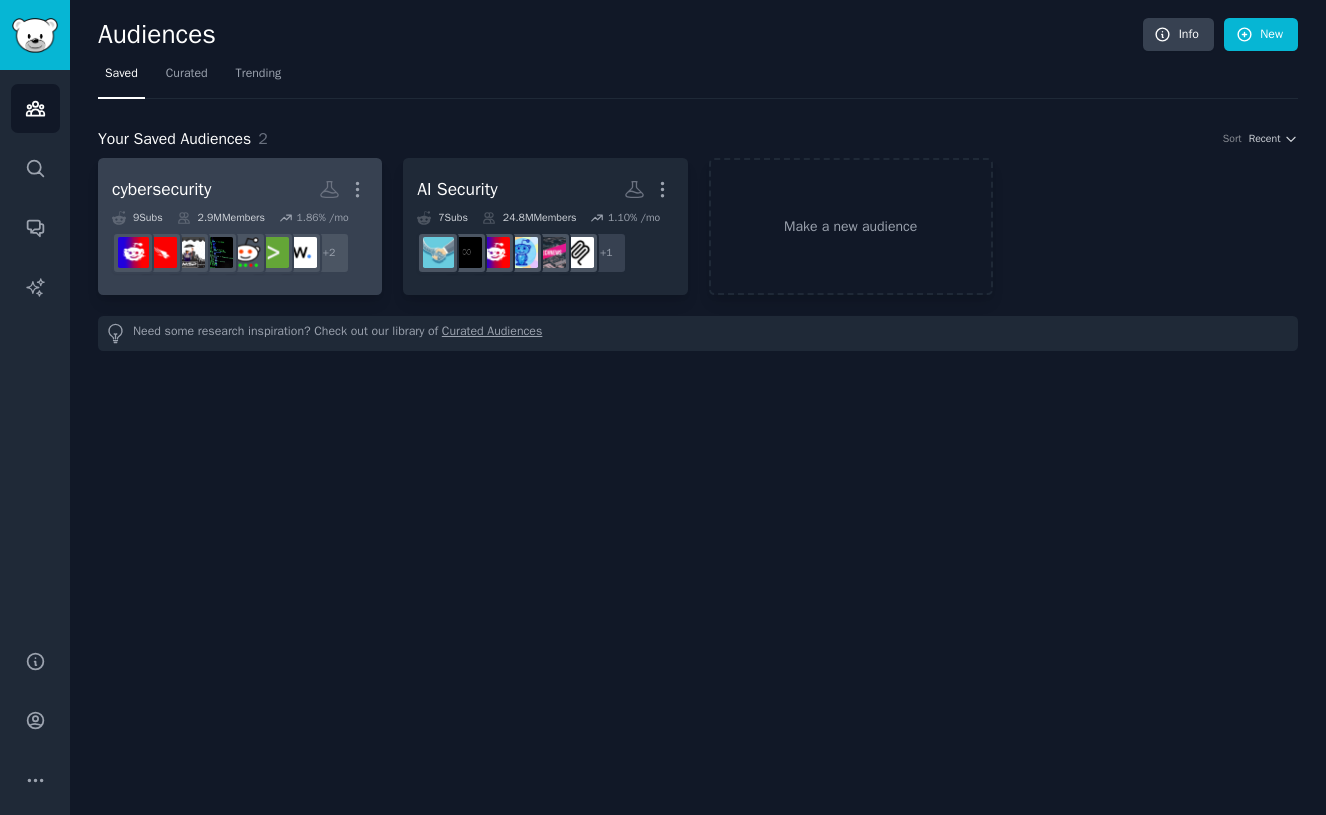 click on "cybersecurity" at bounding box center (161, 189) 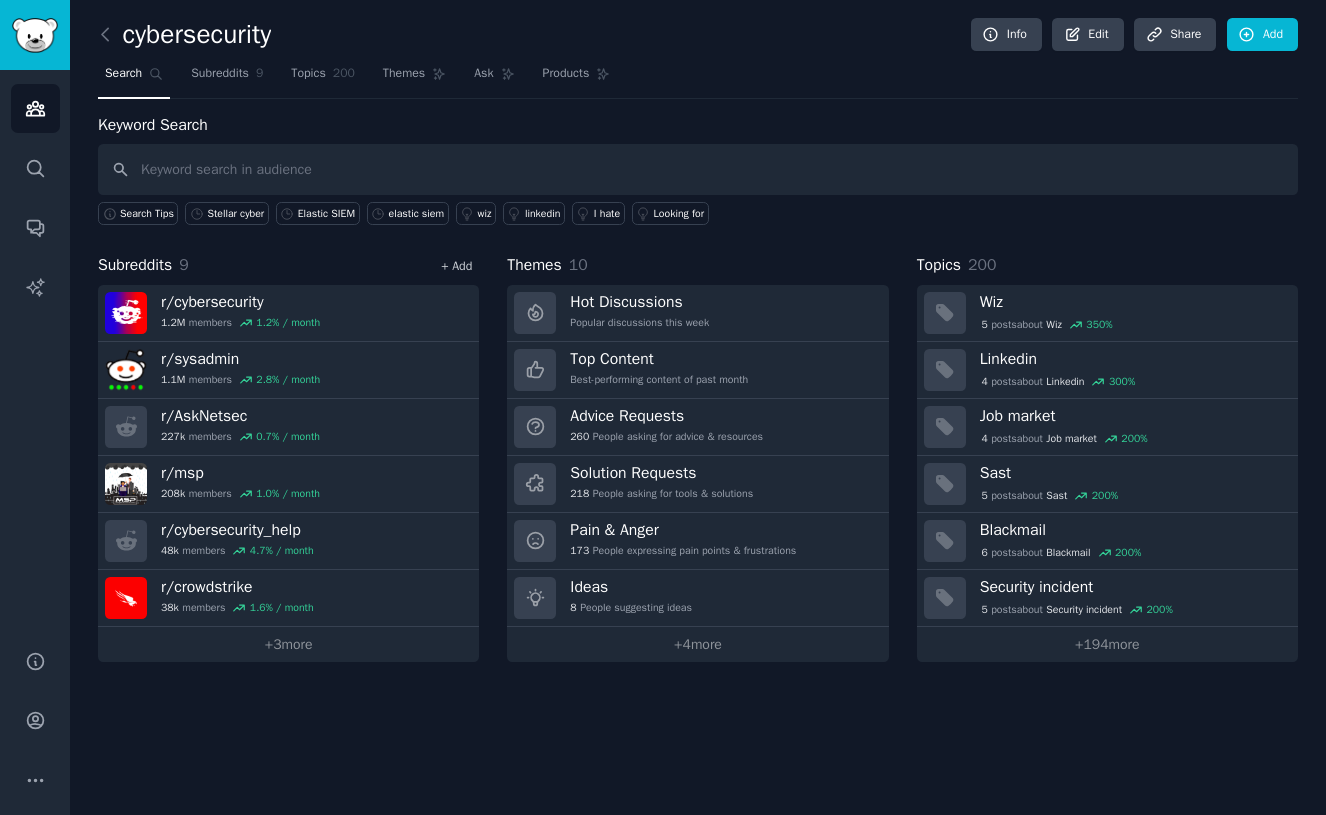 click on "+ Add" at bounding box center [456, 266] 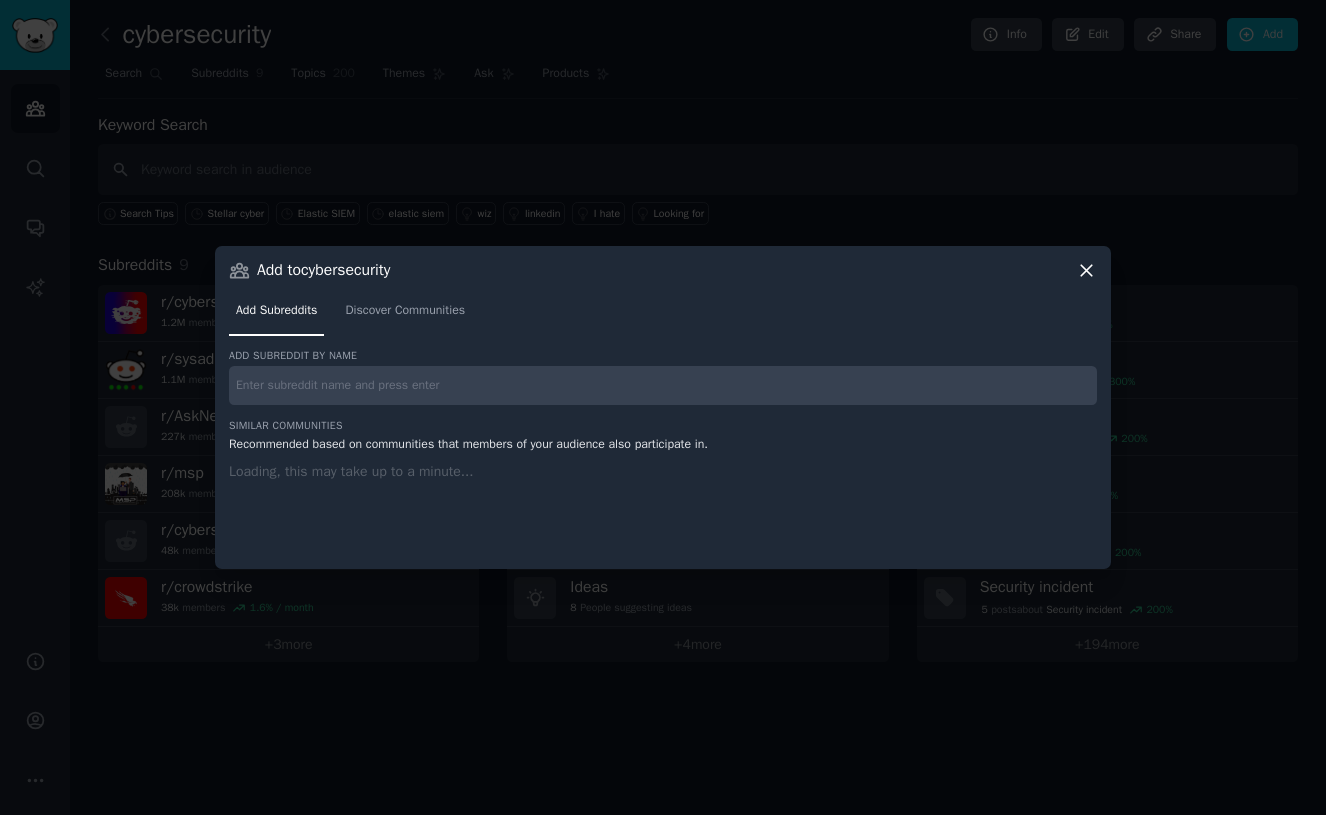 click on "Add subreddit by name Similar Communities Recommended based on communities that members of your audience also participate in. Loading, this may take up to a minute..." at bounding box center [663, 447] 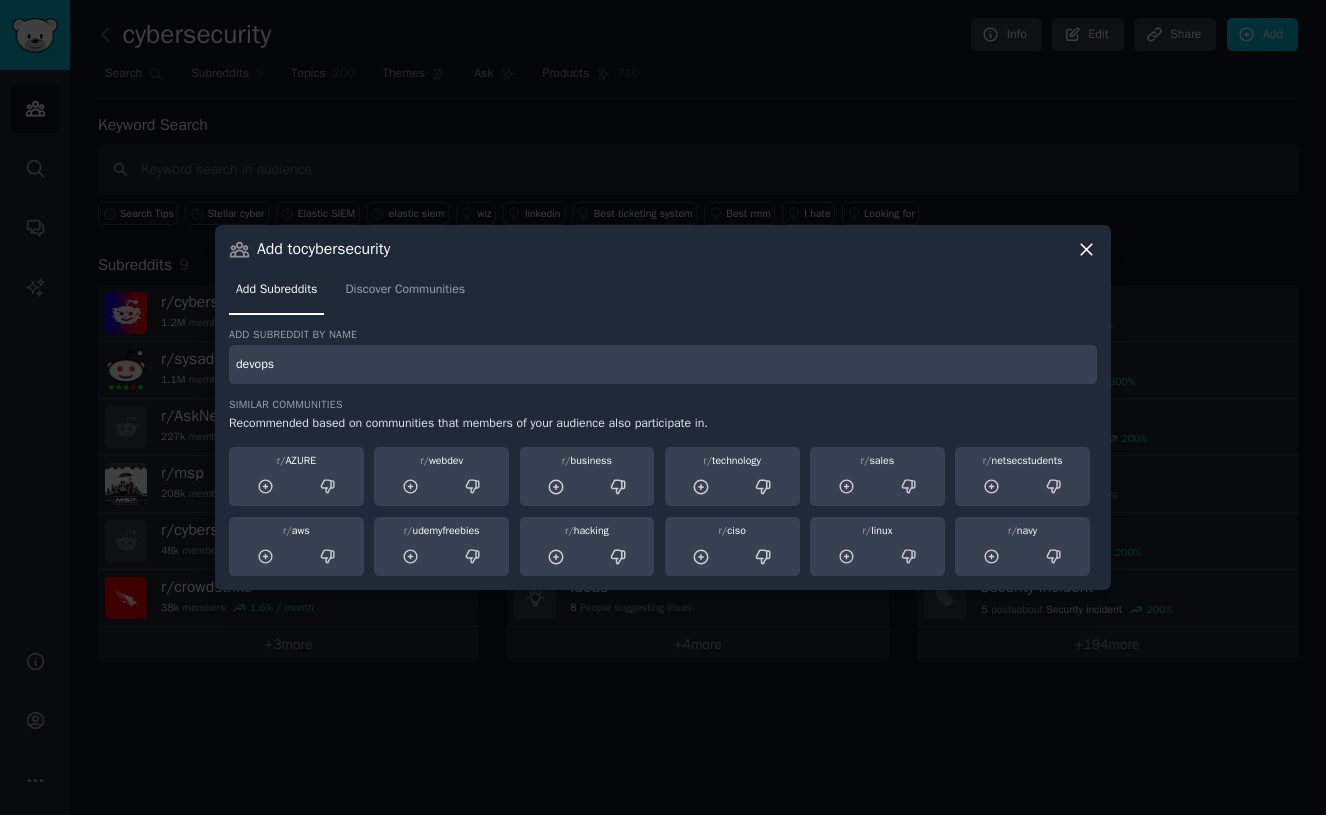 type on "devops" 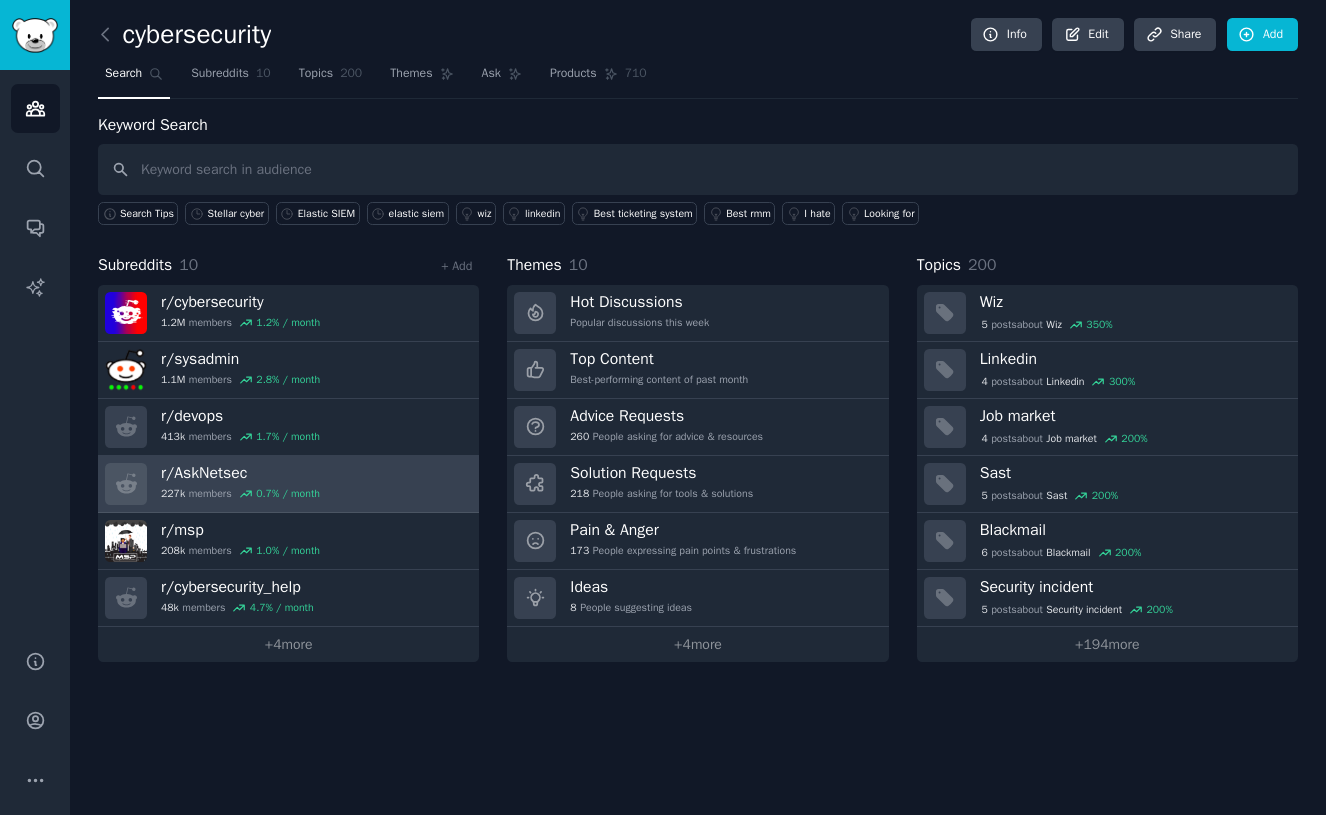 scroll, scrollTop: 0, scrollLeft: 0, axis: both 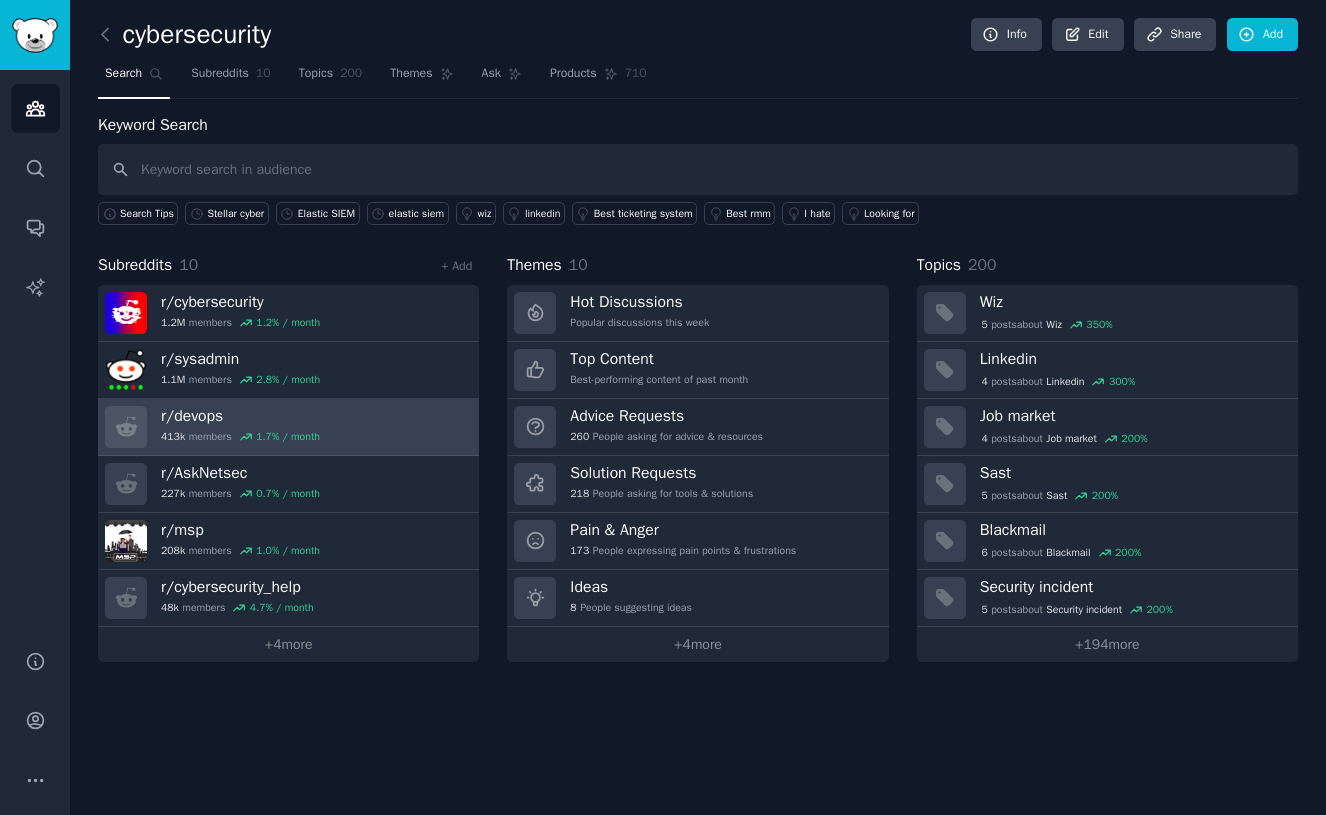 click on "413k  members 1.7 % / month" at bounding box center (240, 437) 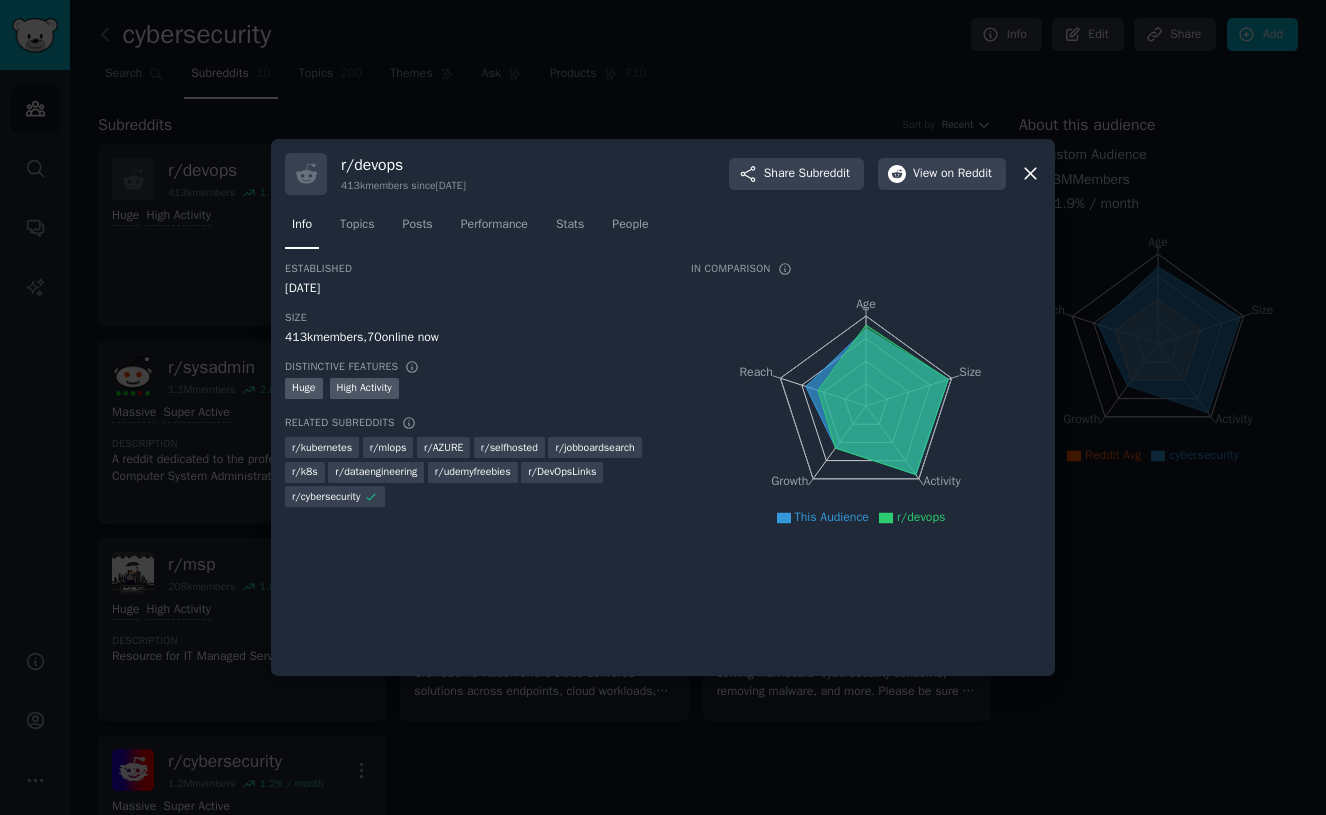 click 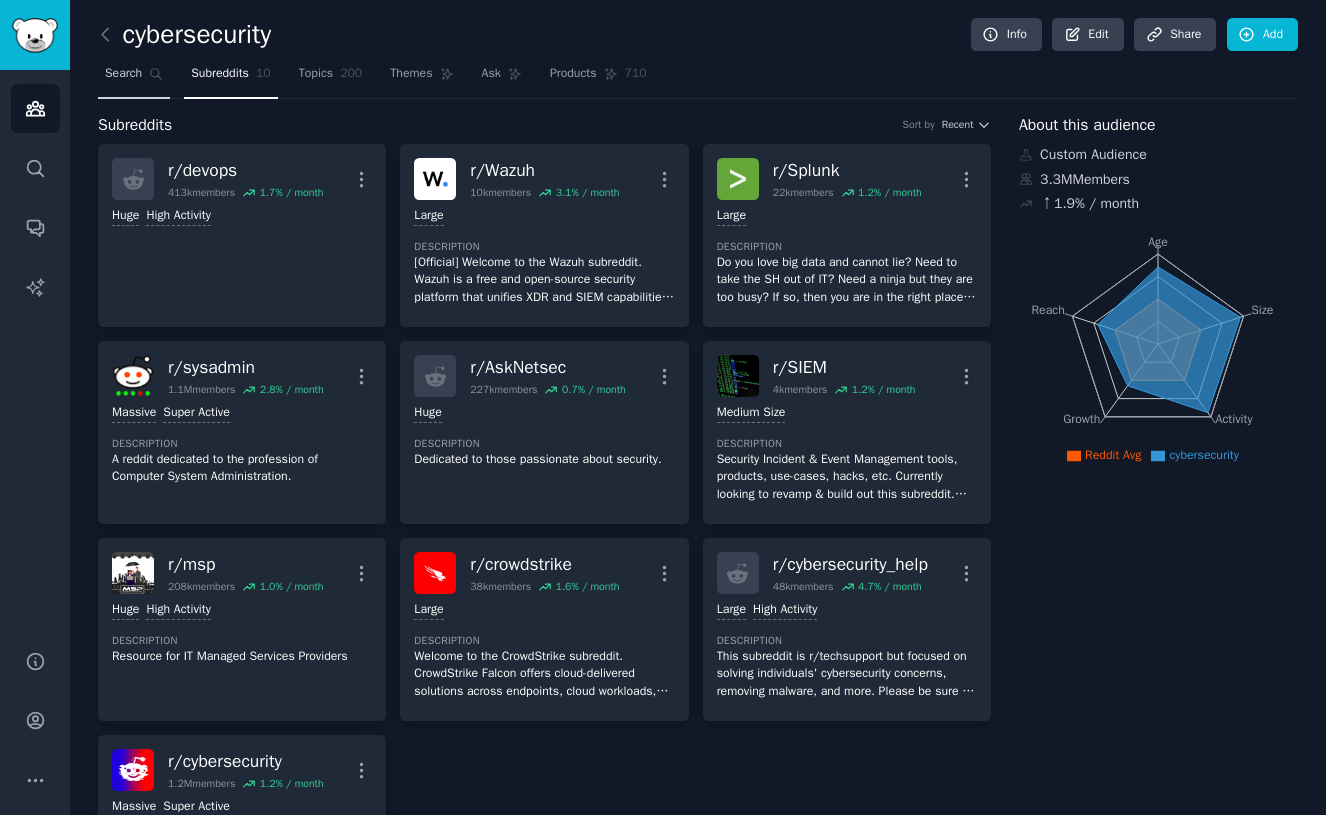 click on "Search" at bounding box center [123, 74] 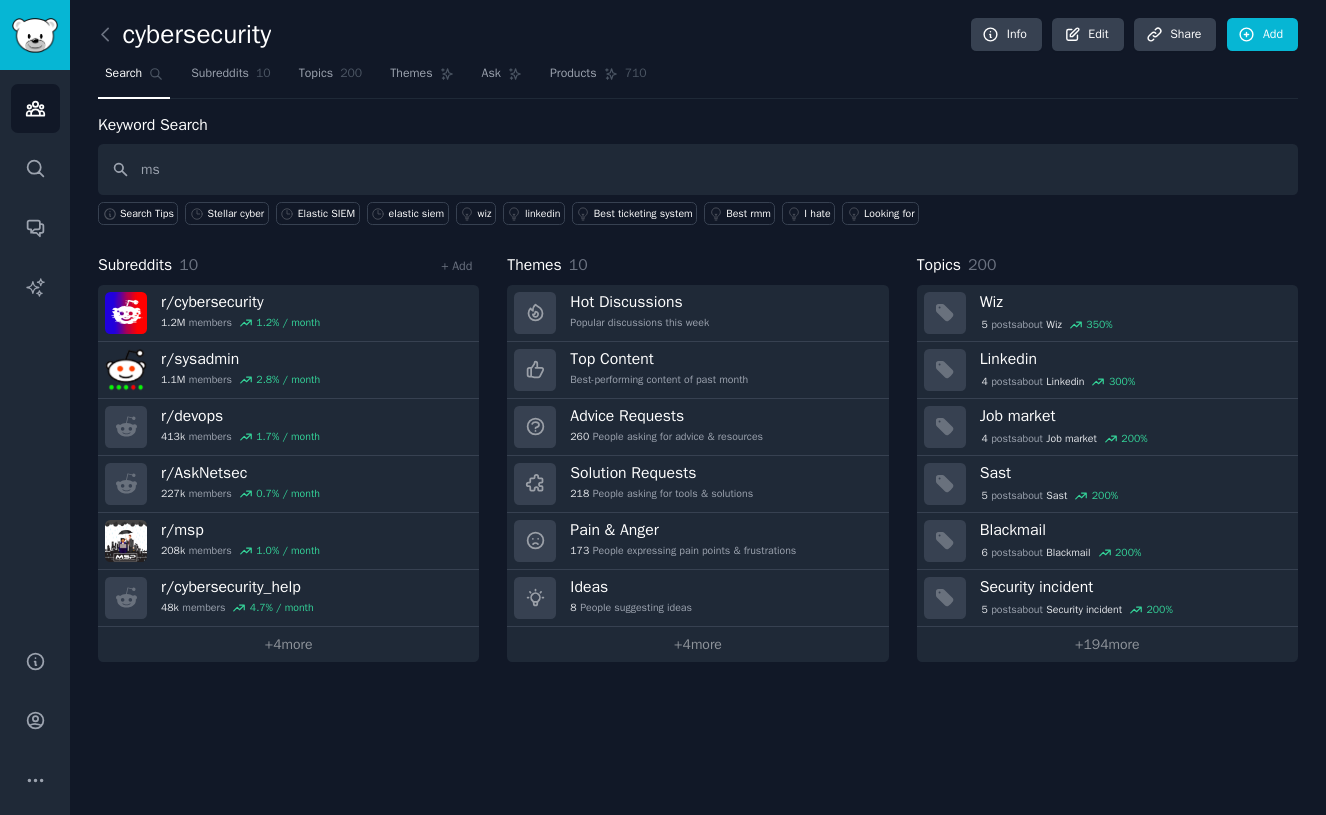 type on "m" 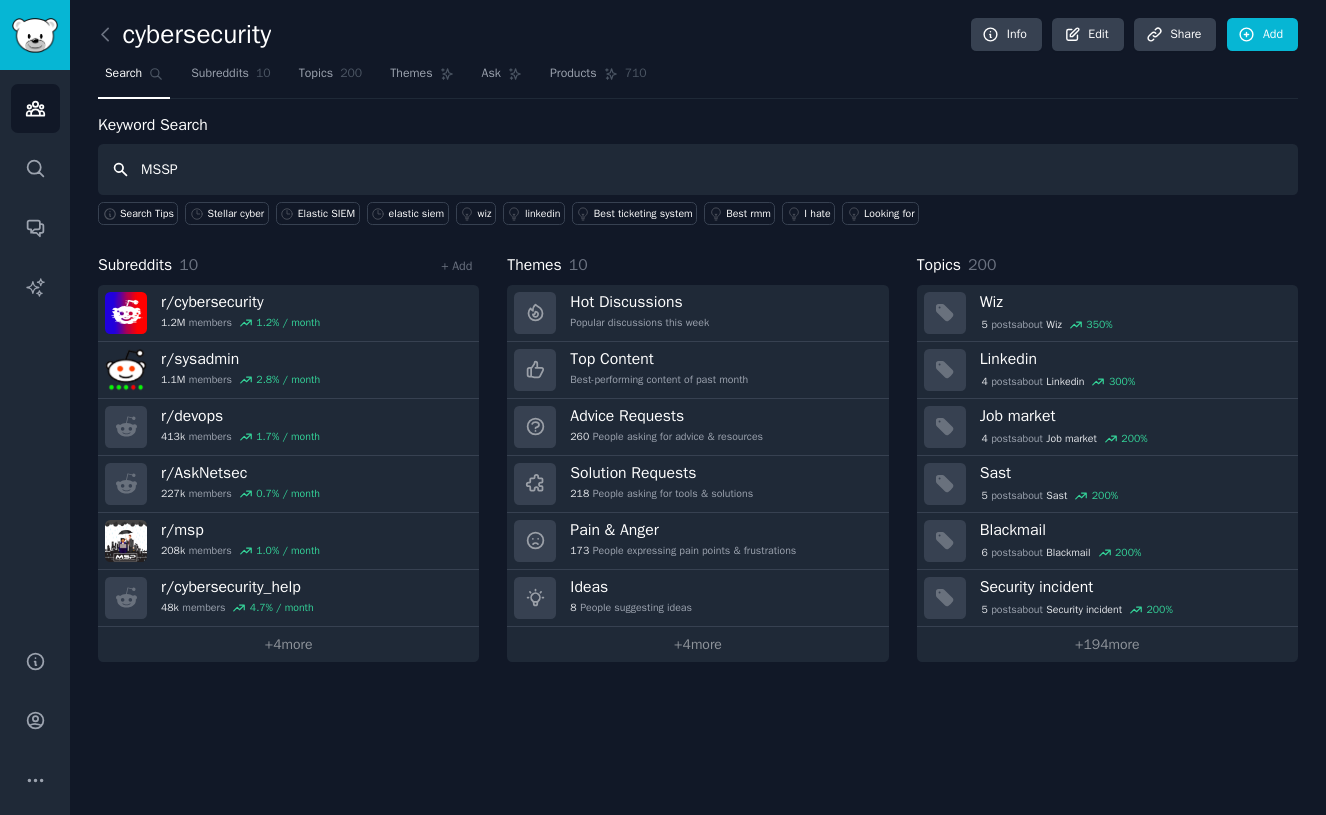 type on "MSSP" 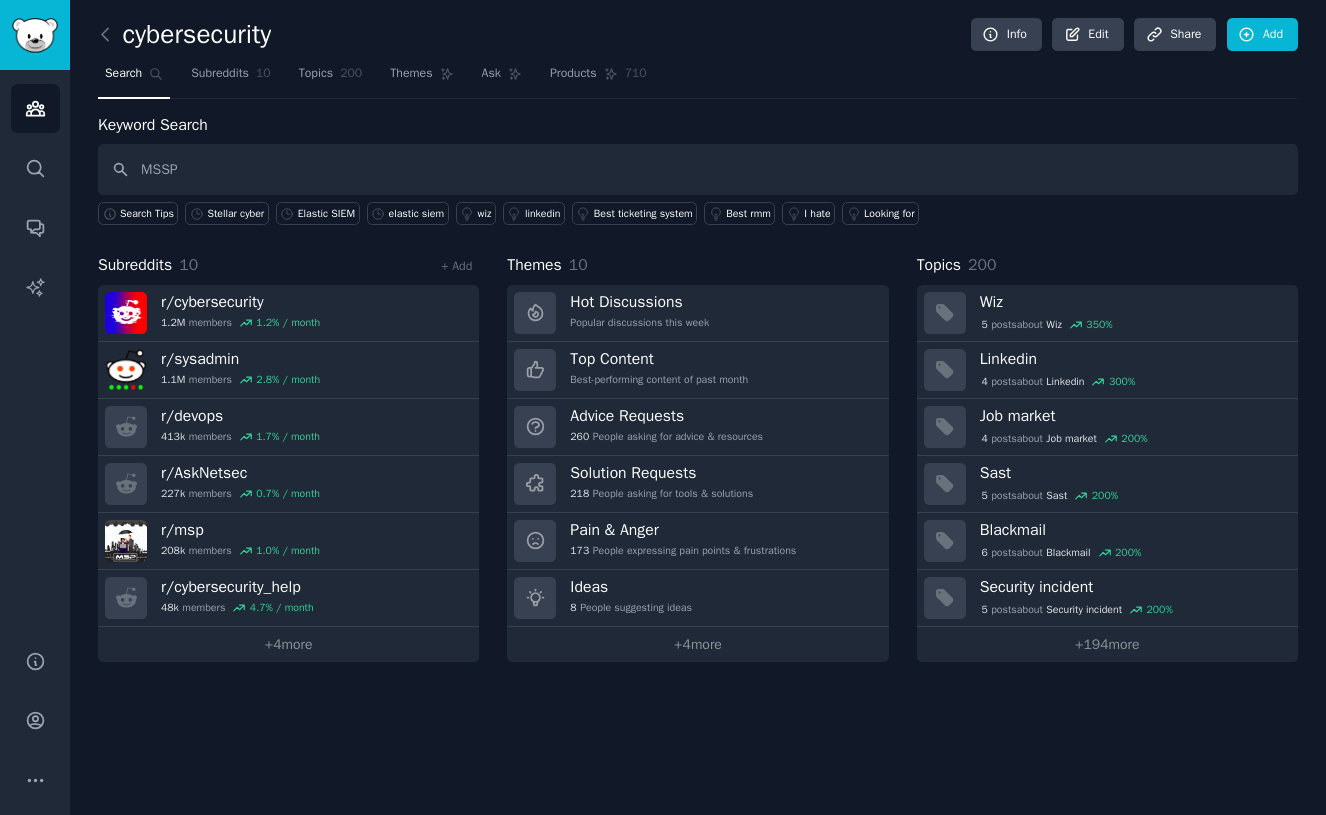 click on "Subreddits 10 + Add r/ cybersecurity 1.2M  members 1.2 % / month r/ sysadmin 1.1M  members 2.8 % / month r/ devops 413k  members 1.7 % / month r/ AskNetsec 227k  members 0.7 % / month r/ msp 208k  members 1.0 % / month r/ cybersecurity_help 48k  members 4.7 % / month +  4  more" at bounding box center (288, 457) 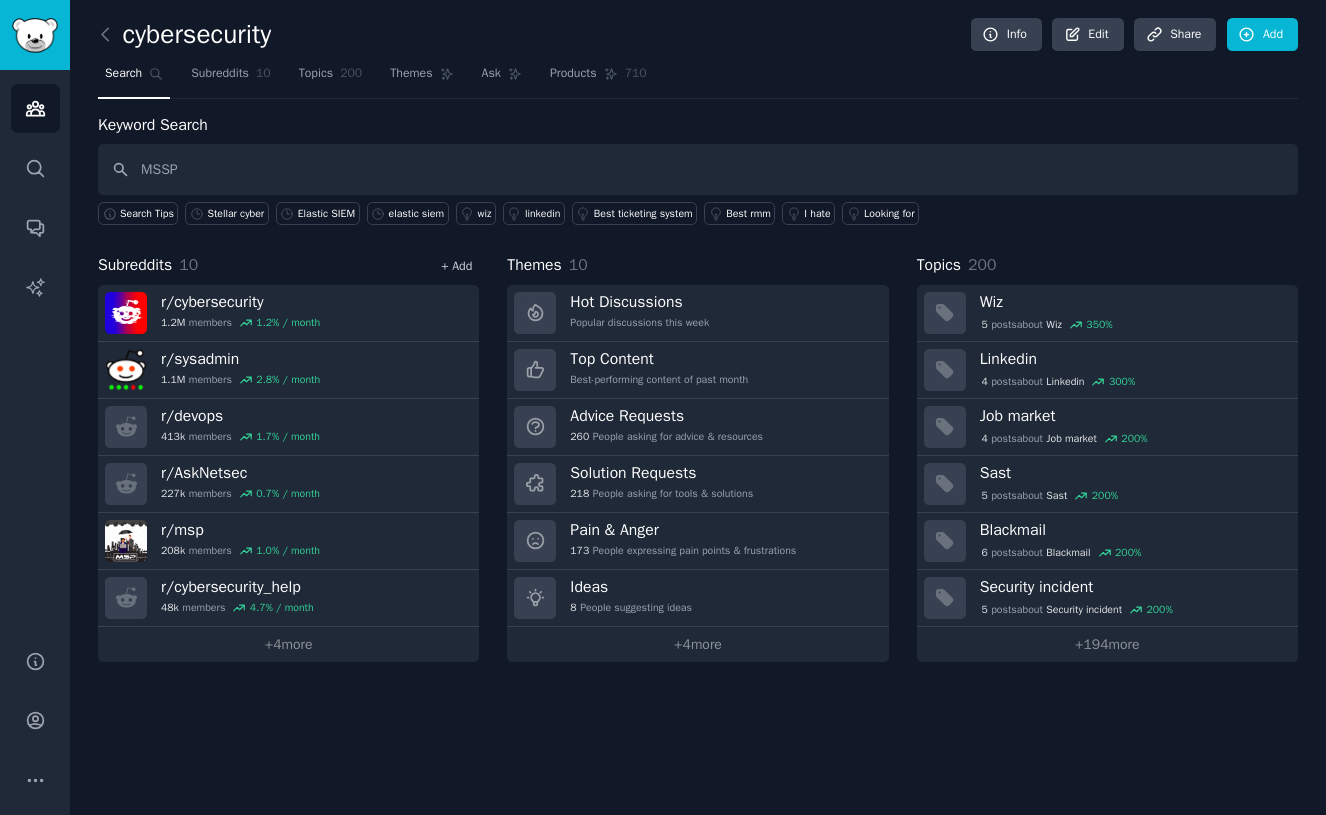 click on "+ Add" at bounding box center (456, 266) 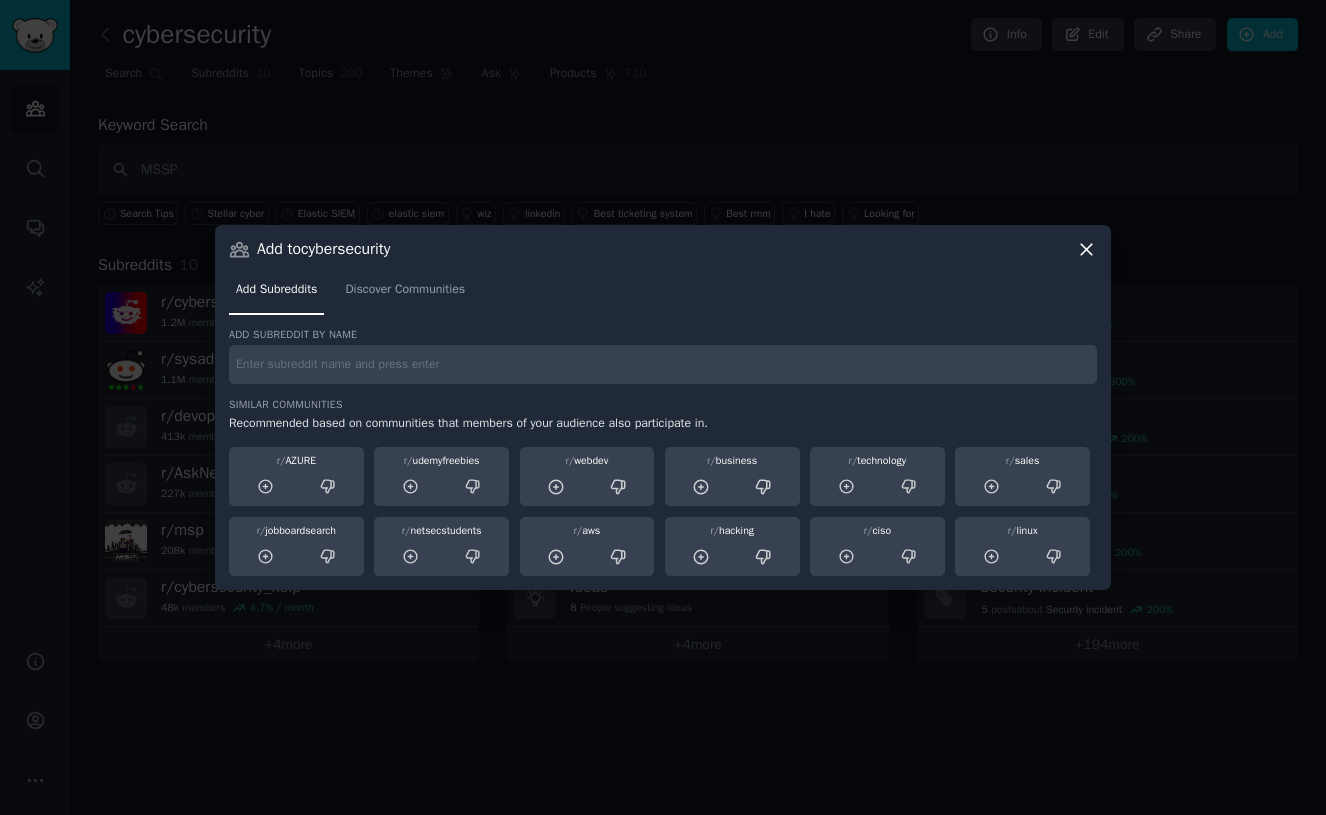 click at bounding box center (663, 364) 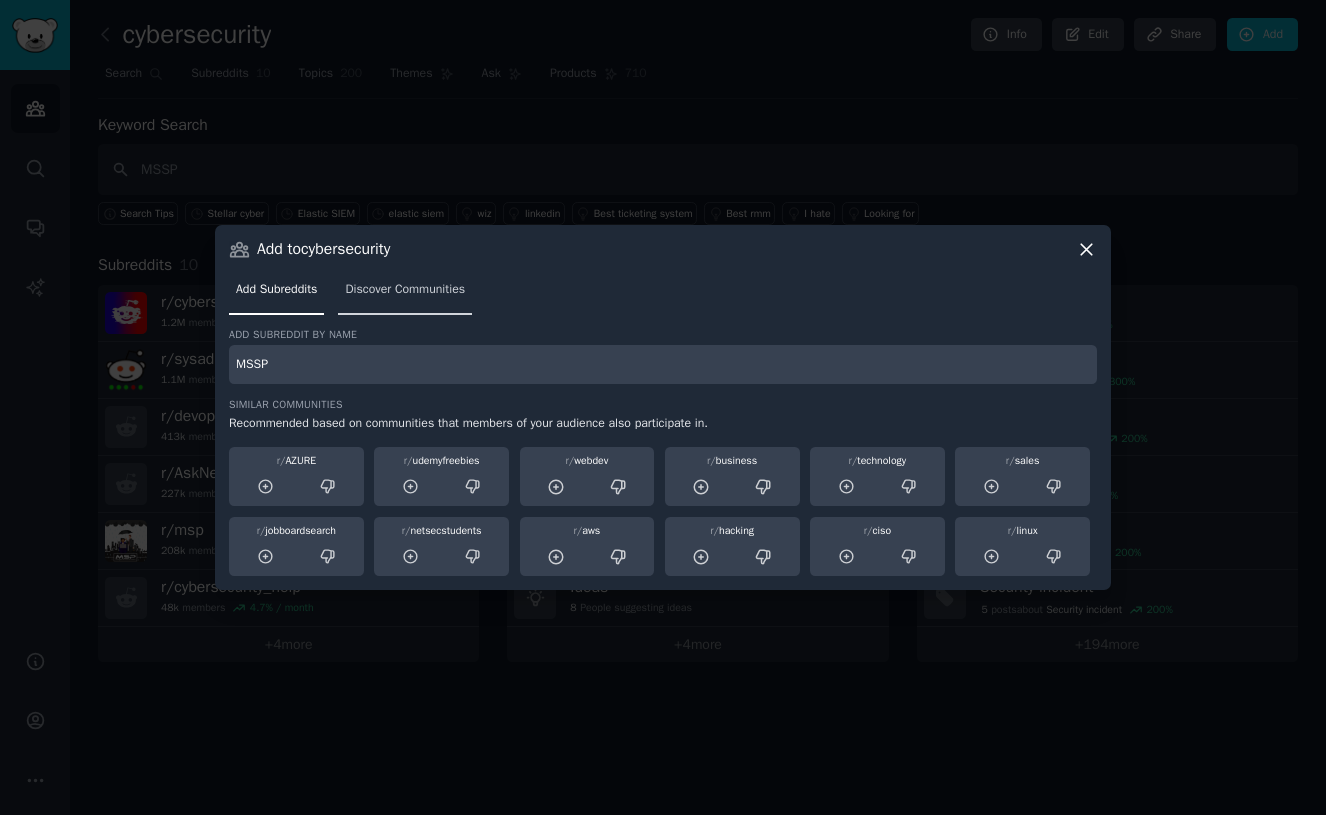 type on "MSSP" 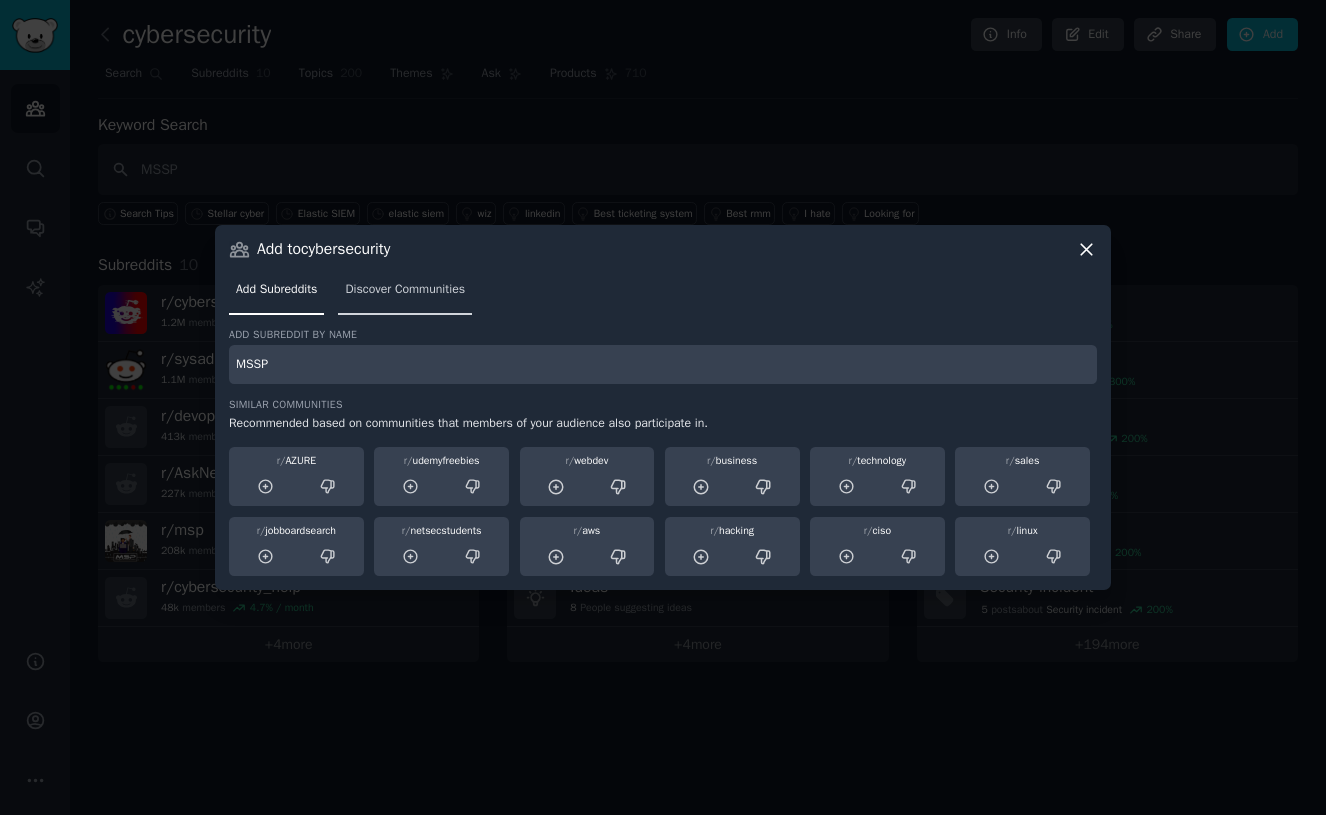 click on "Discover Communities" at bounding box center [405, 294] 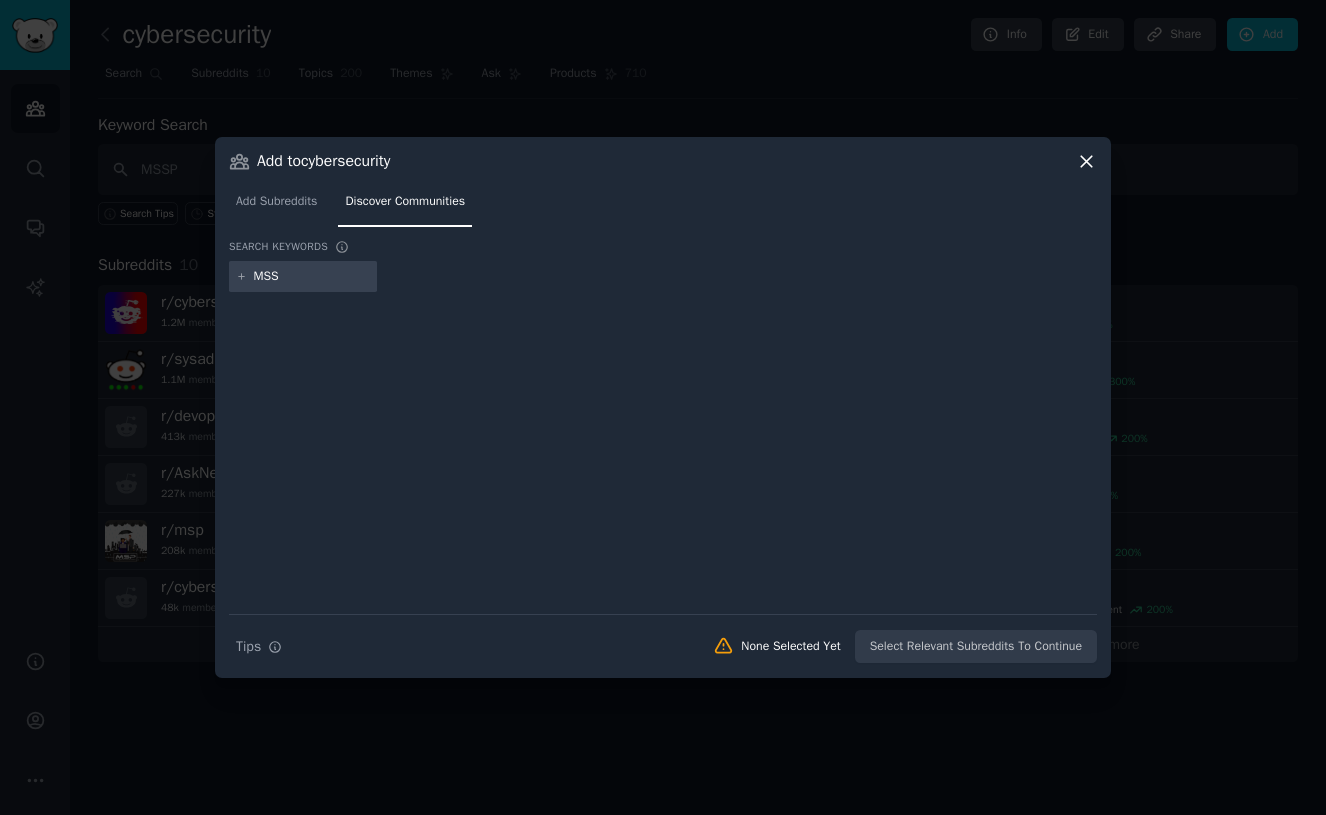 type on "MSSP" 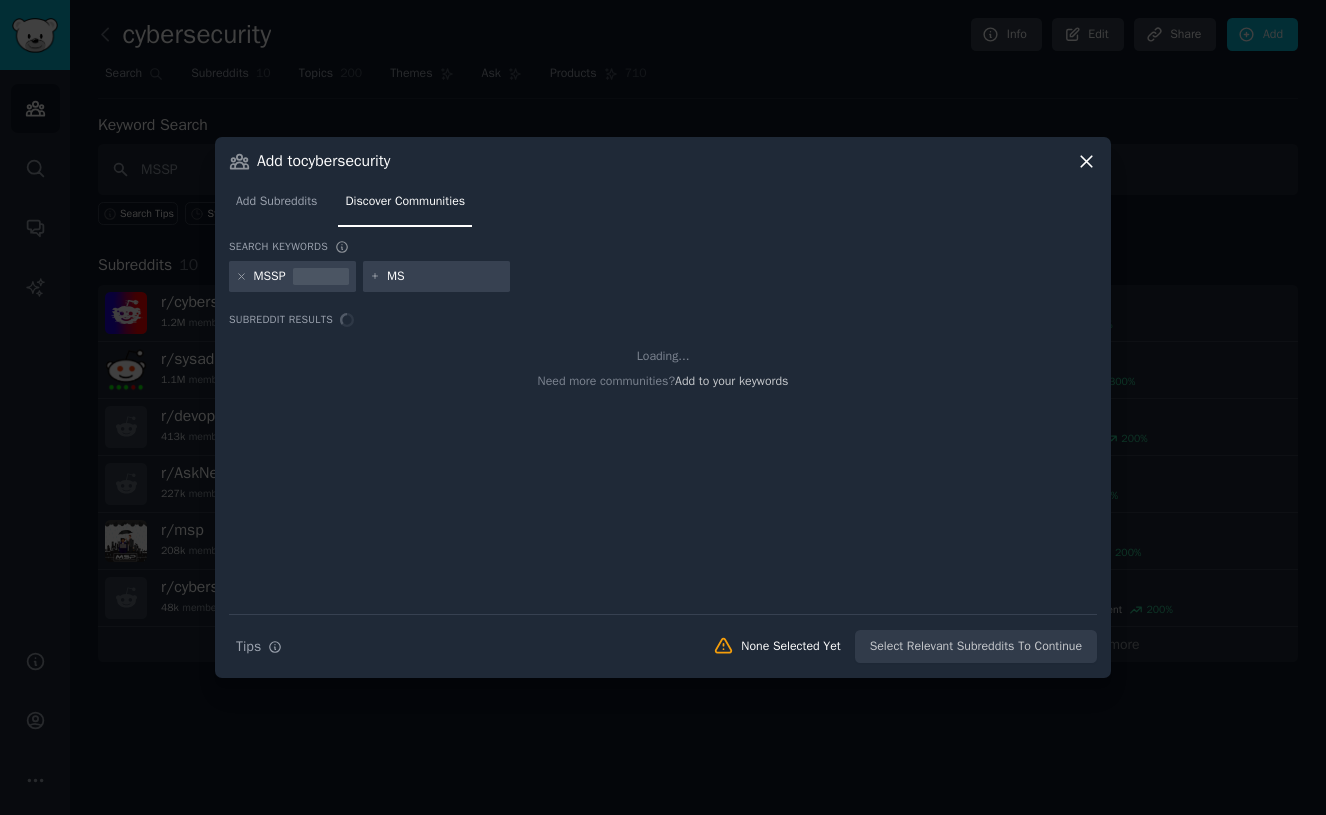 type on "MSP" 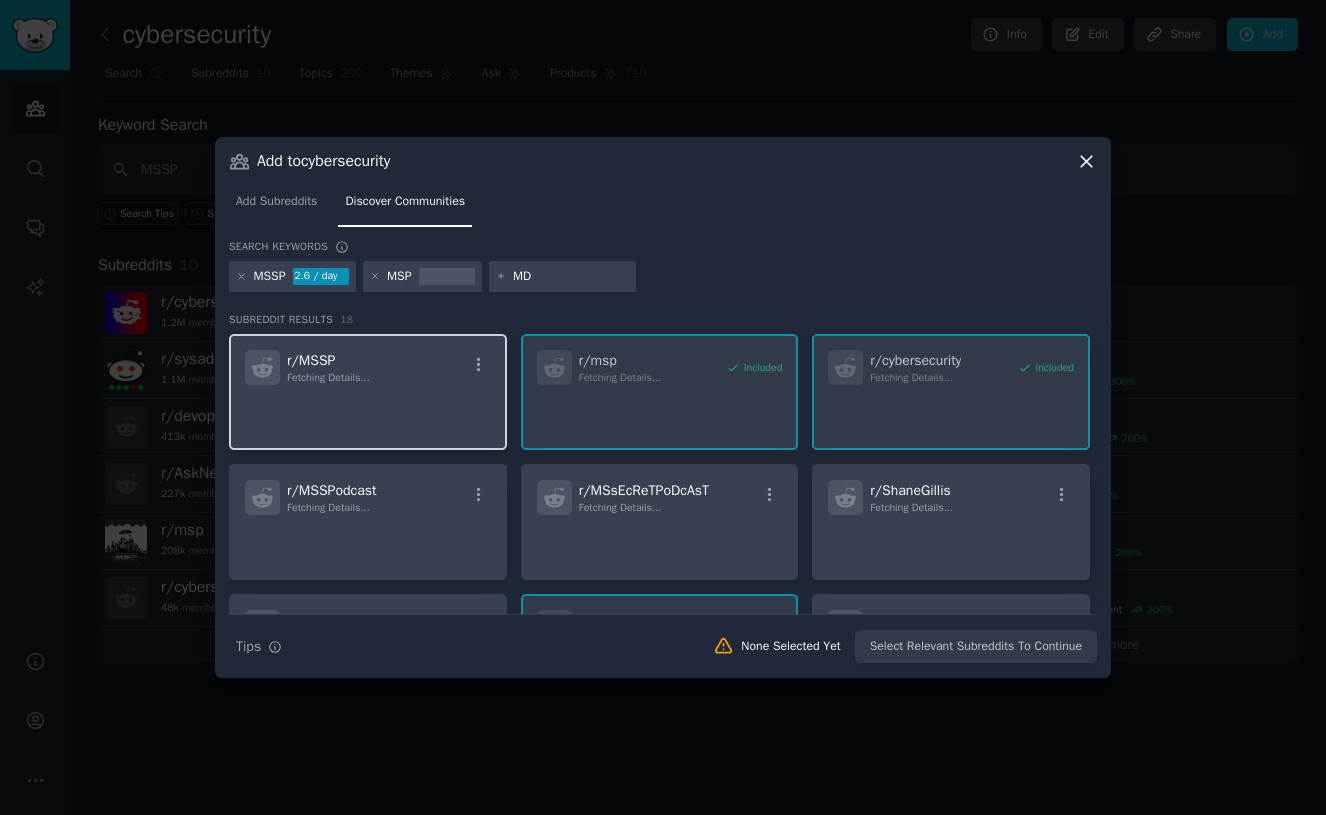 type on "MDR" 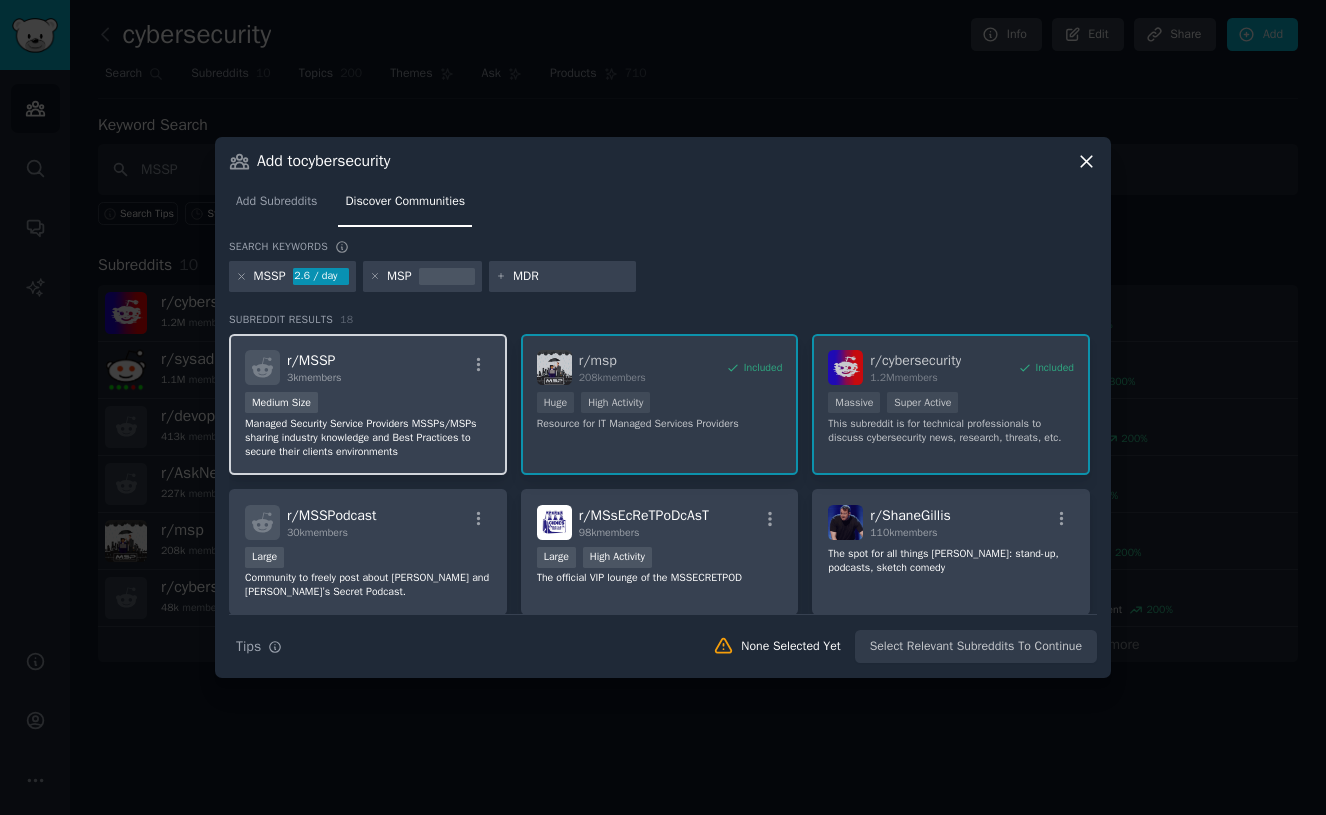 type 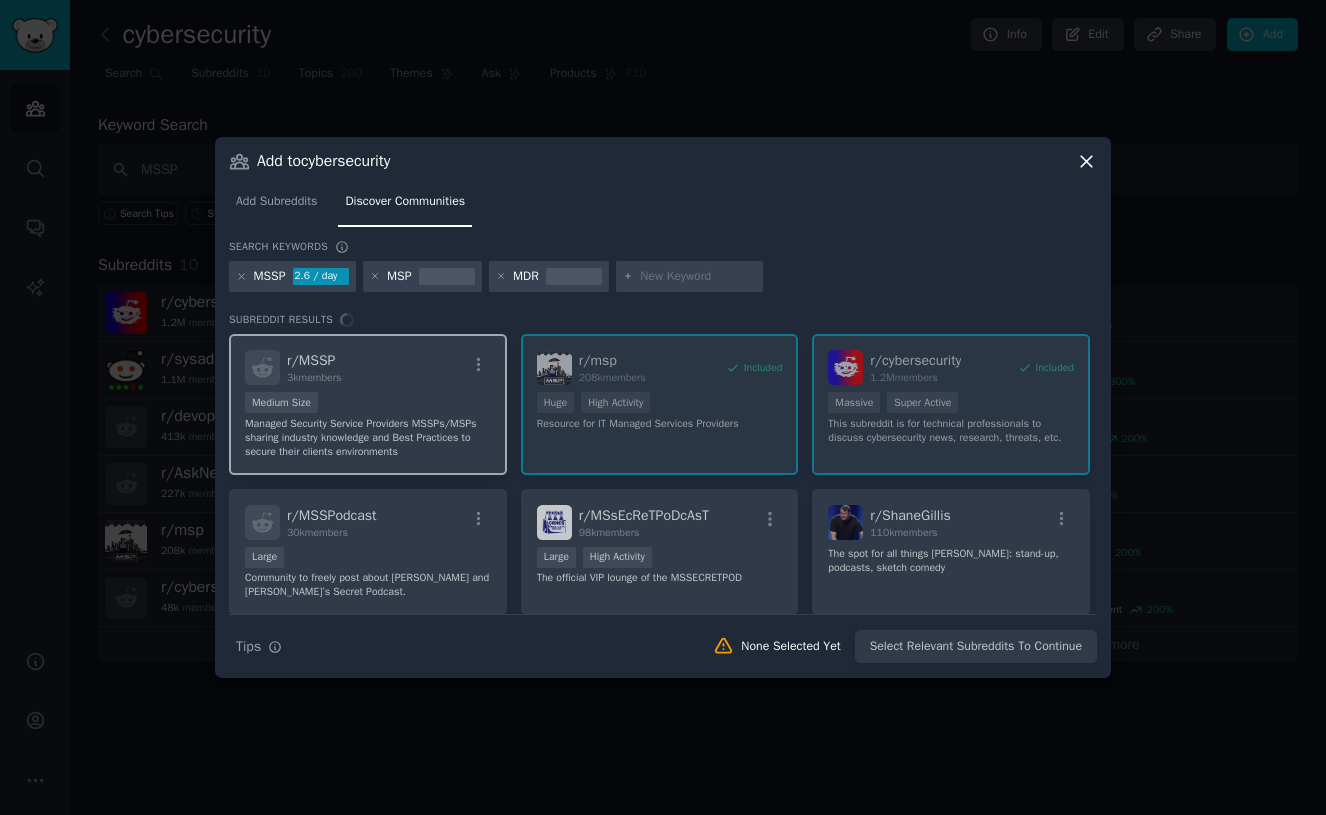 click on "Search keywords MSSP 2.6 / day MSP MDR Subreddit Results r/ MSSP 3k  members Medium Size Managed Security Service Providers
MSSPs/MSPs sharing industry knowledge and Best Practices to secure their clients environments r/ msp 208k  members Included Huge High Activity Resource for IT Managed Services Providers r/ cybersecurity 1.2M  members Included Massive Super Active This subreddit is for technical professionals to discuss cybersecurity news, research, threats, etc. r/ MSSPodcast 30k  members Large Community to freely post about [PERSON_NAME] and [PERSON_NAME]’s Secret Podcast.  r/ MSsEcReTPoDcAsT 98k  members Large High Activity The official VIP lounge of the MSSECRETPOD r/ ShaneGillis 110k  members The spot for all things [PERSON_NAME]: stand-up, podcasts, sketch comedy r/ MUD 20k  members Welcome to /r/MUD, covering MUD, MUSH, MUX, MOO, and all other MU* variants! r/ AskNetsec 227k  members Included Huge Dedicated to those passionate about security. r/ thefighterandthekid 168k  members Huge High Activity r/ mssperfectt" at bounding box center (663, 452) 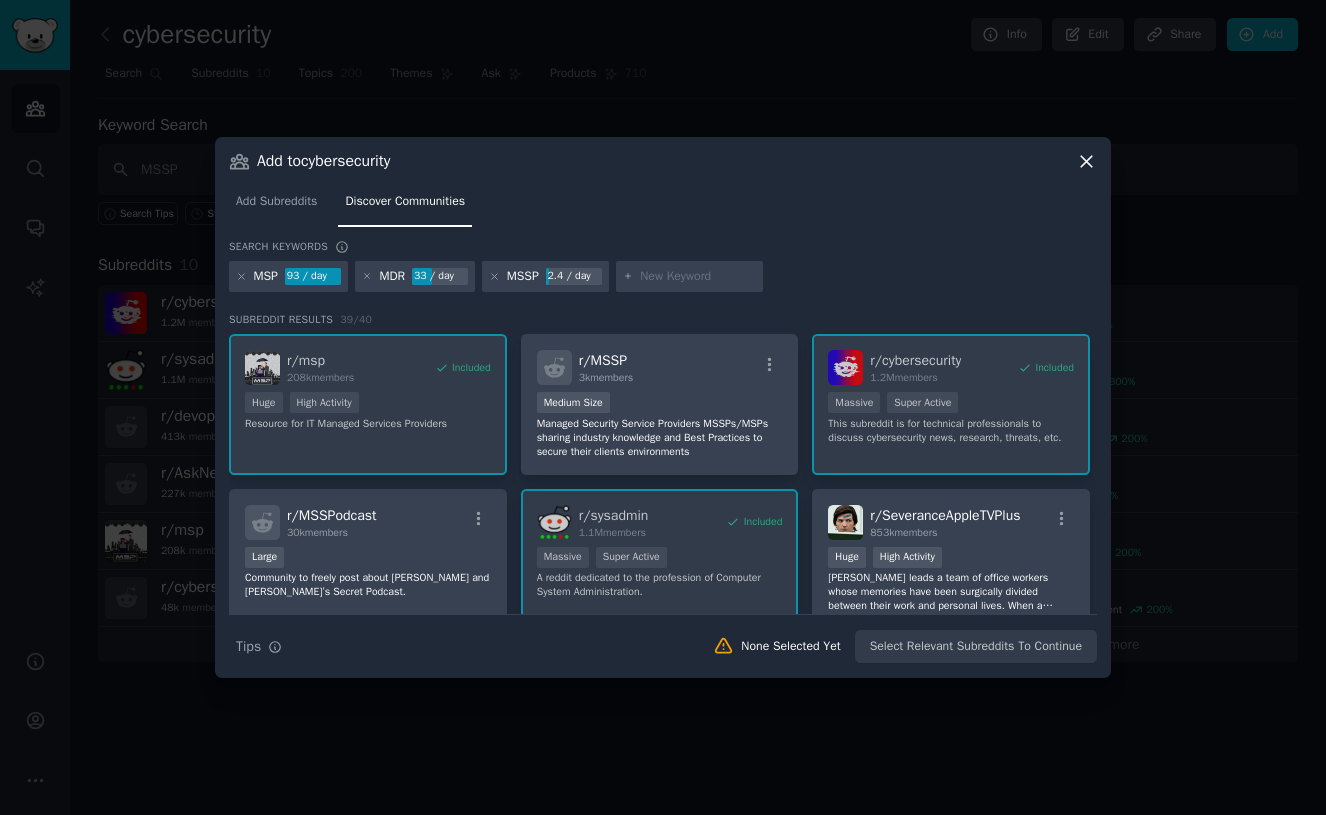 scroll, scrollTop: 0, scrollLeft: 0, axis: both 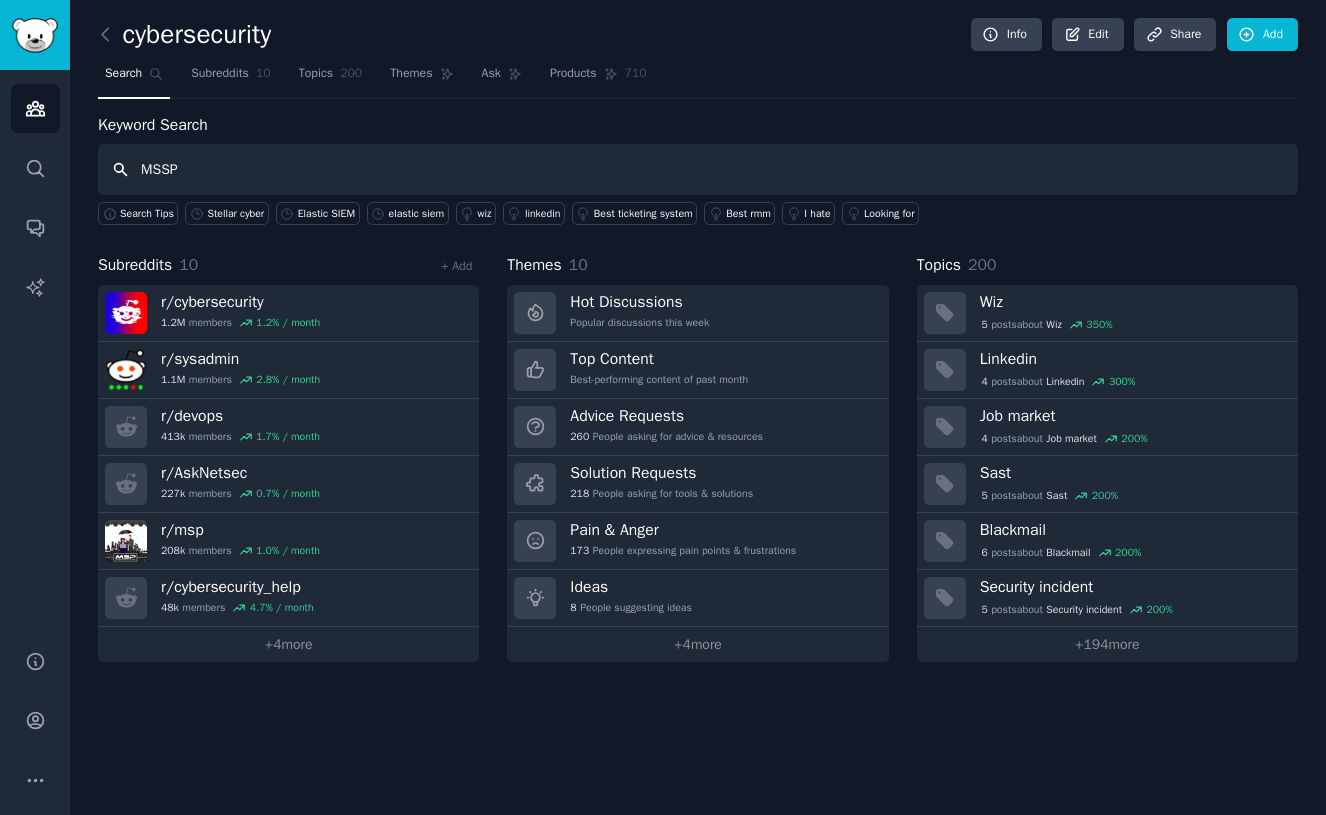click on "MSSP" at bounding box center (698, 169) 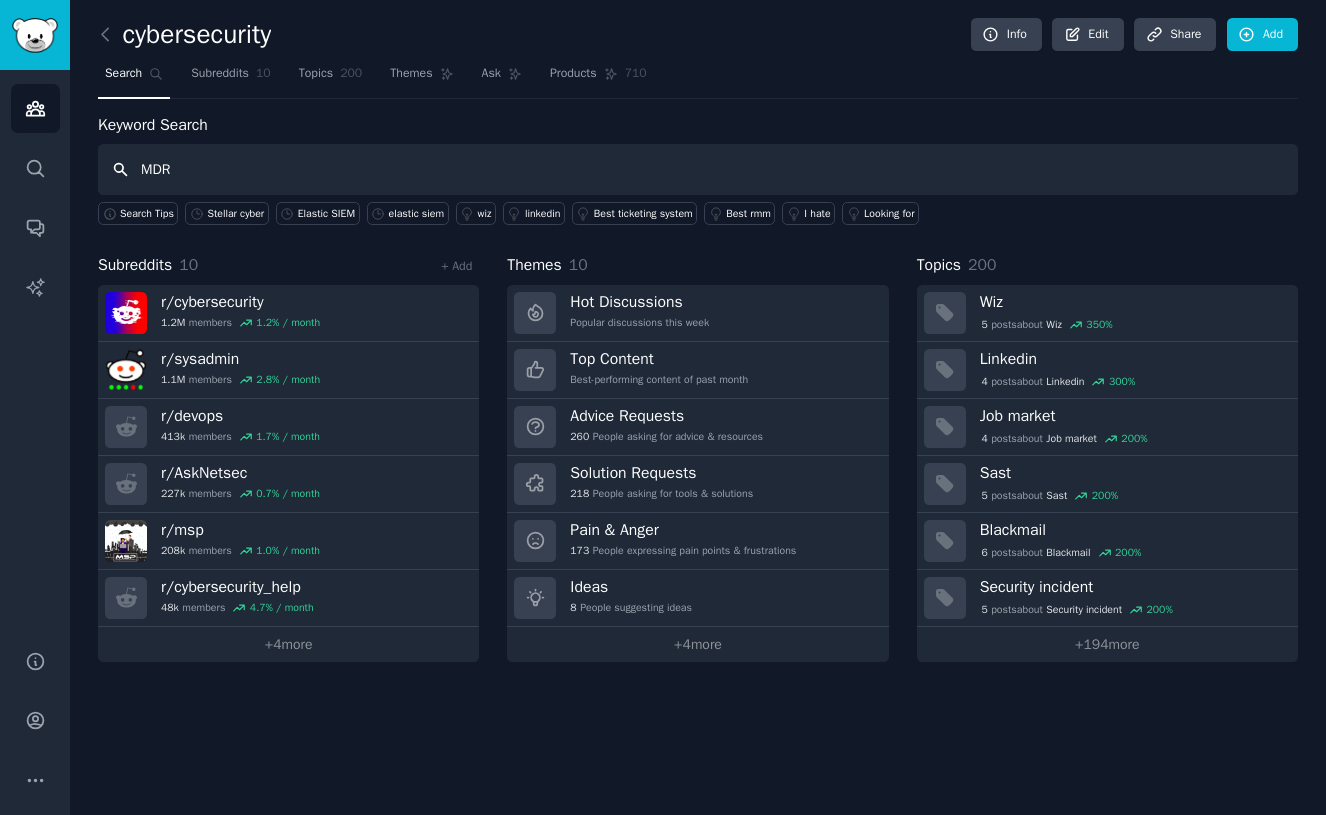 click on "MDR" at bounding box center [698, 169] 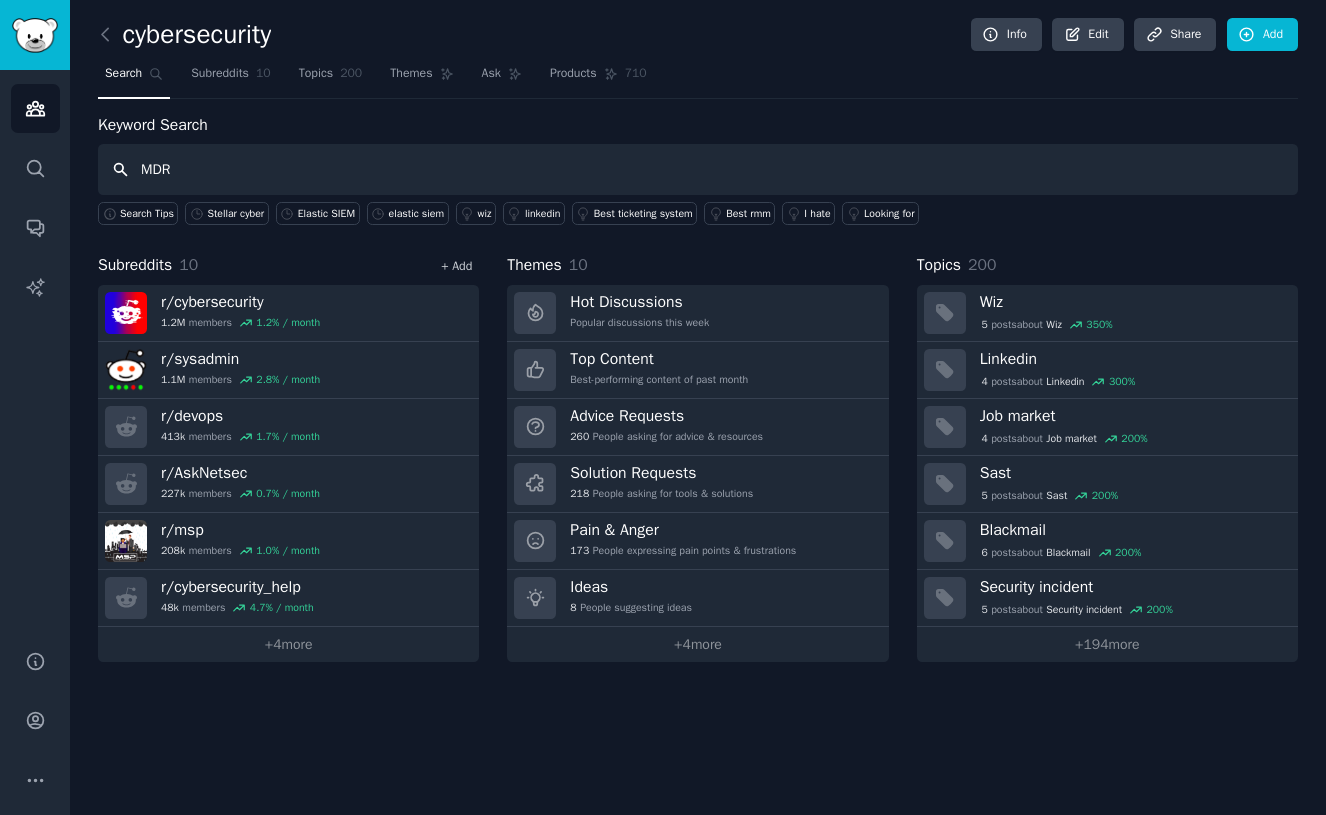 type on "MDR" 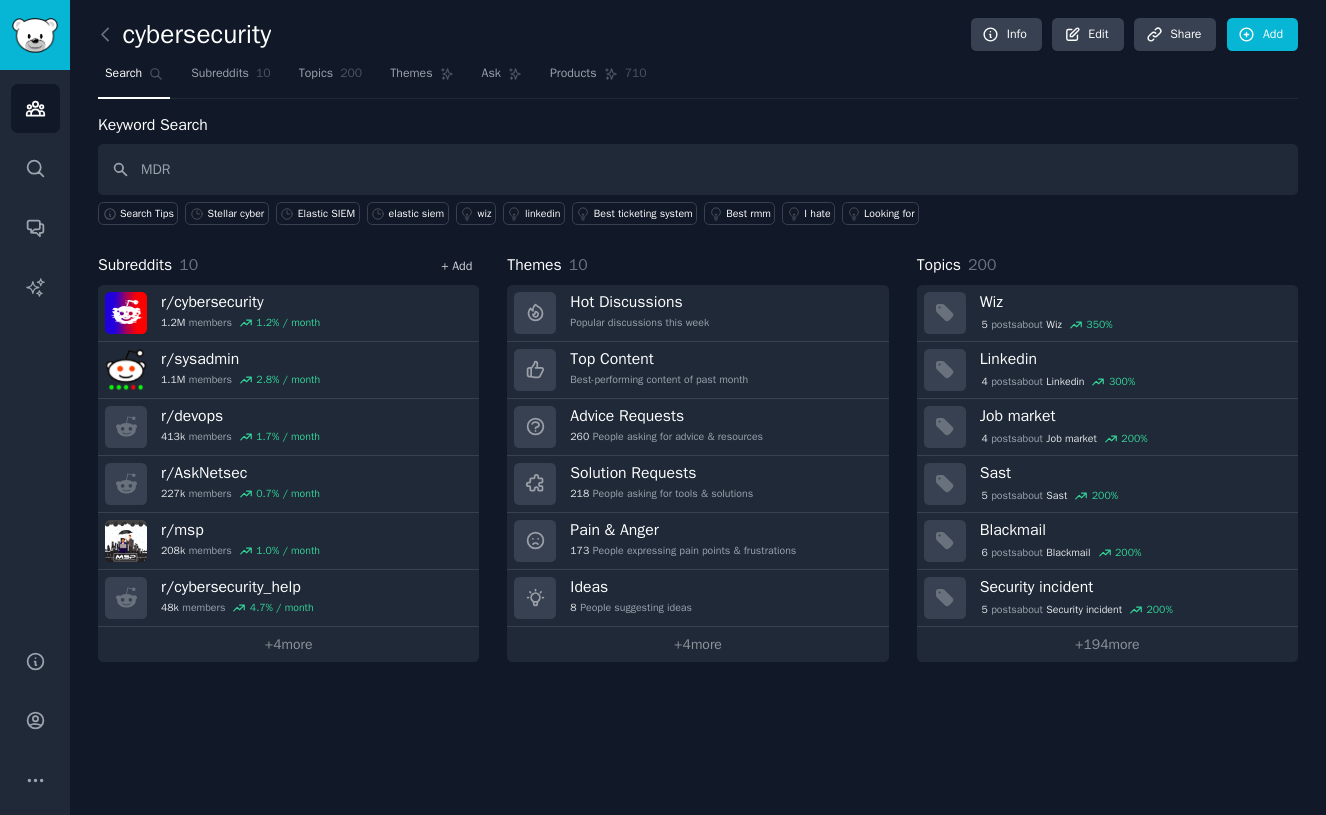 click on "+ Add" at bounding box center (456, 266) 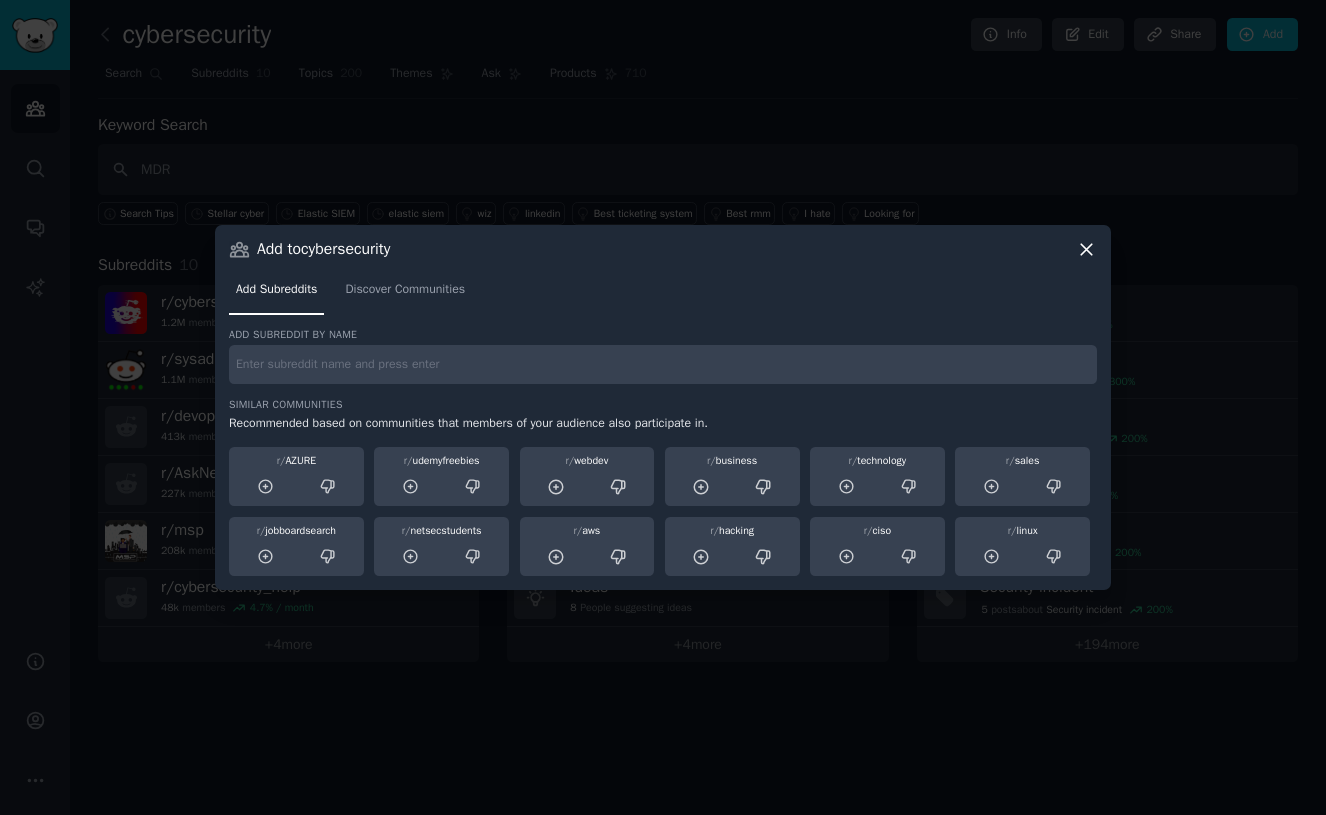 click on "Add subreddit by name Similar Communities Recommended based on communities that members of your audience also participate in. r/ AZURE r/ udemyfreebies r/ webdev r/ business r/ technology r/ sales r/ jobboardsearch r/ netsecstudents r/ aws r/ hacking r/ ciso r/ linux" at bounding box center (663, 452) 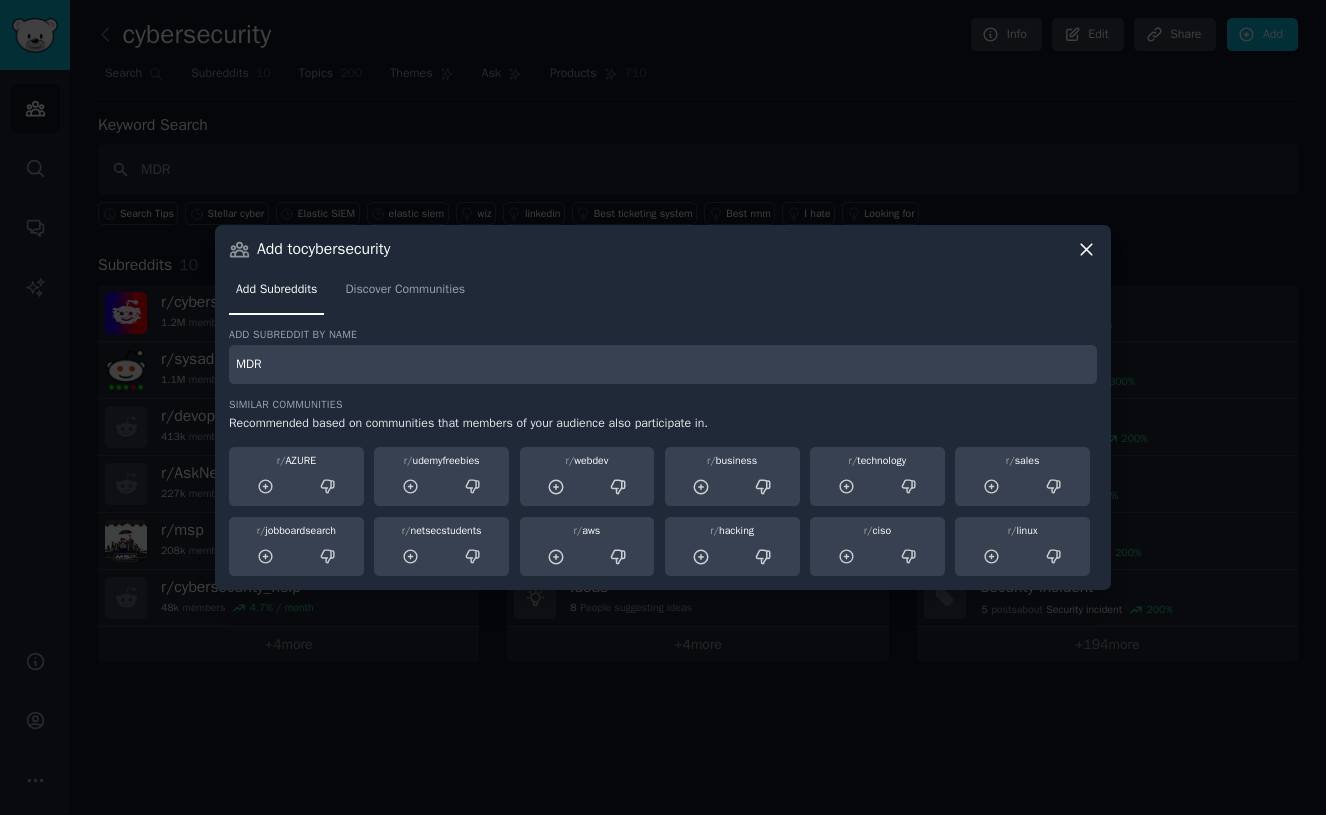 click on "MDR" at bounding box center [663, 364] 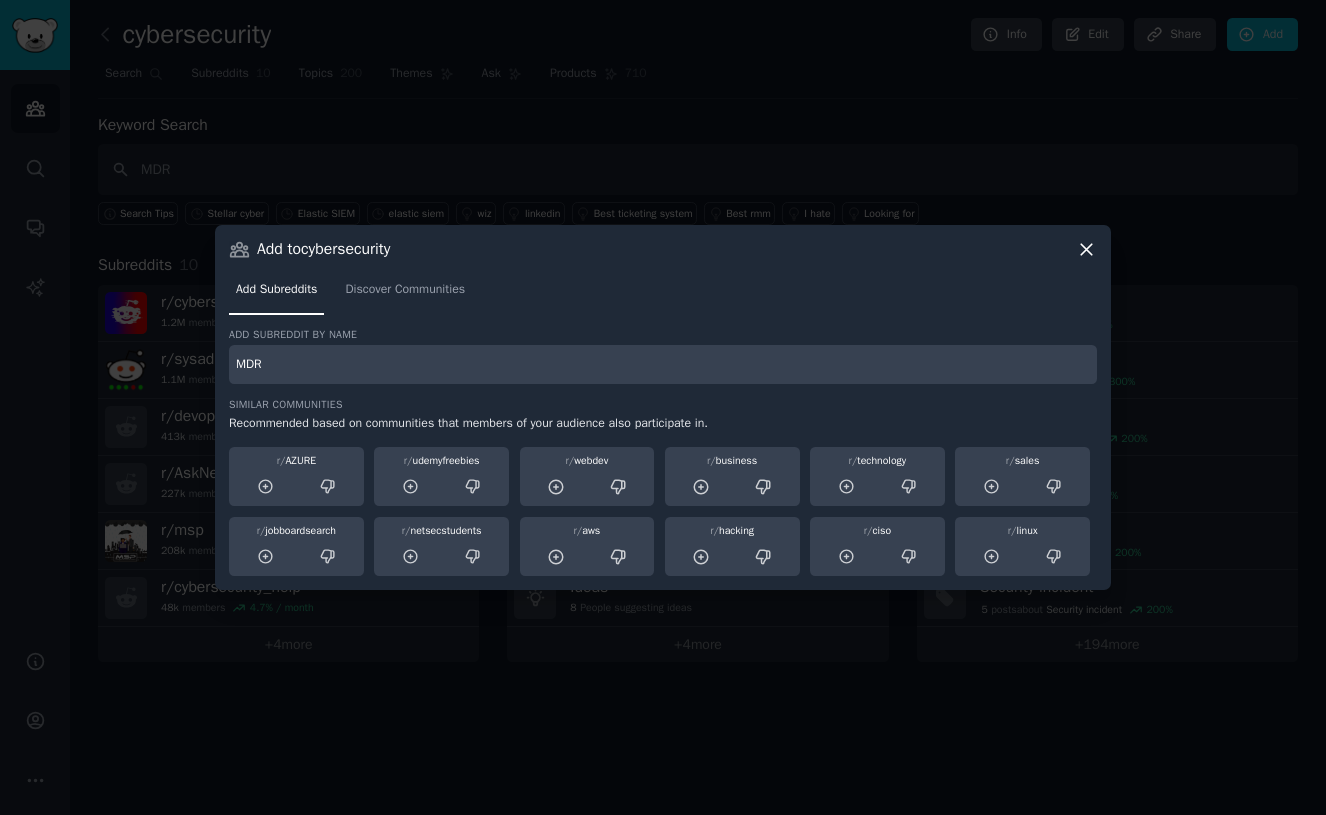 type on "MDR" 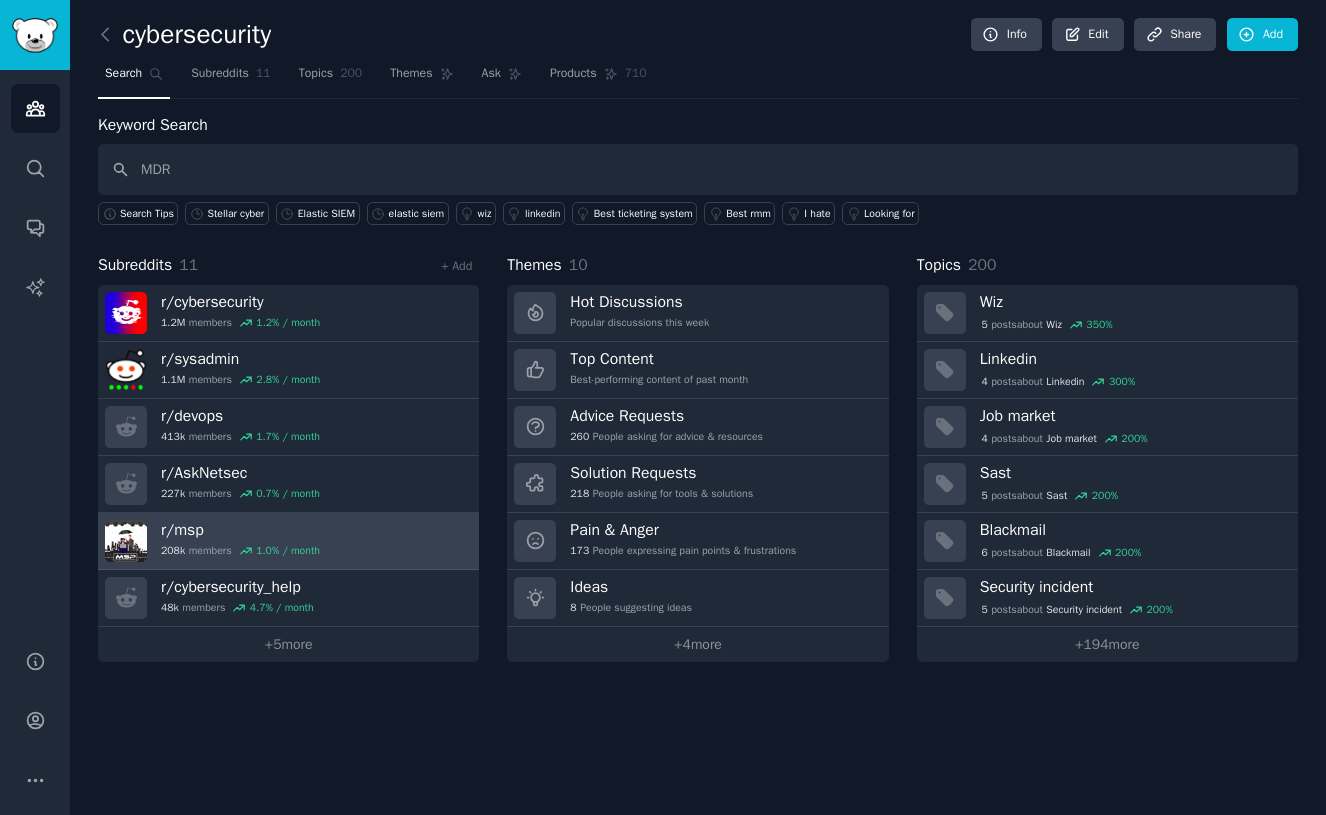 scroll, scrollTop: 0, scrollLeft: 0, axis: both 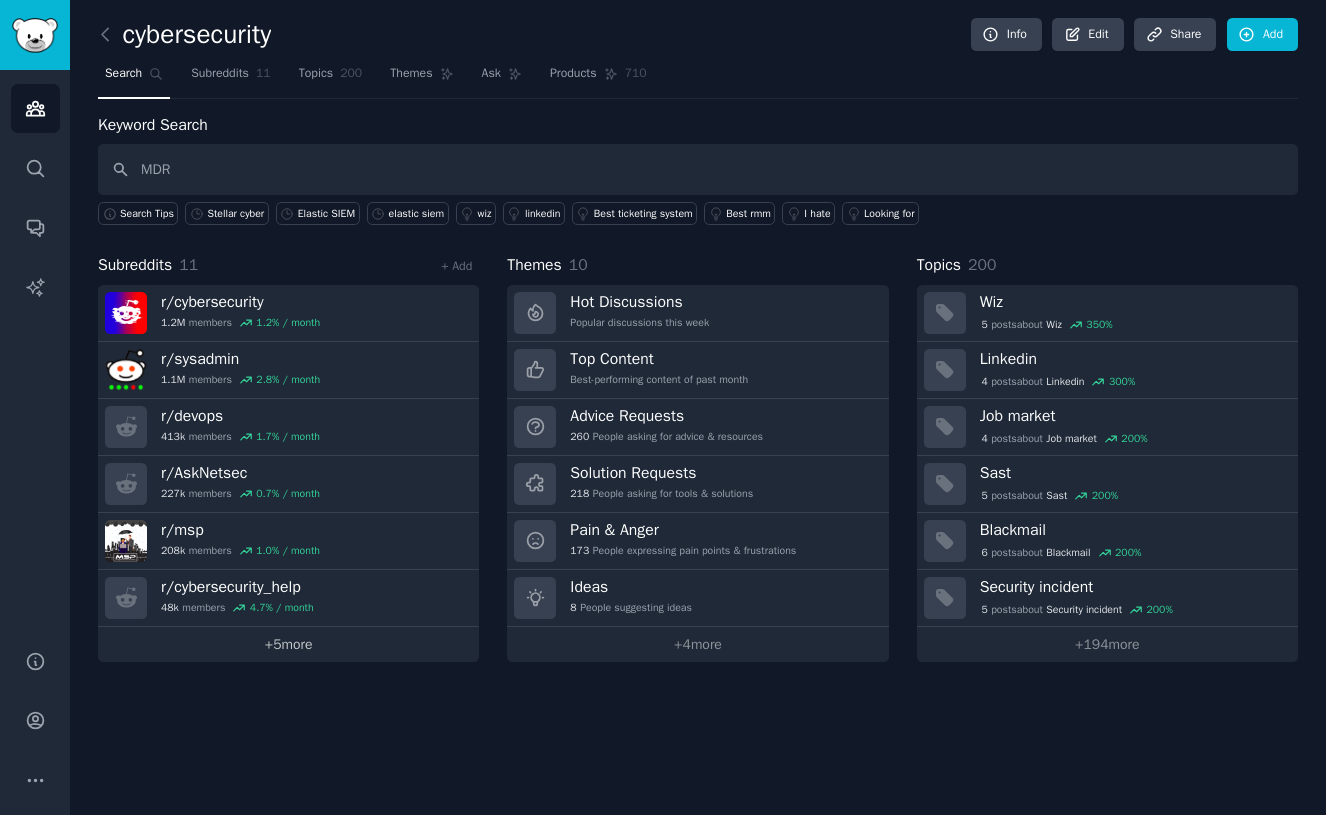 click on "+  5  more" at bounding box center [288, 644] 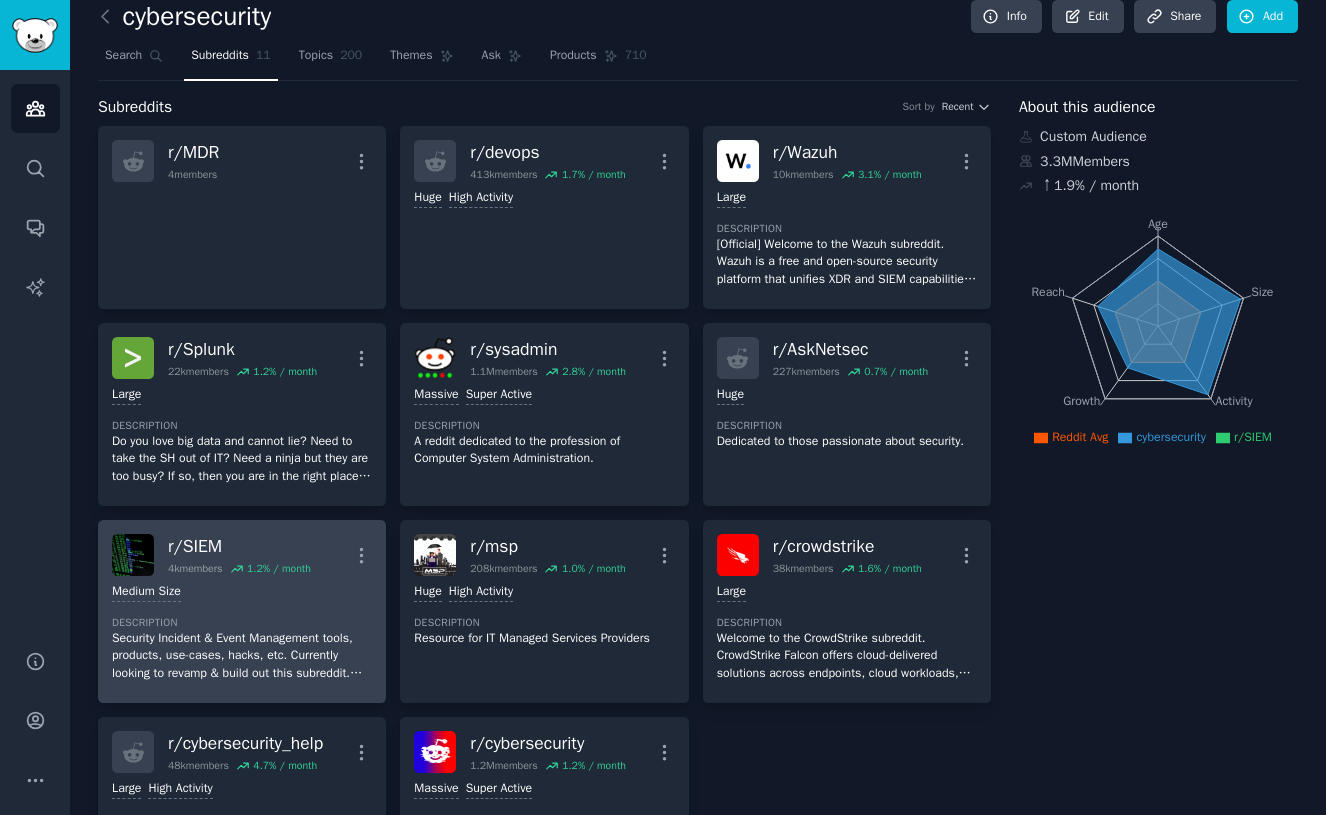 scroll, scrollTop: 16, scrollLeft: 0, axis: vertical 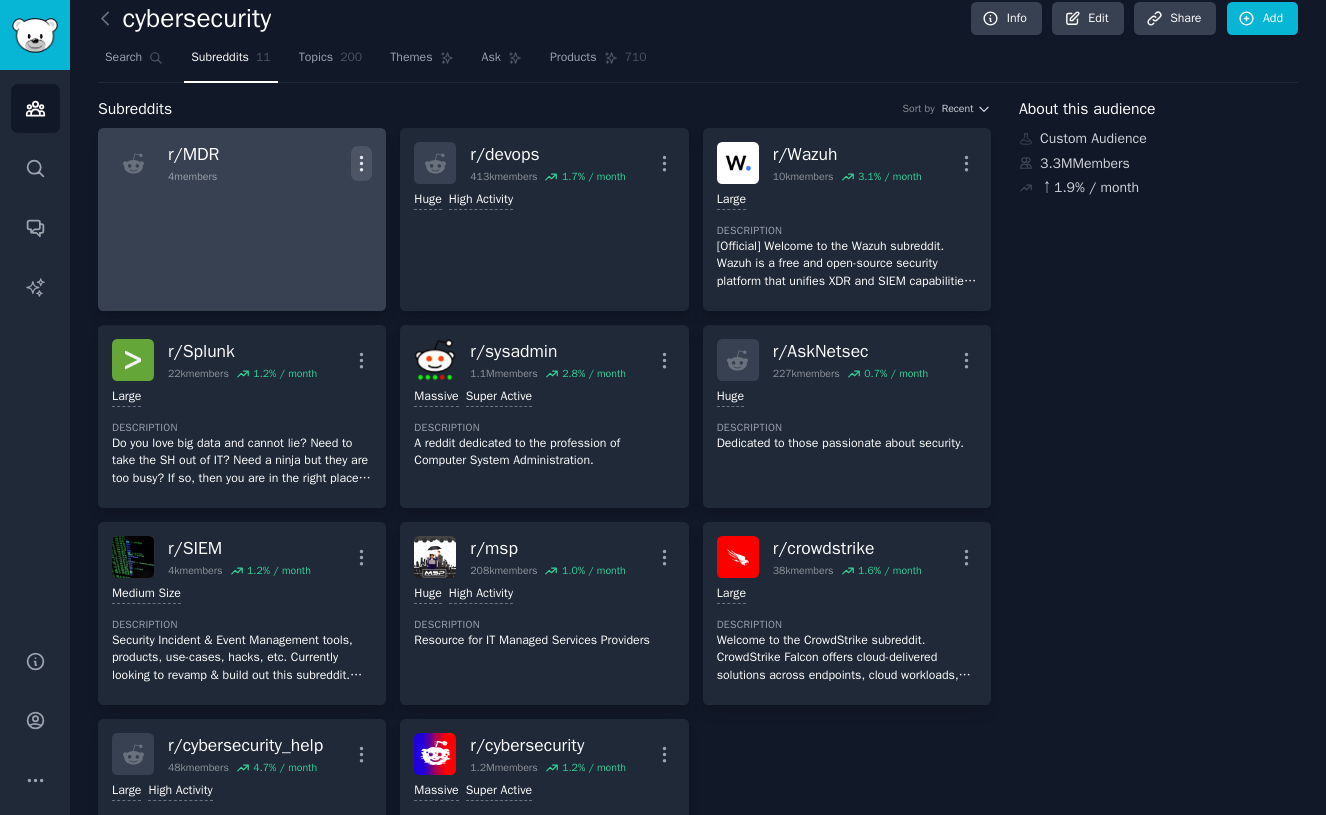 click 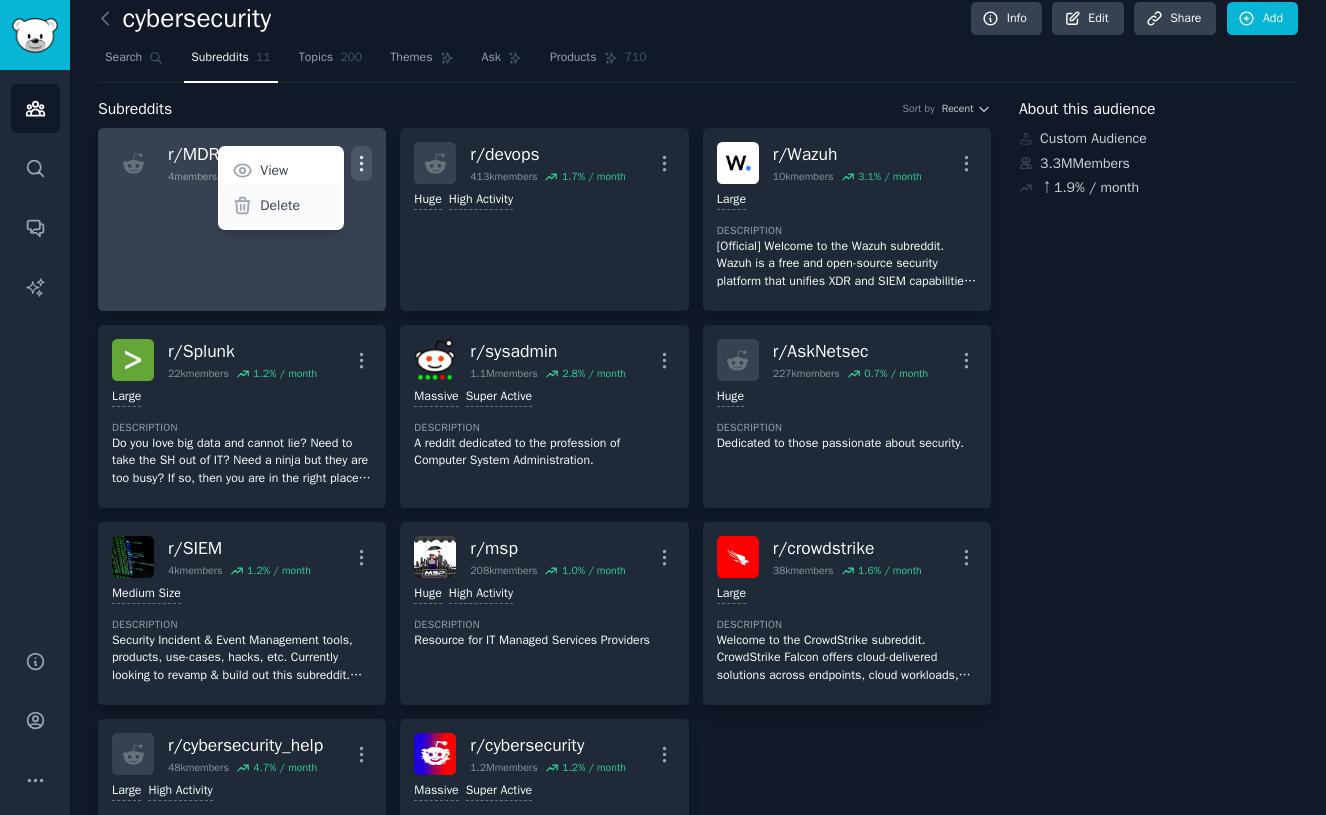 click on "Delete" at bounding box center (280, 205) 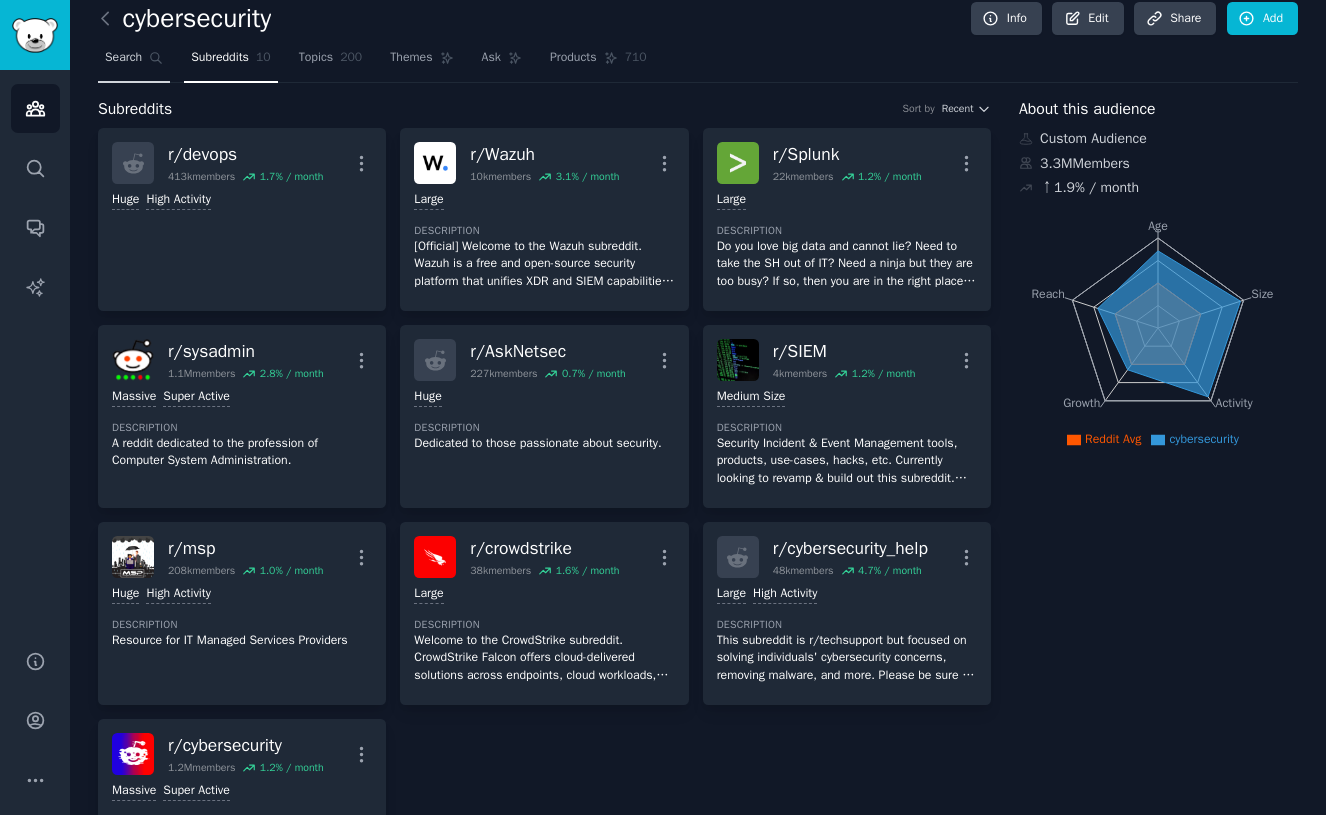 click on "Search" at bounding box center (123, 58) 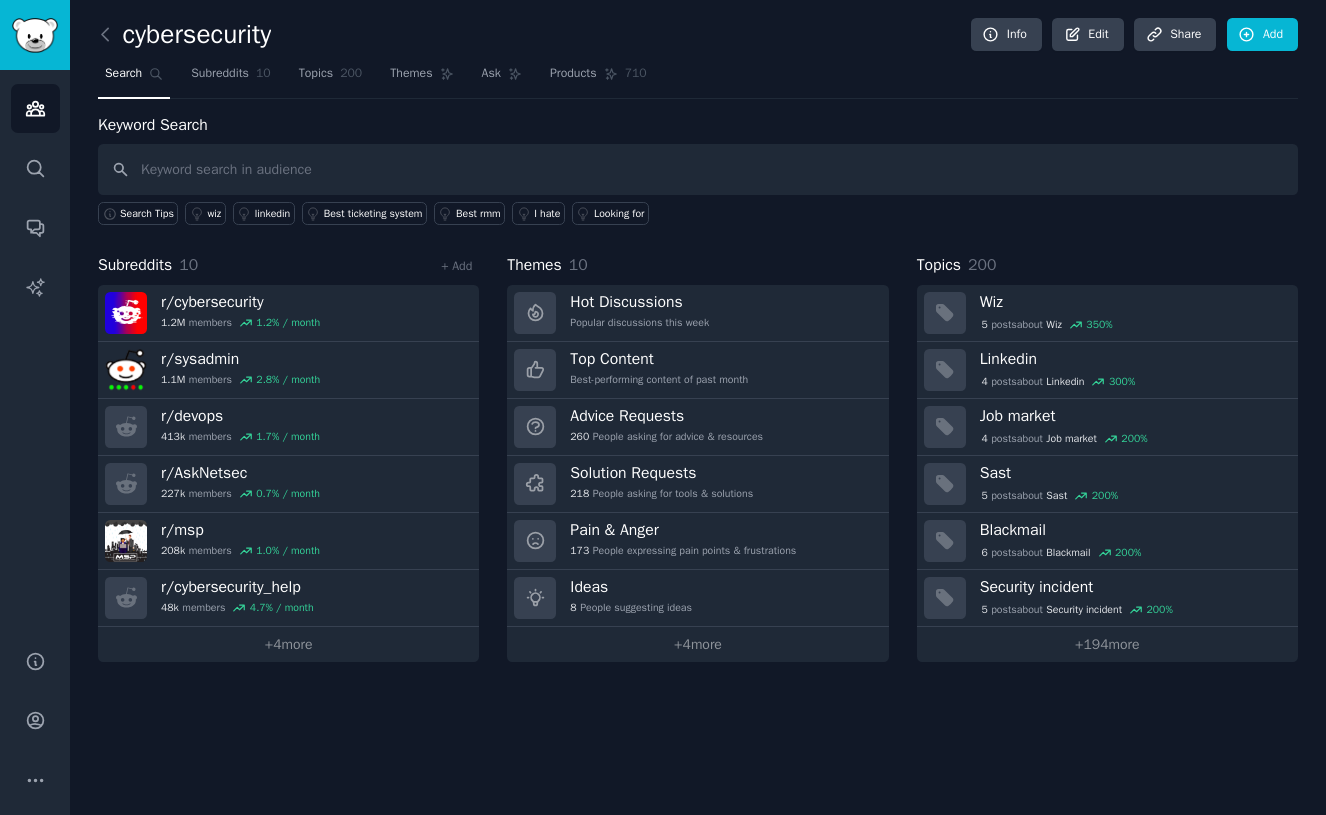 scroll, scrollTop: 0, scrollLeft: 0, axis: both 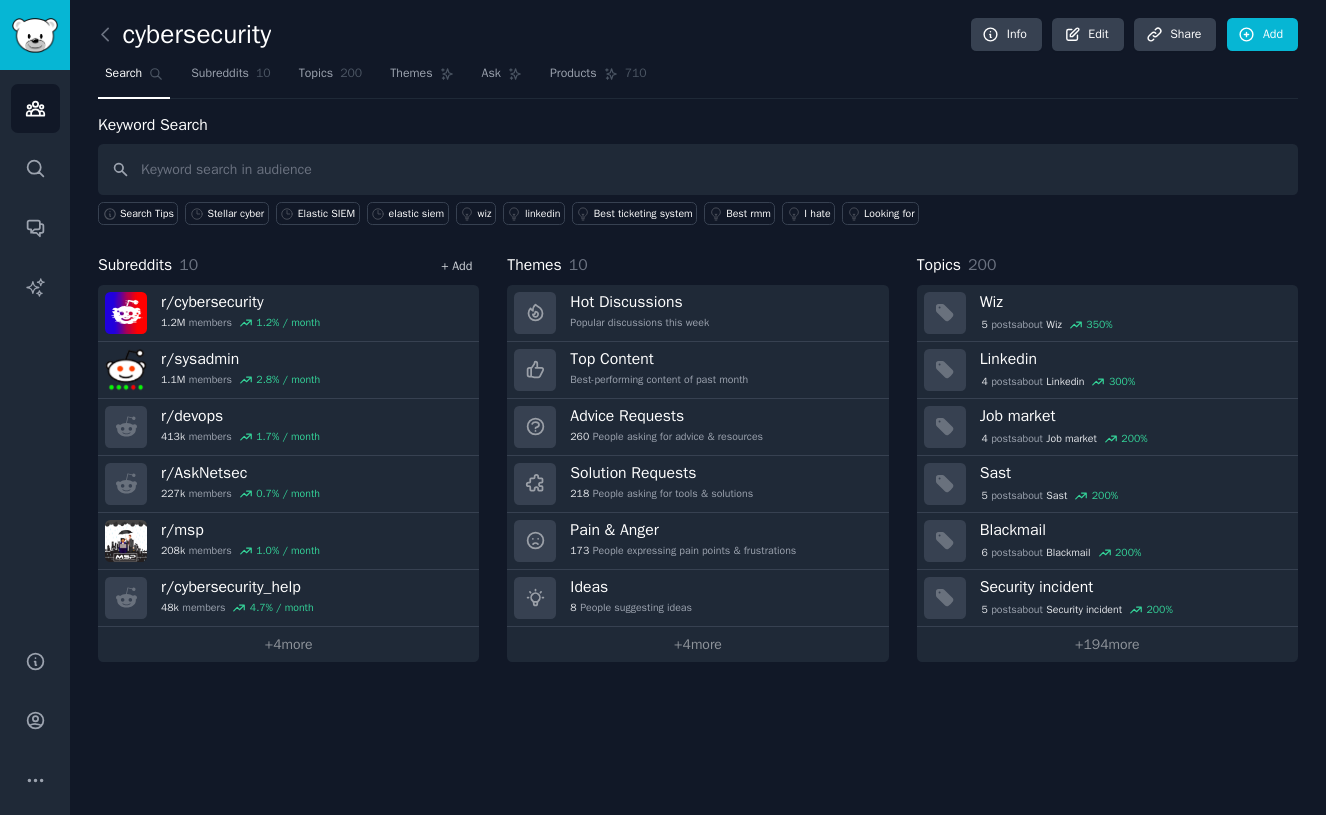click on "+ Add" at bounding box center (456, 266) 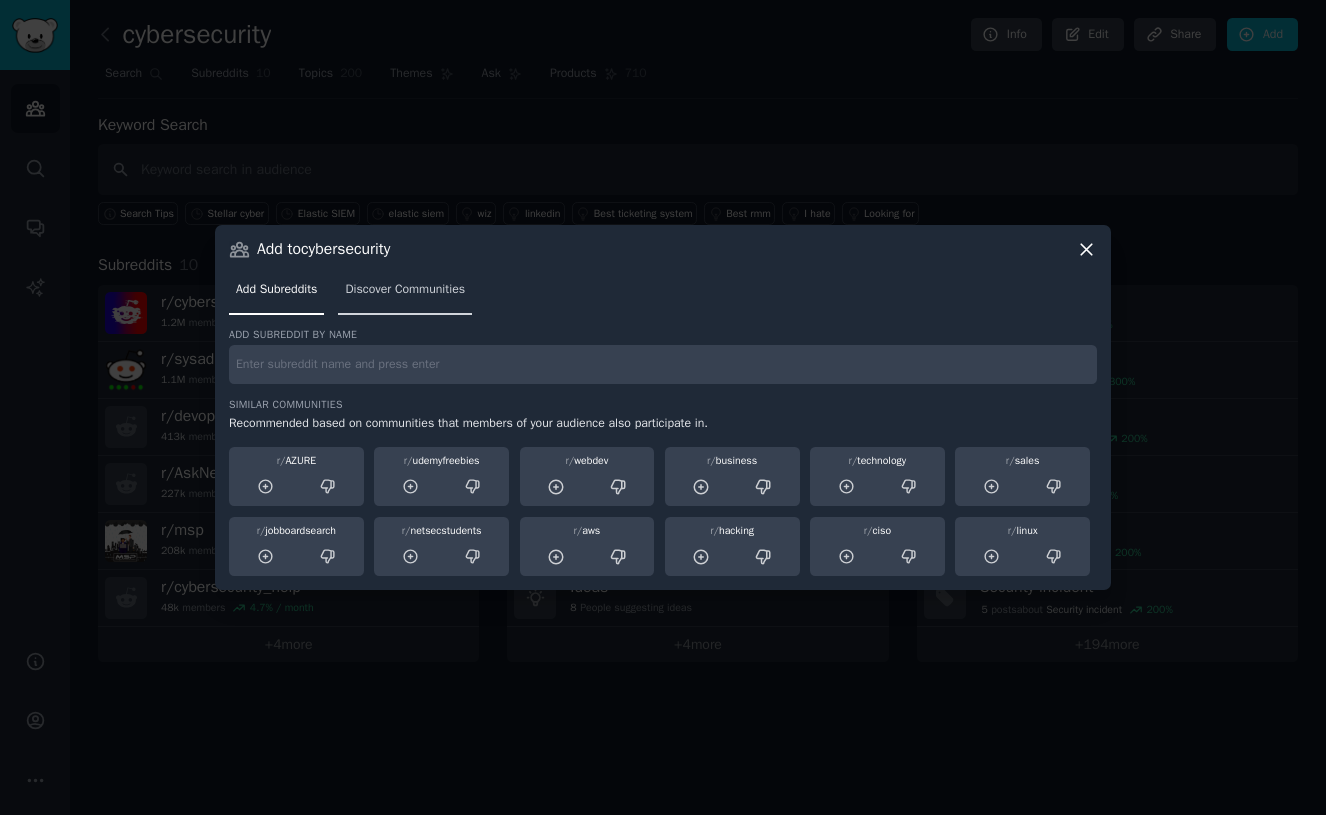 click on "Discover Communities" at bounding box center [405, 294] 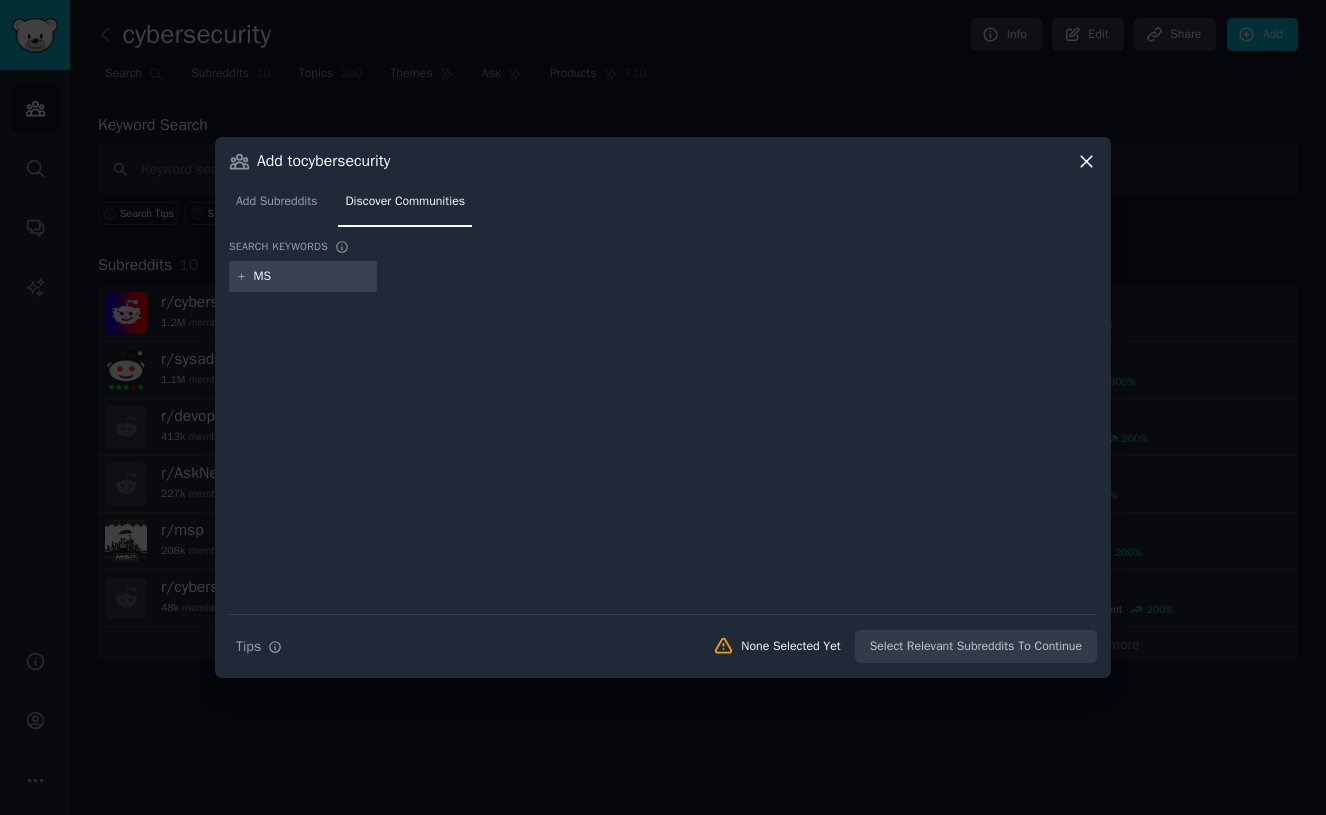 type on "MSP" 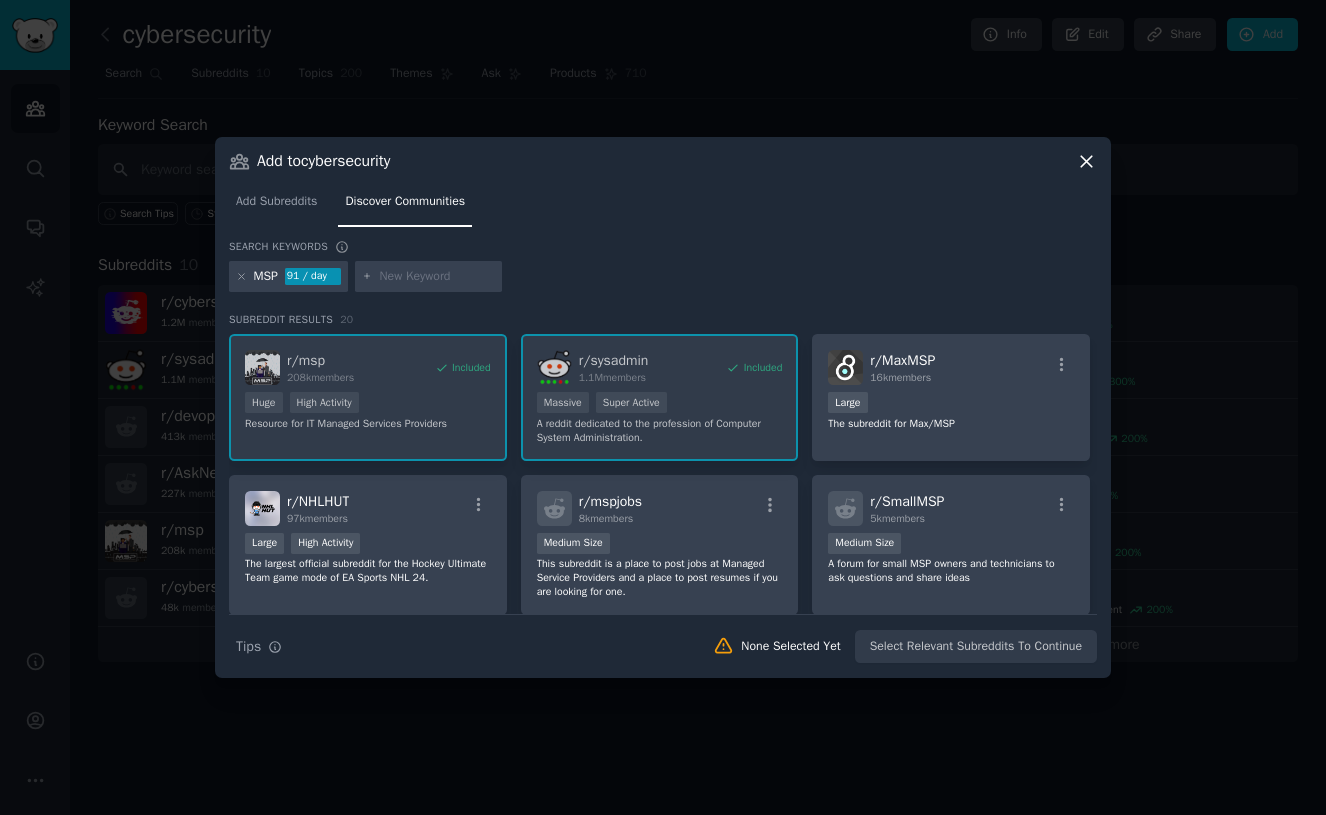 scroll, scrollTop: 0, scrollLeft: 0, axis: both 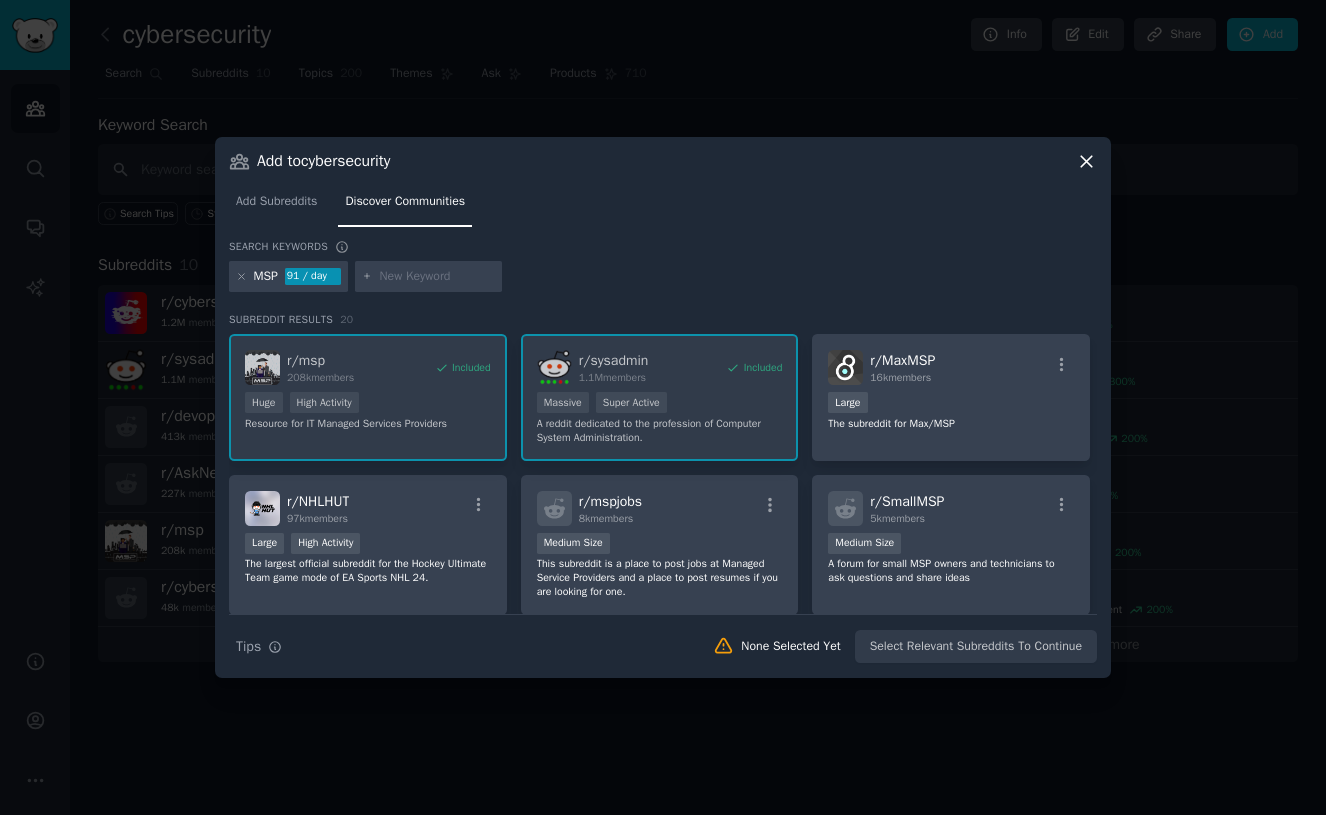 click at bounding box center (241, 277) 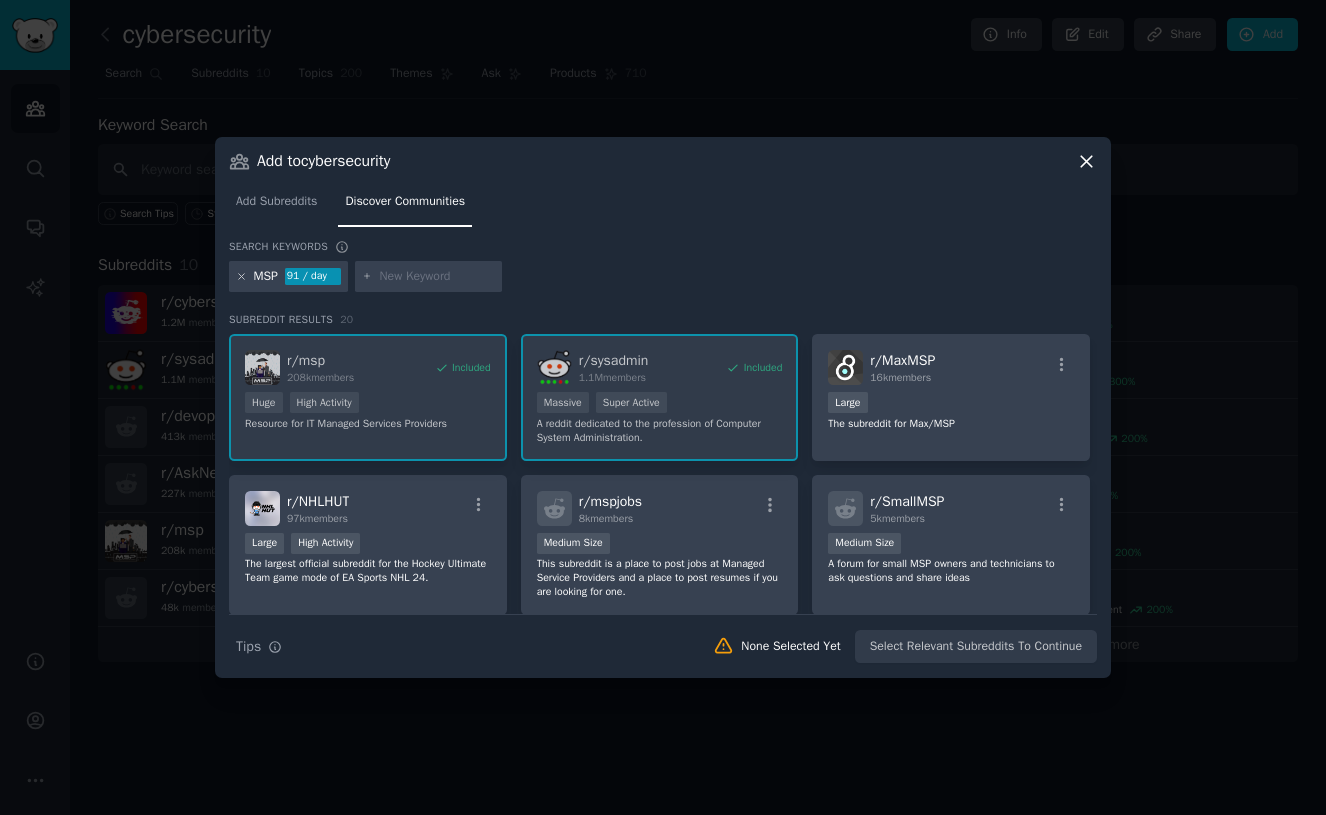 click 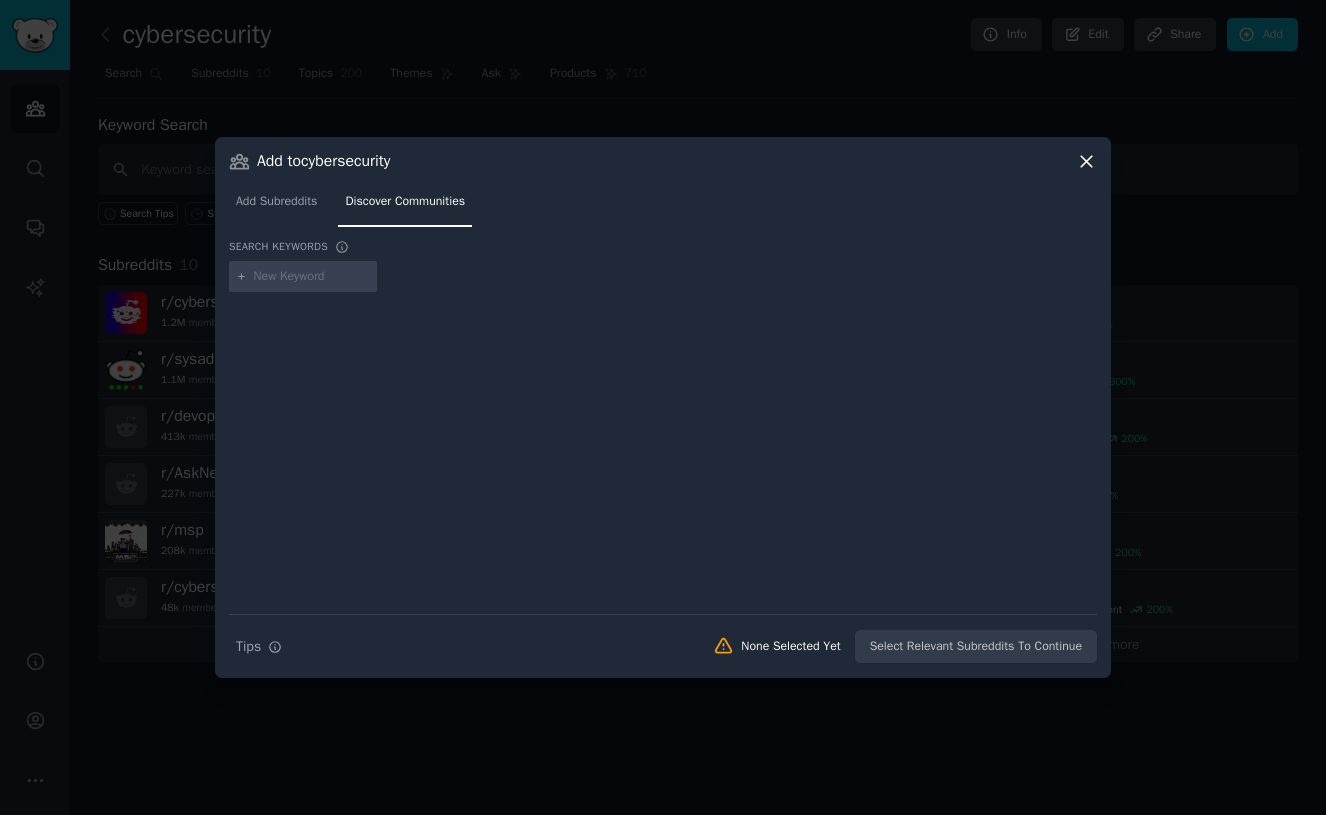 click at bounding box center [312, 277] 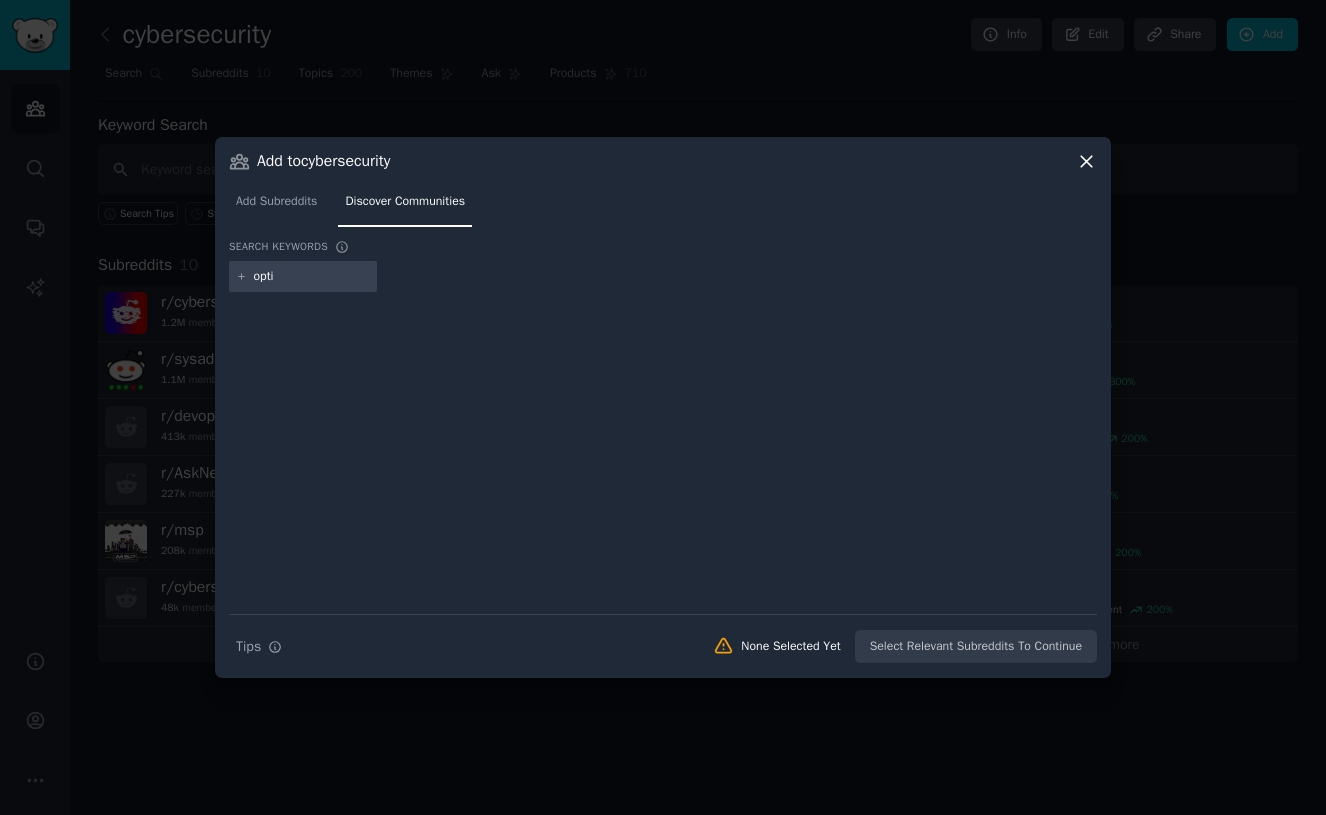 type on "optiv" 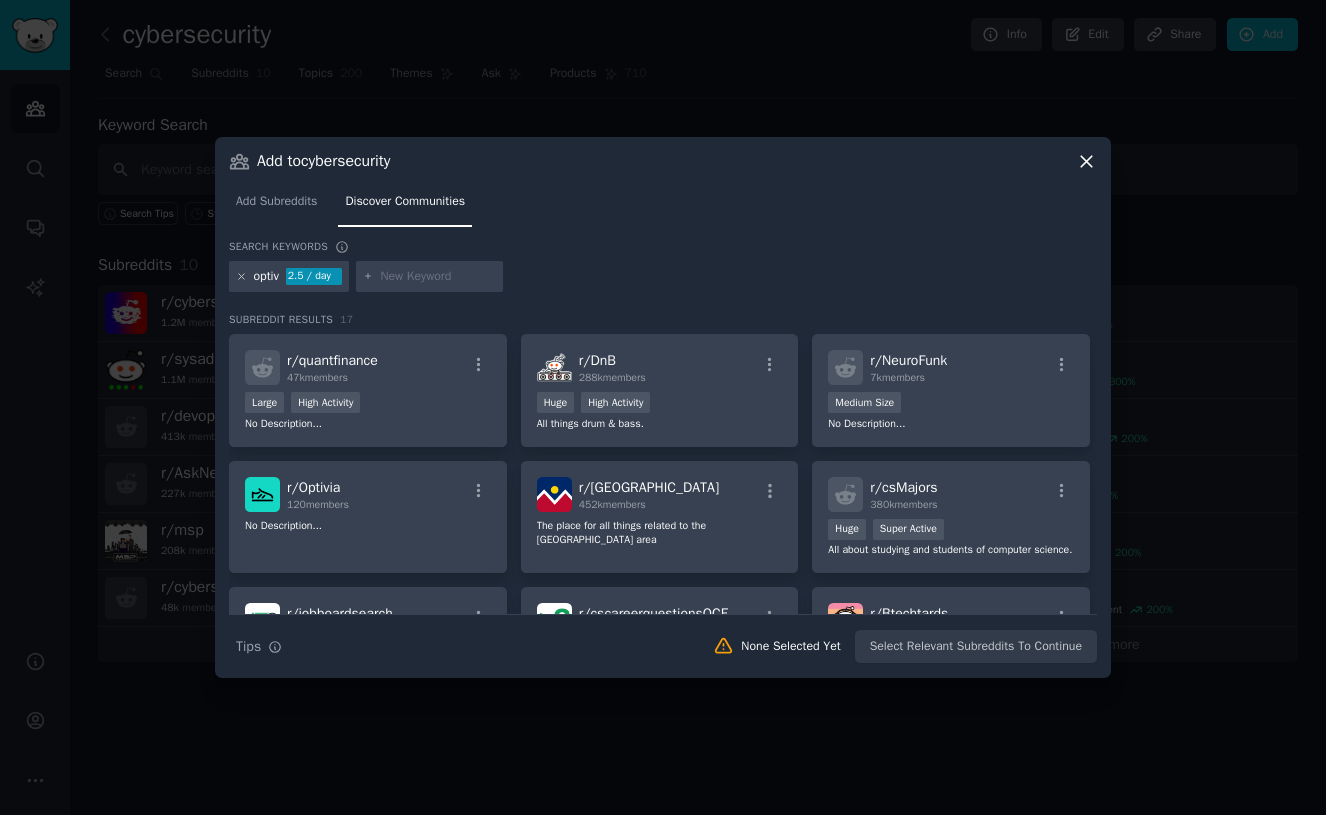 click 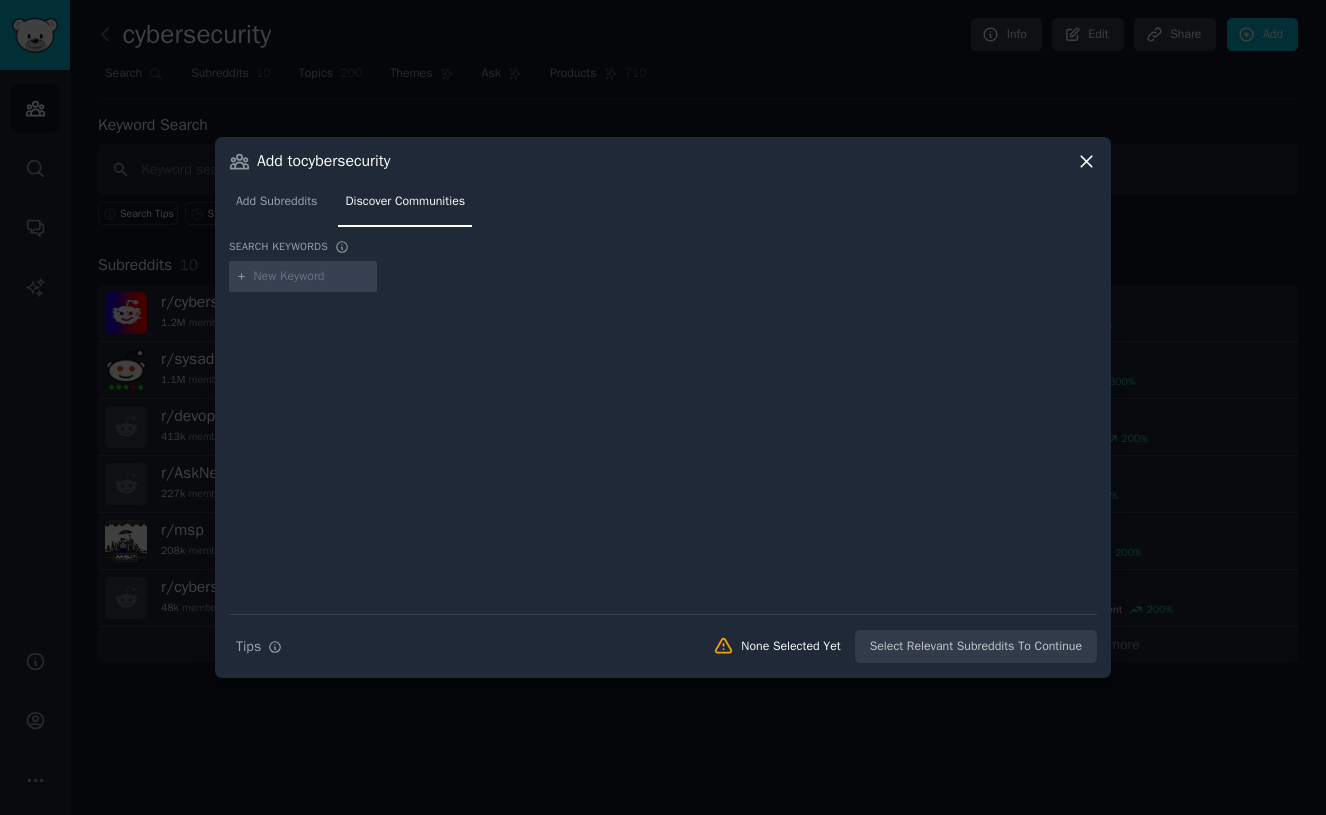 click at bounding box center [312, 277] 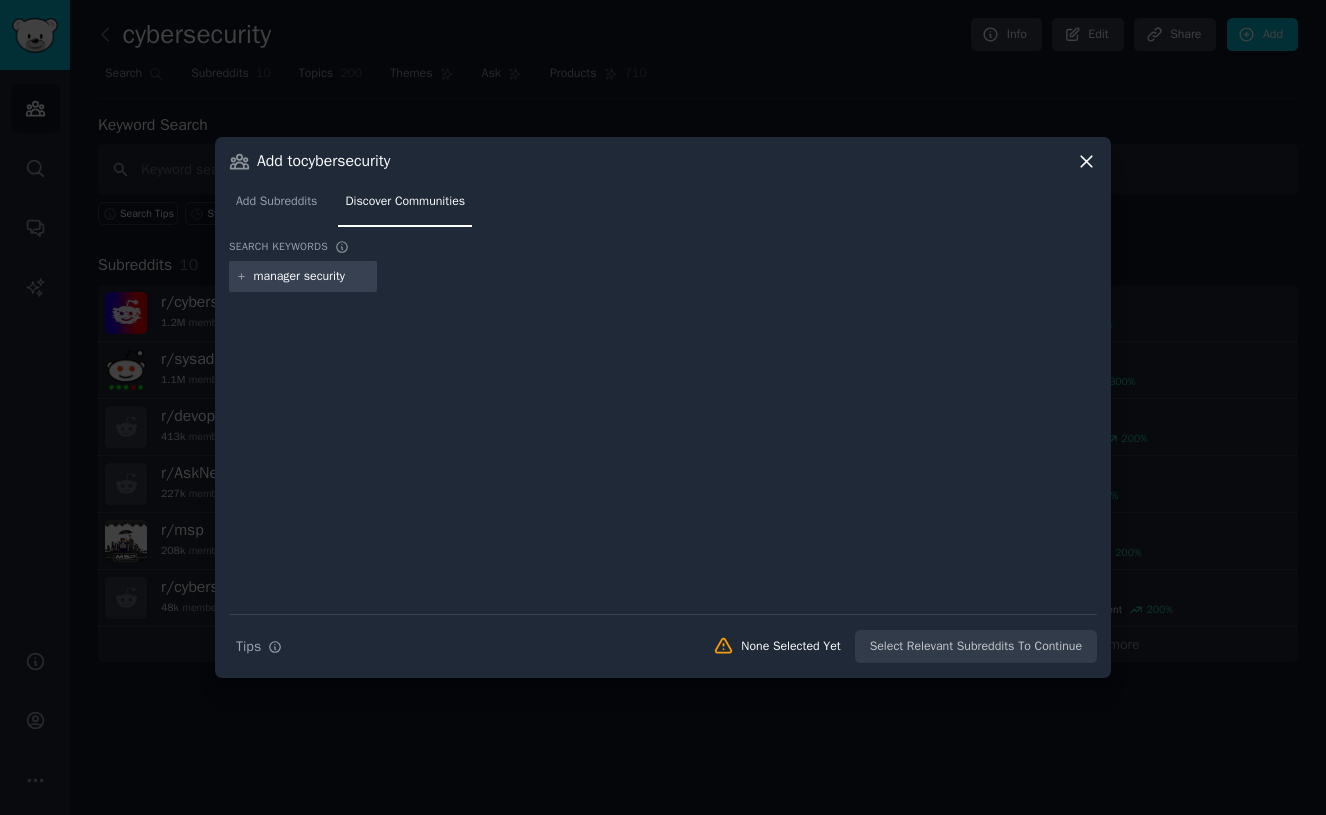 click on "manager security" at bounding box center [312, 277] 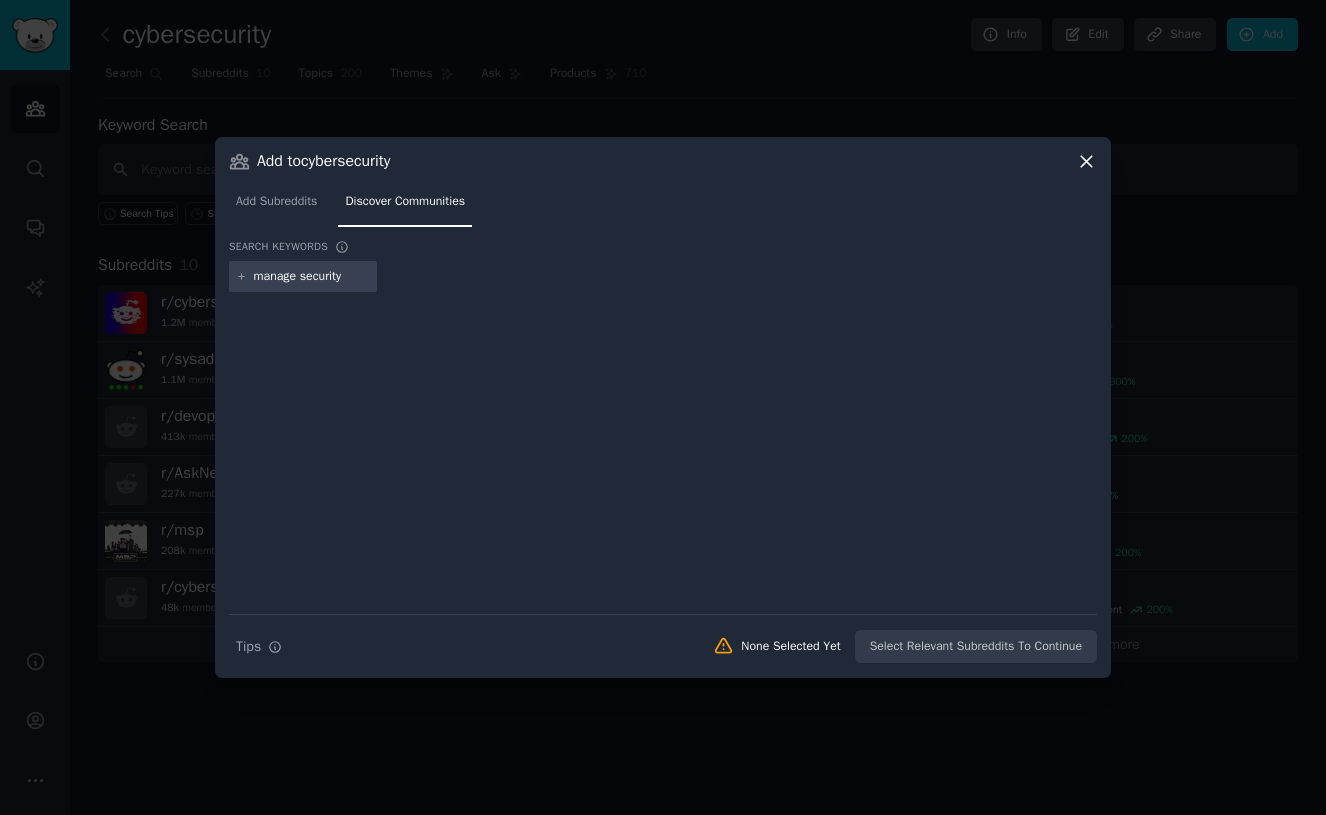 type on "managed security" 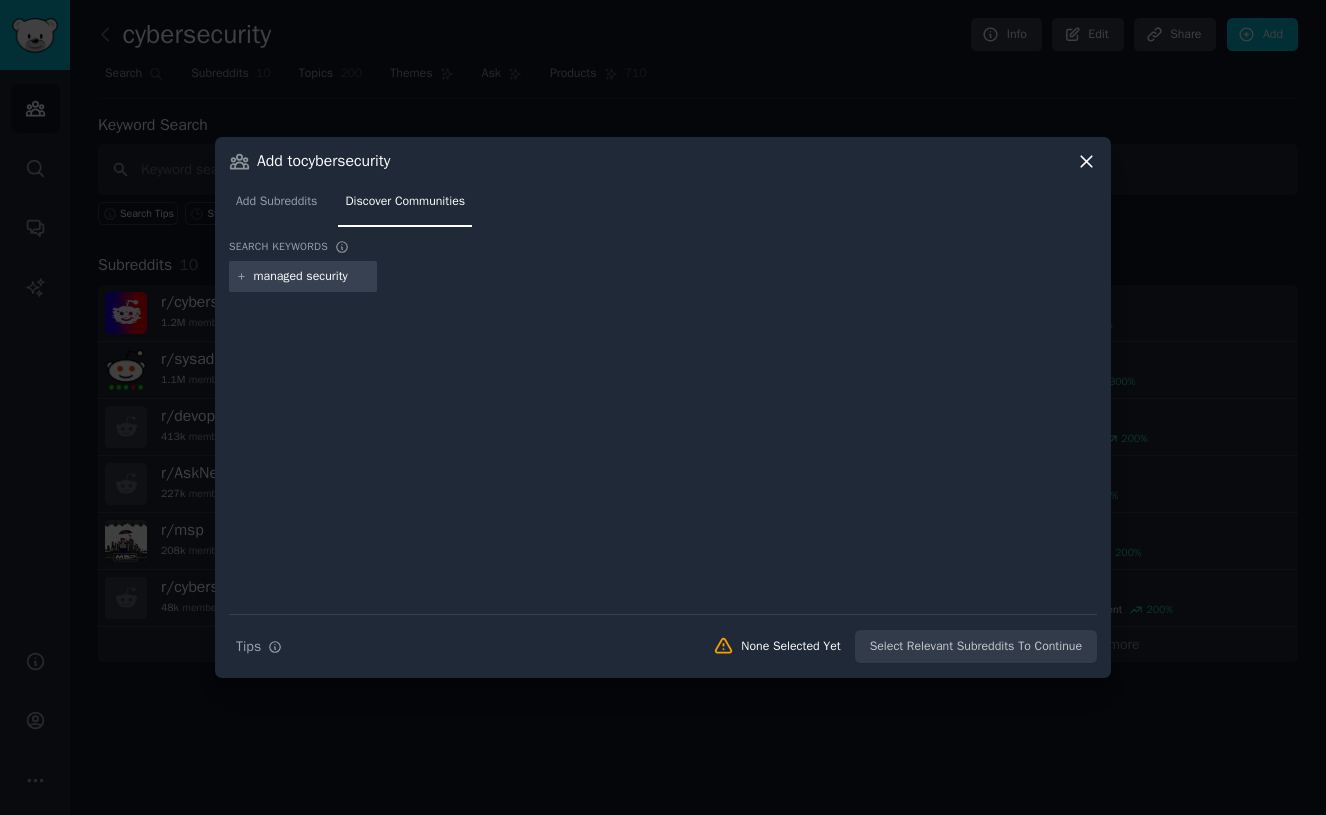 type 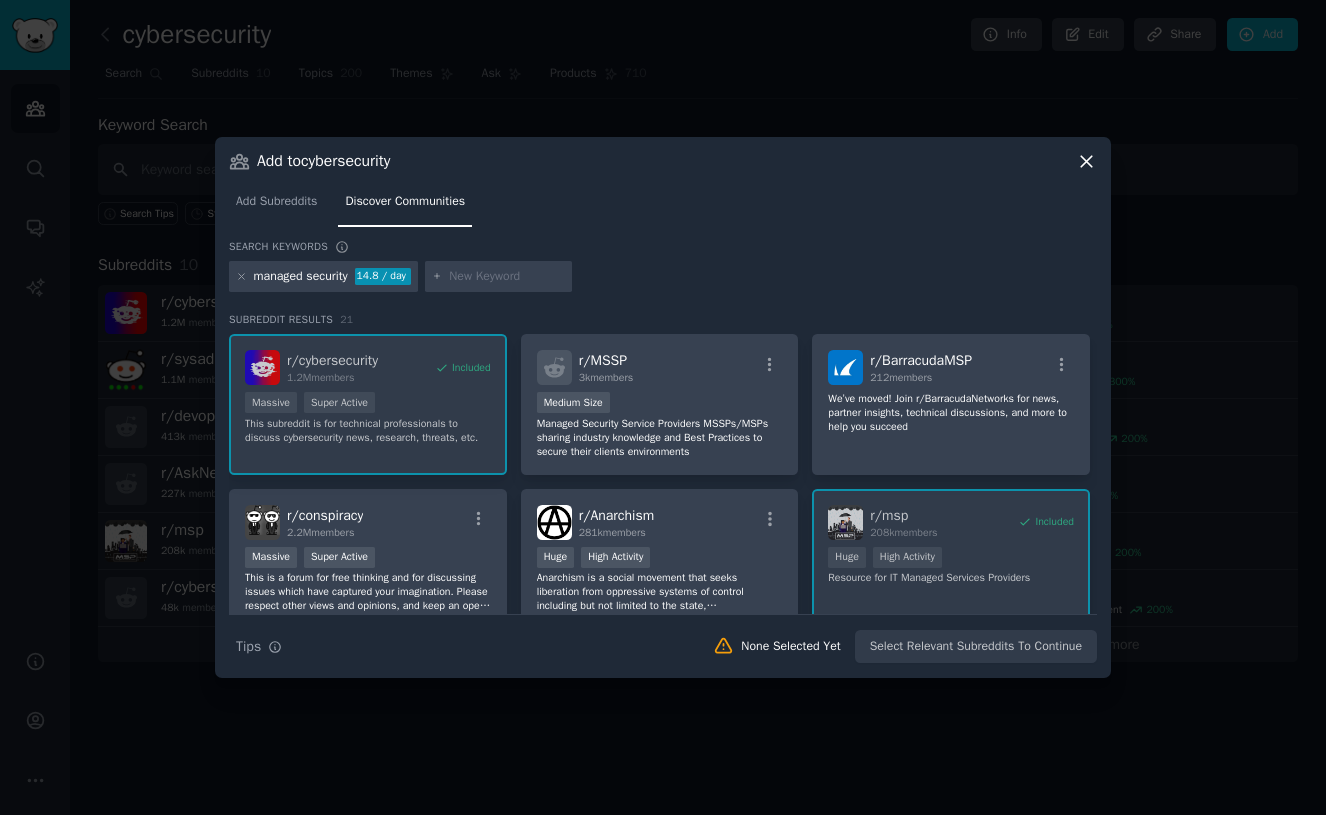 scroll, scrollTop: 0, scrollLeft: 0, axis: both 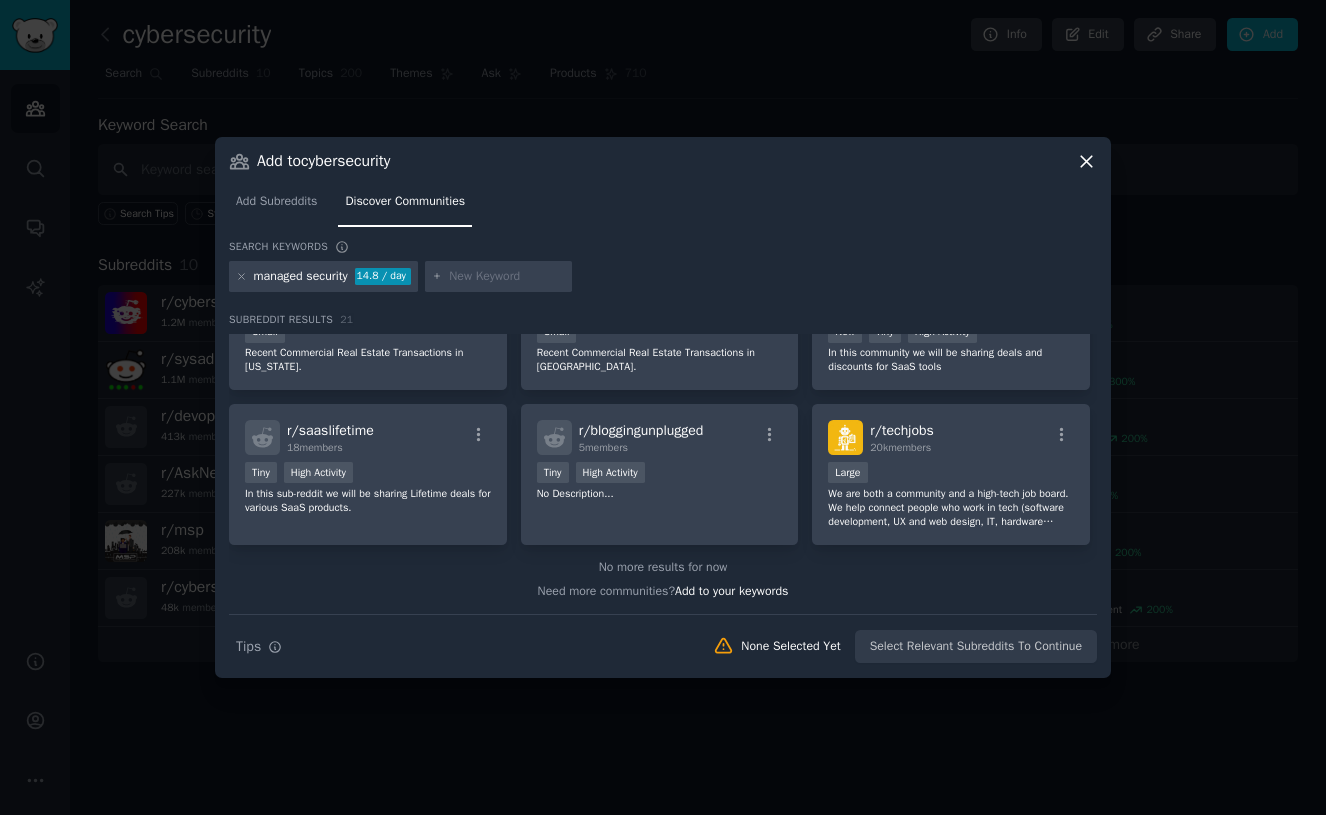 click 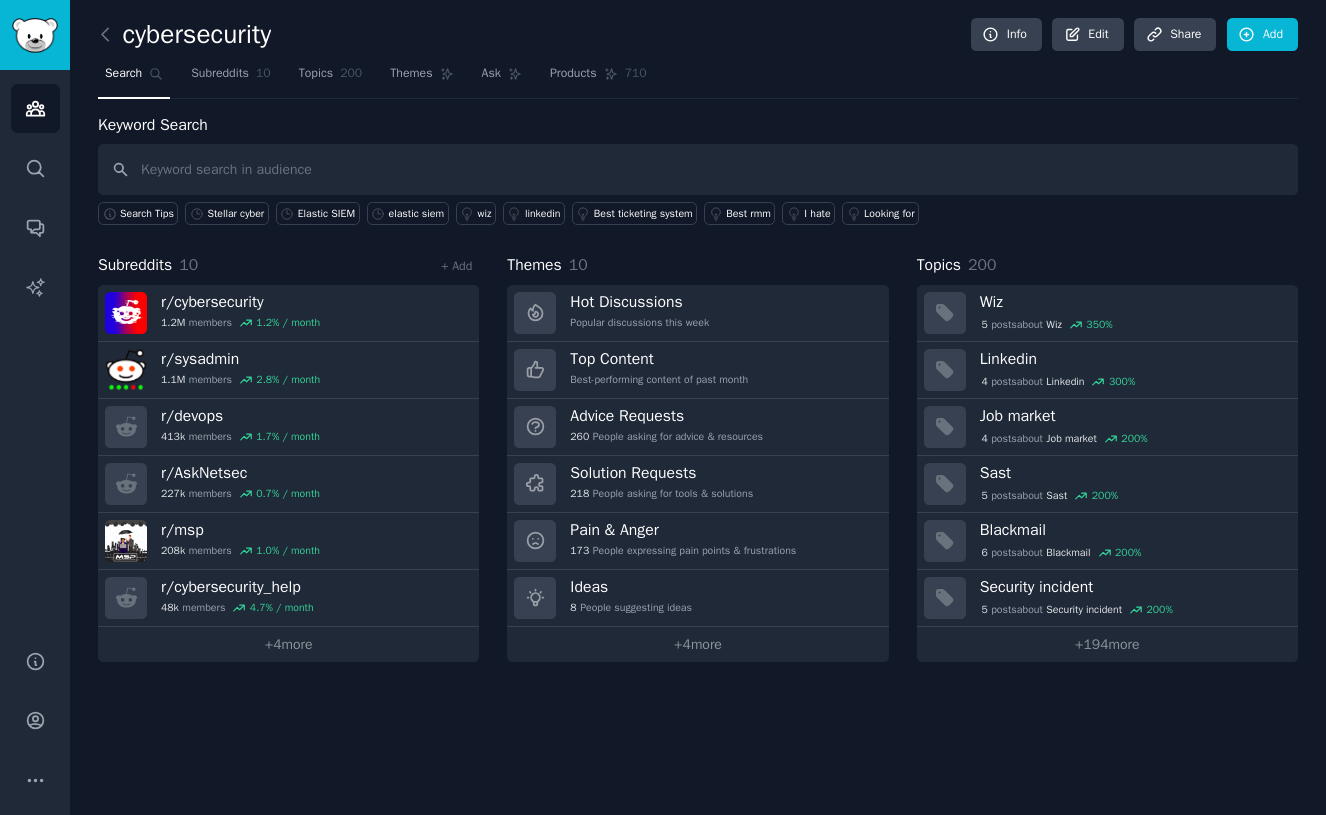 click on "cybersecurity Info Edit Share Add Search Subreddits 10 Topics 200 Themes Ask Products 710 Keyword Search Search Tips Stellar cyber Elastic SIEM elastic siem wiz linkedin Best ticketing system Best rmm I hate Looking for Subreddits 10 + Add r/ cybersecurity 1.2M  members 1.2 % / month r/ sysadmin 1.1M  members 2.8 % / month r/ devops 413k  members 1.7 % / month r/ AskNetsec 227k  members 0.7 % / month r/ msp 208k  members 1.0 % / month r/ cybersecurity_help 48k  members 4.7 % / month +  4  more Themes 10 Hot Discussions Popular discussions this week Top Content Best-performing content of past month Advice Requests 260 People asking for advice & resources Solution Requests 218 People asking for tools & solutions Pain & Anger 173 People expressing pain points & frustrations Ideas 8 People suggesting ideas +  4  more Topics 200 Wiz 5  post s  about  Wiz 350 % Linkedin 4  post s  about  Linkedin 300 % Job market 4  post s  about  Job market 200 % Sast 5  post s  about  Sast 200 % Blackmail 6  post s  about  200 %" 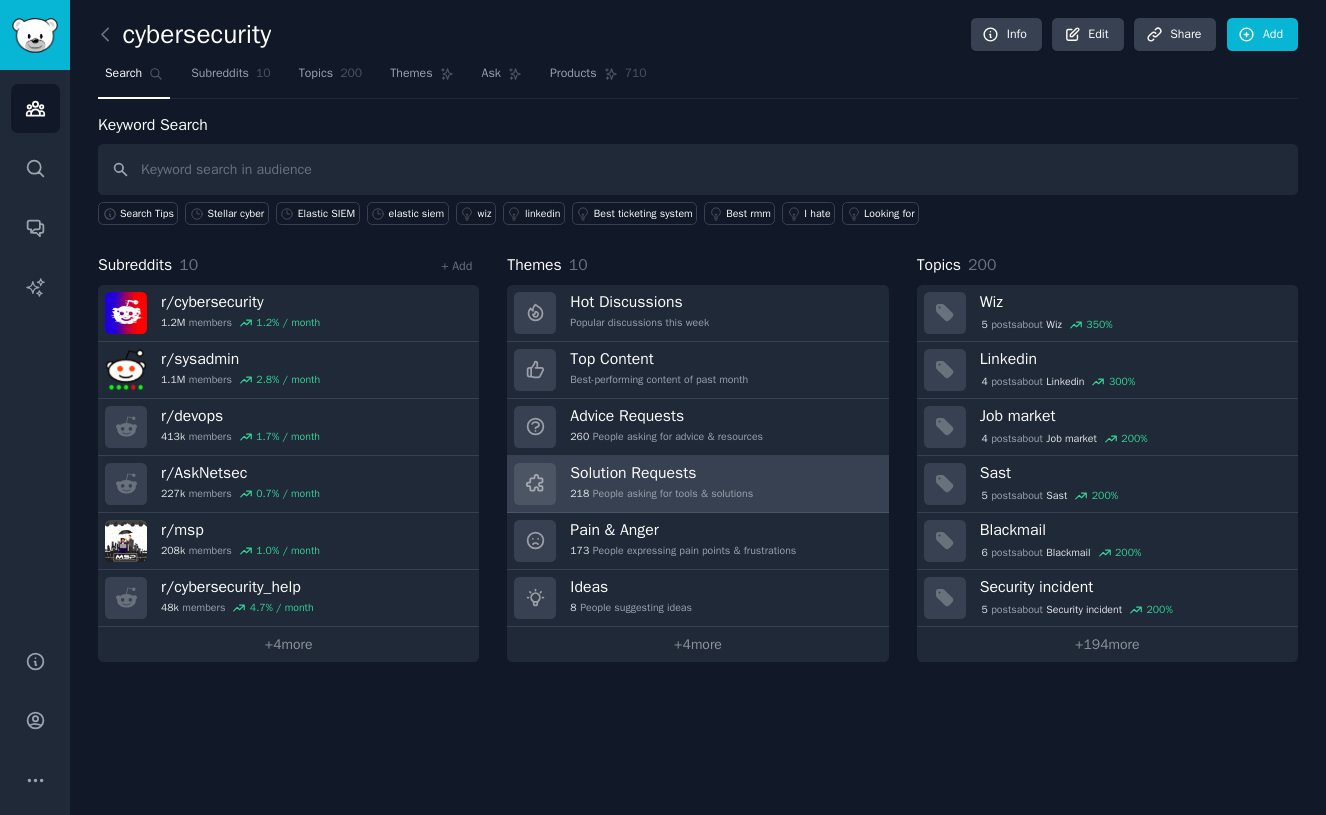 scroll, scrollTop: 0, scrollLeft: 0, axis: both 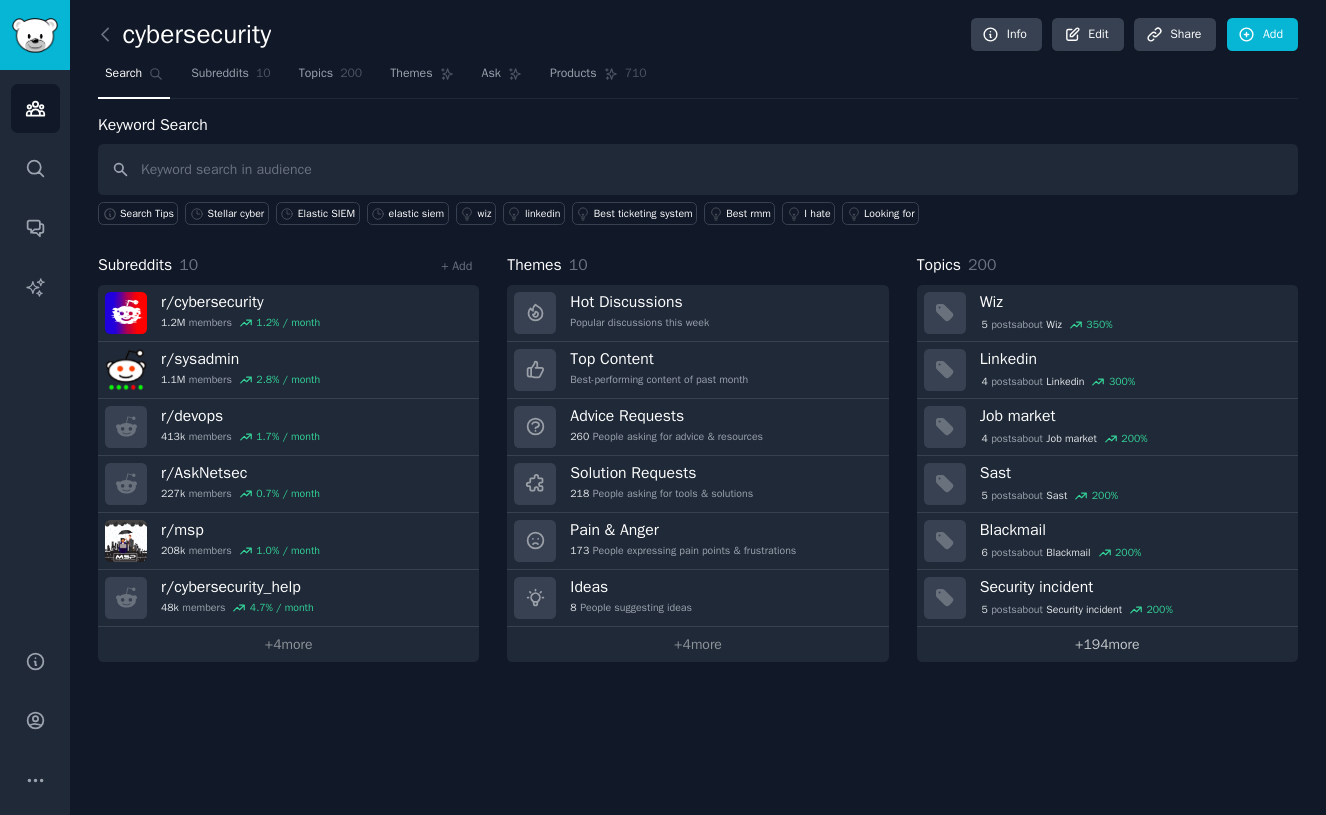 click on "+  194  more" at bounding box center [1107, 644] 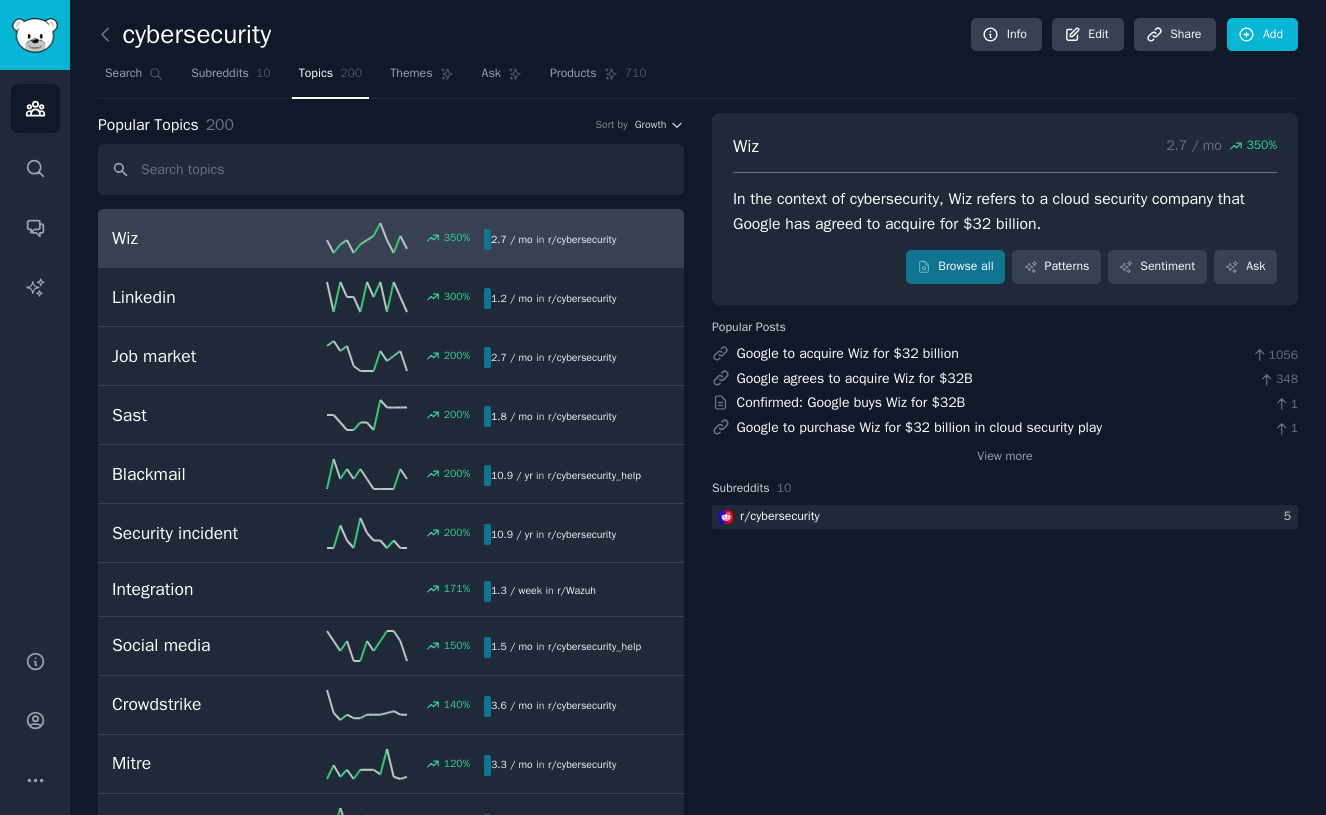 scroll, scrollTop: 0, scrollLeft: 0, axis: both 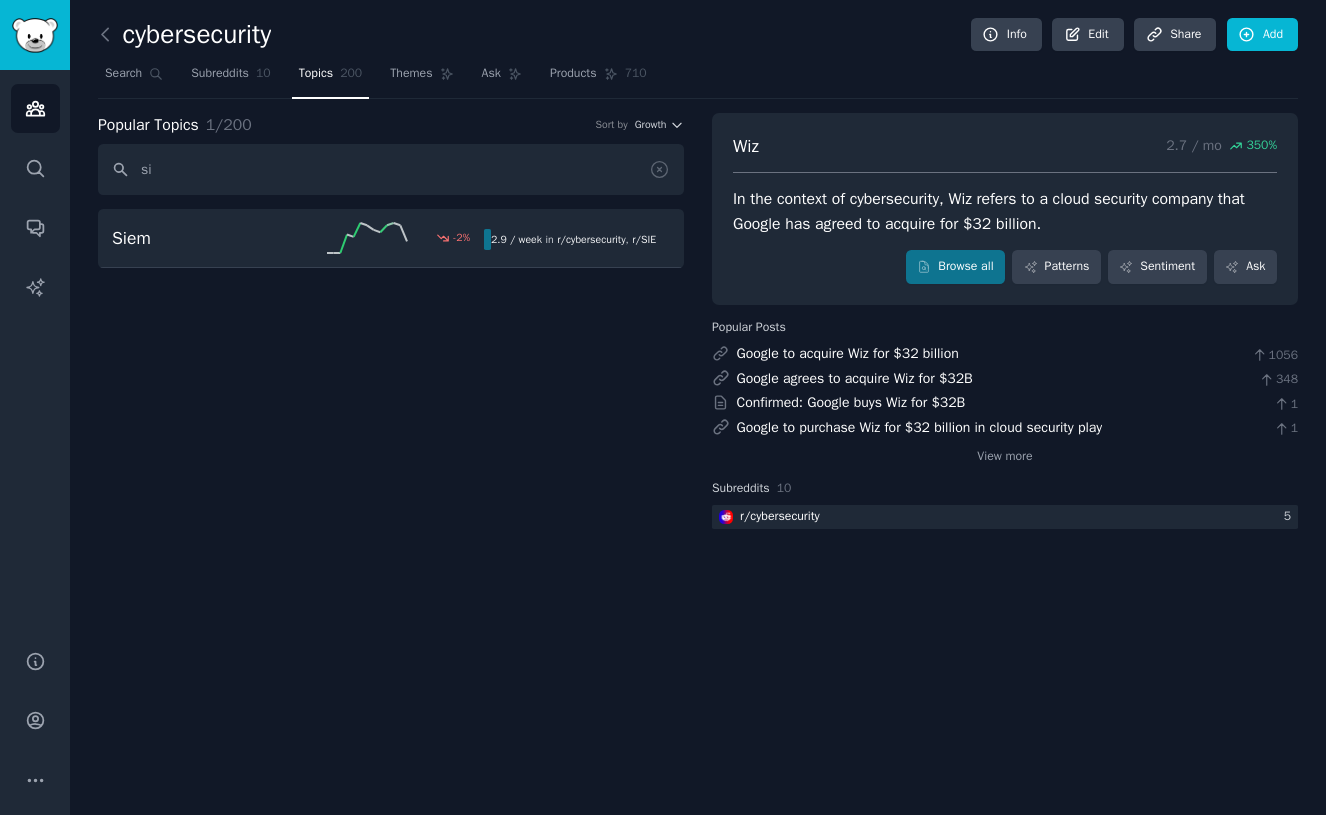 type on "s" 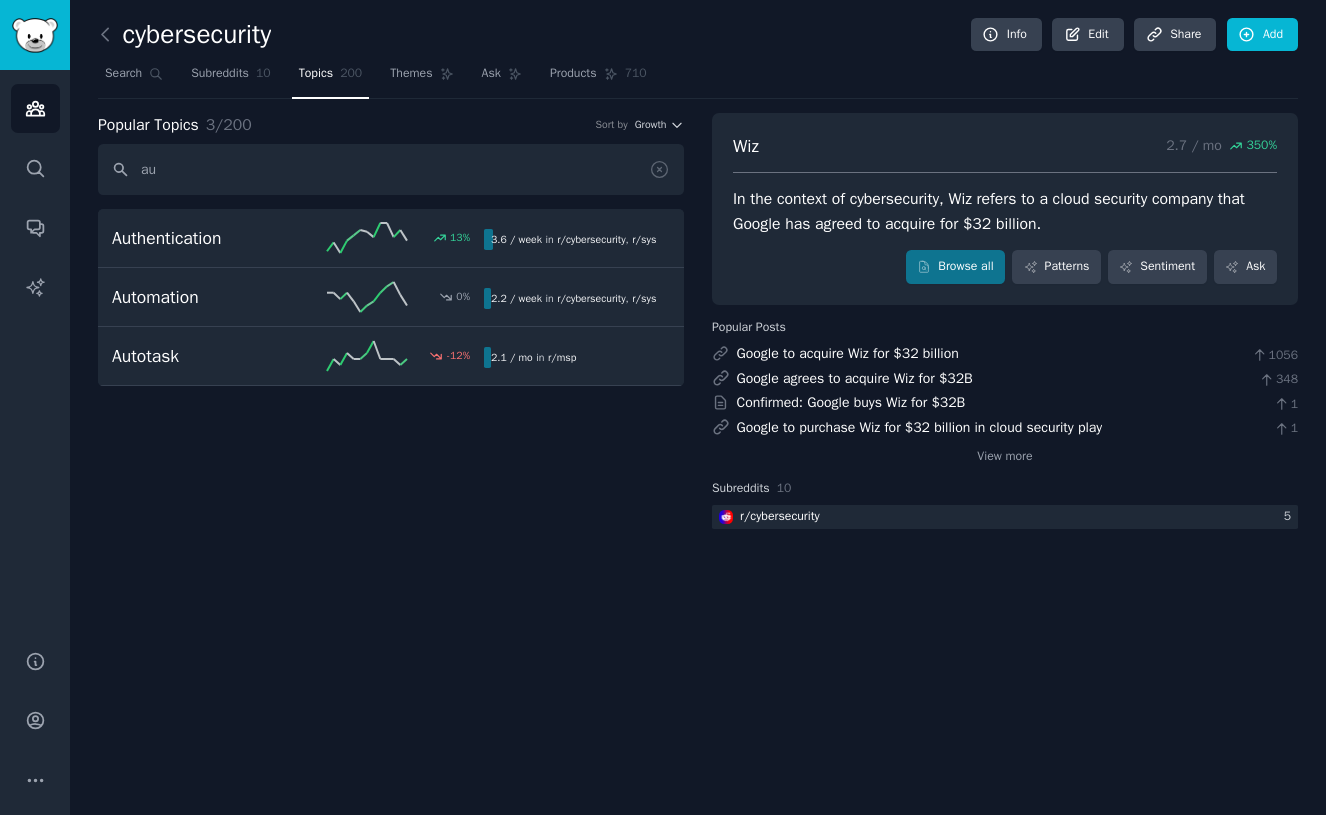 type on "a" 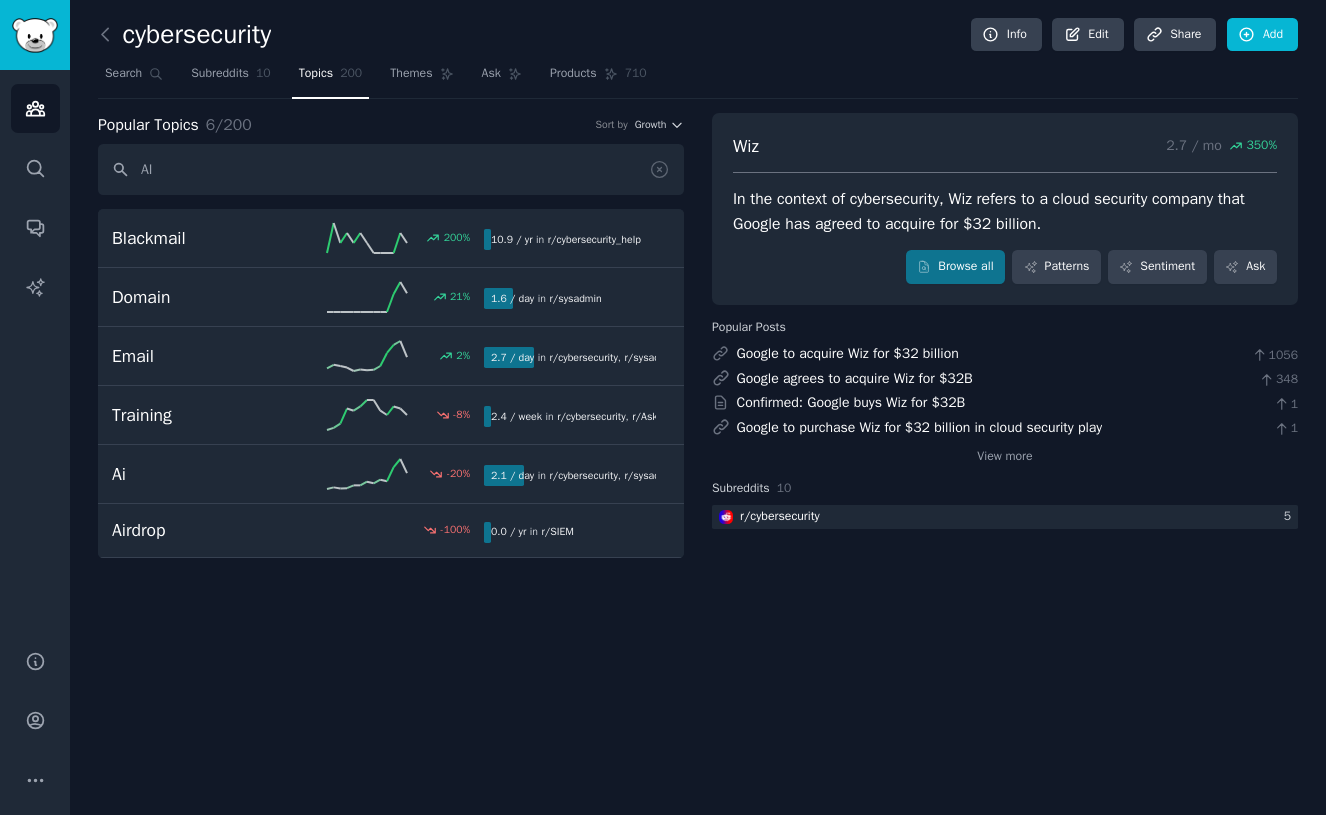 type on "A" 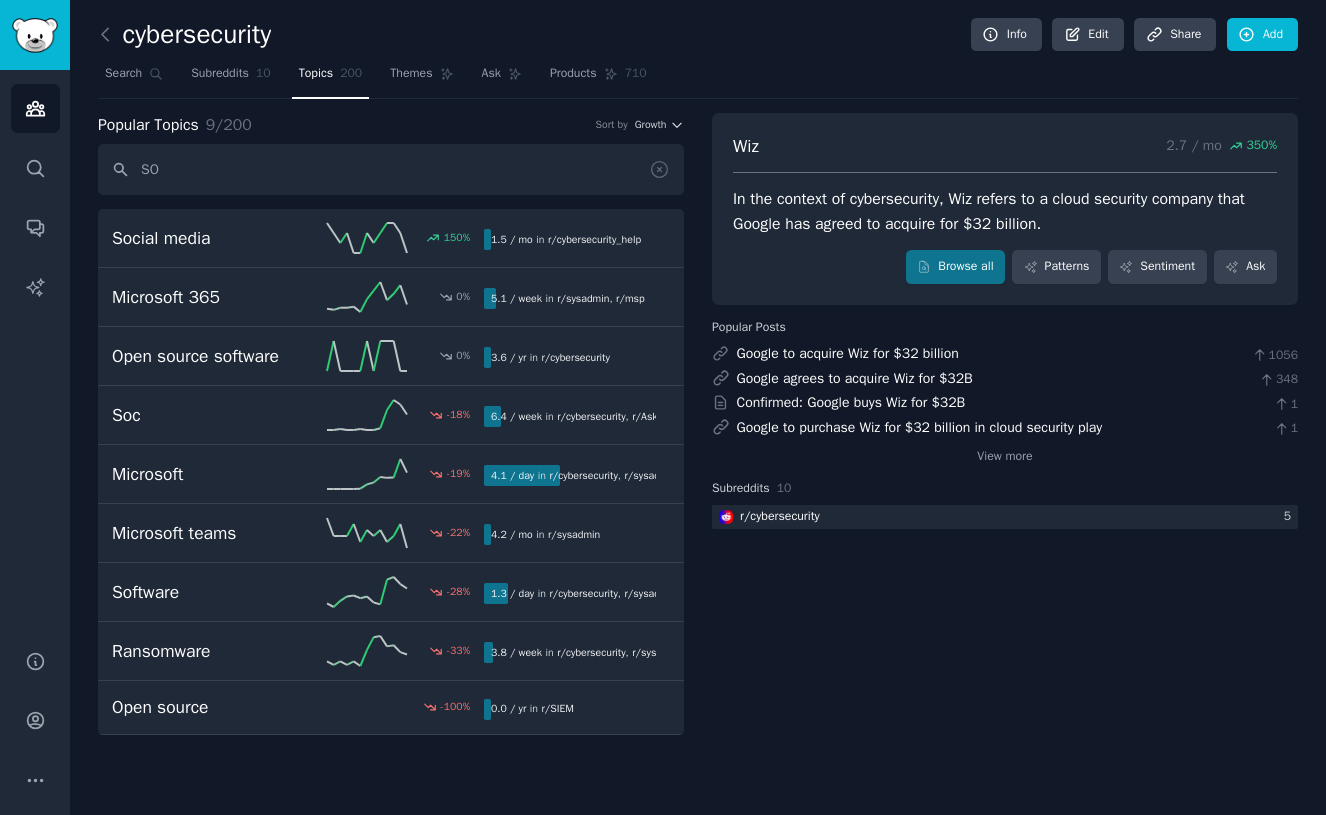 type on "S" 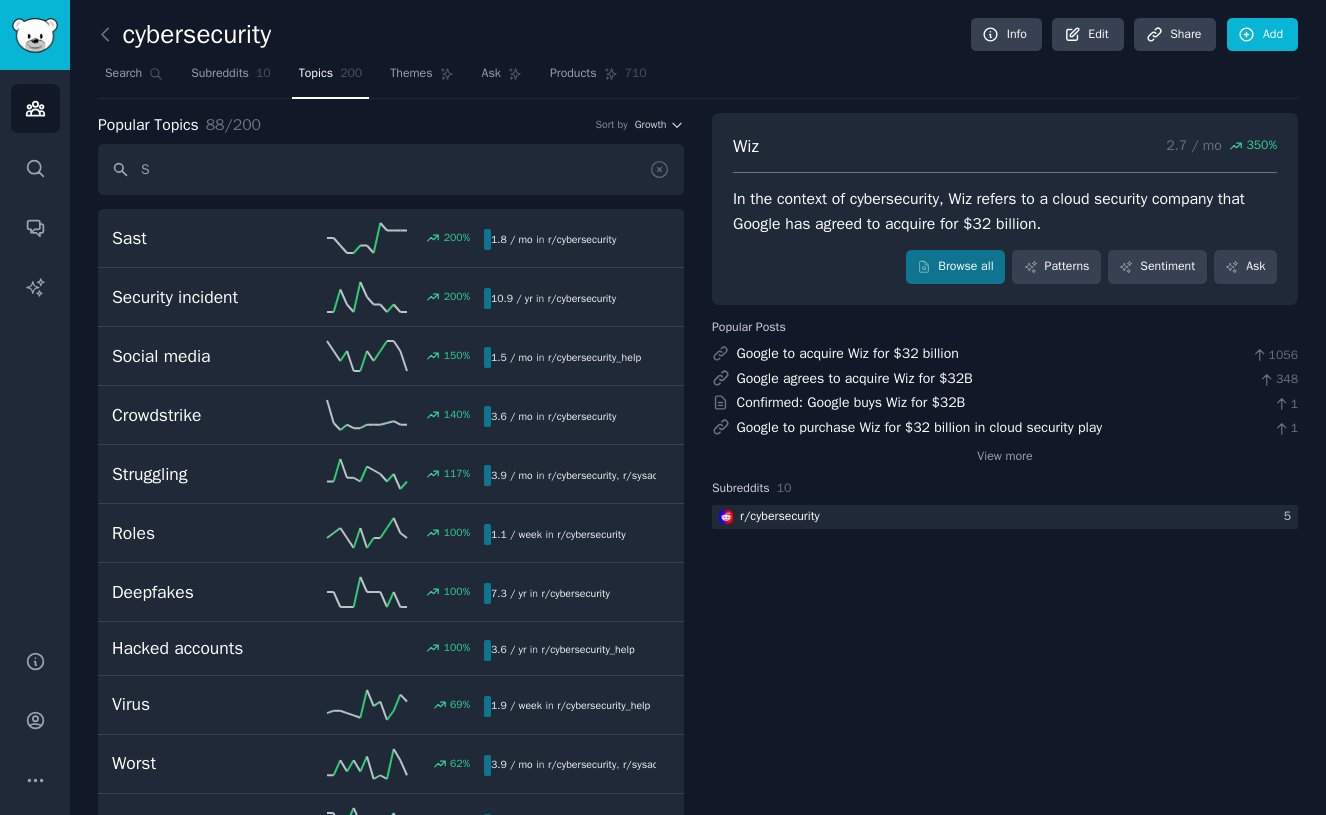 type 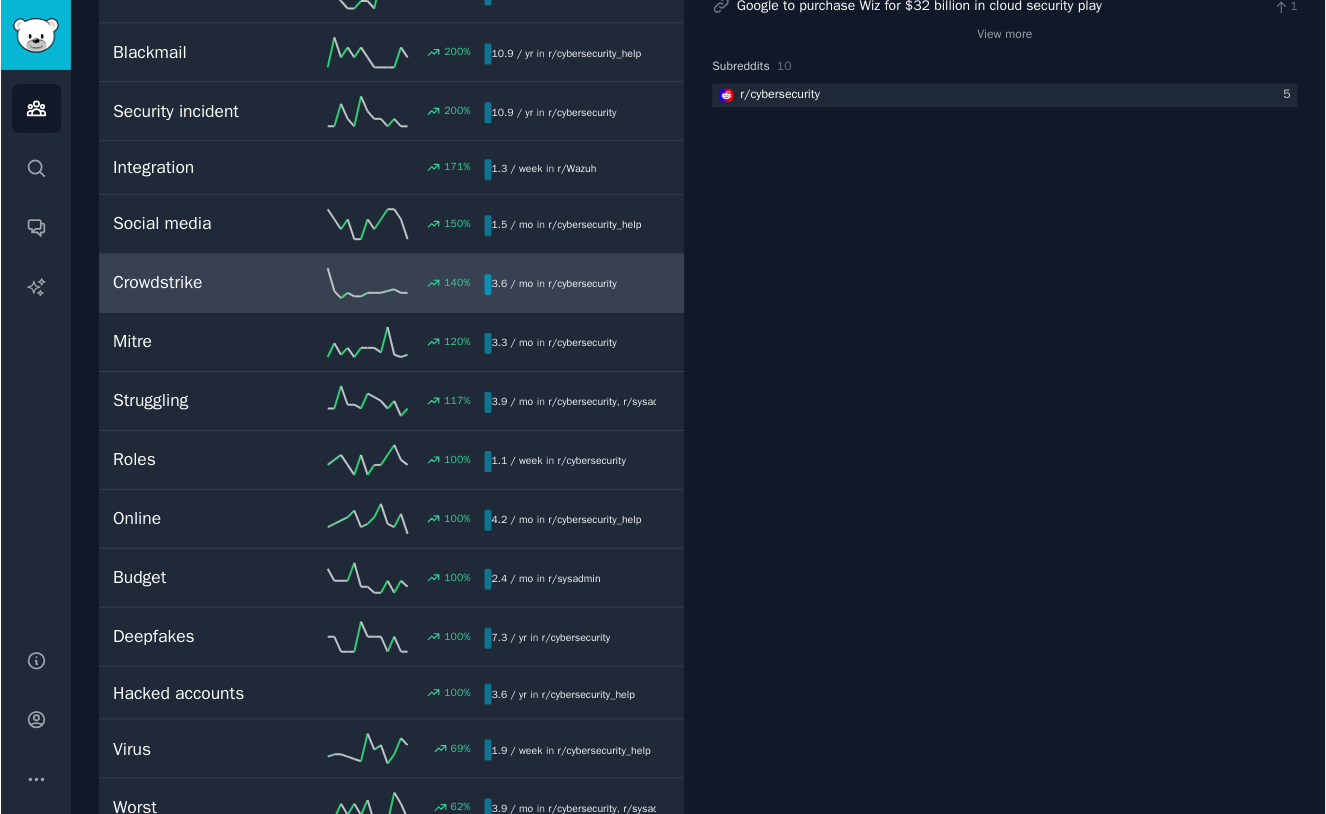 scroll, scrollTop: 483, scrollLeft: 0, axis: vertical 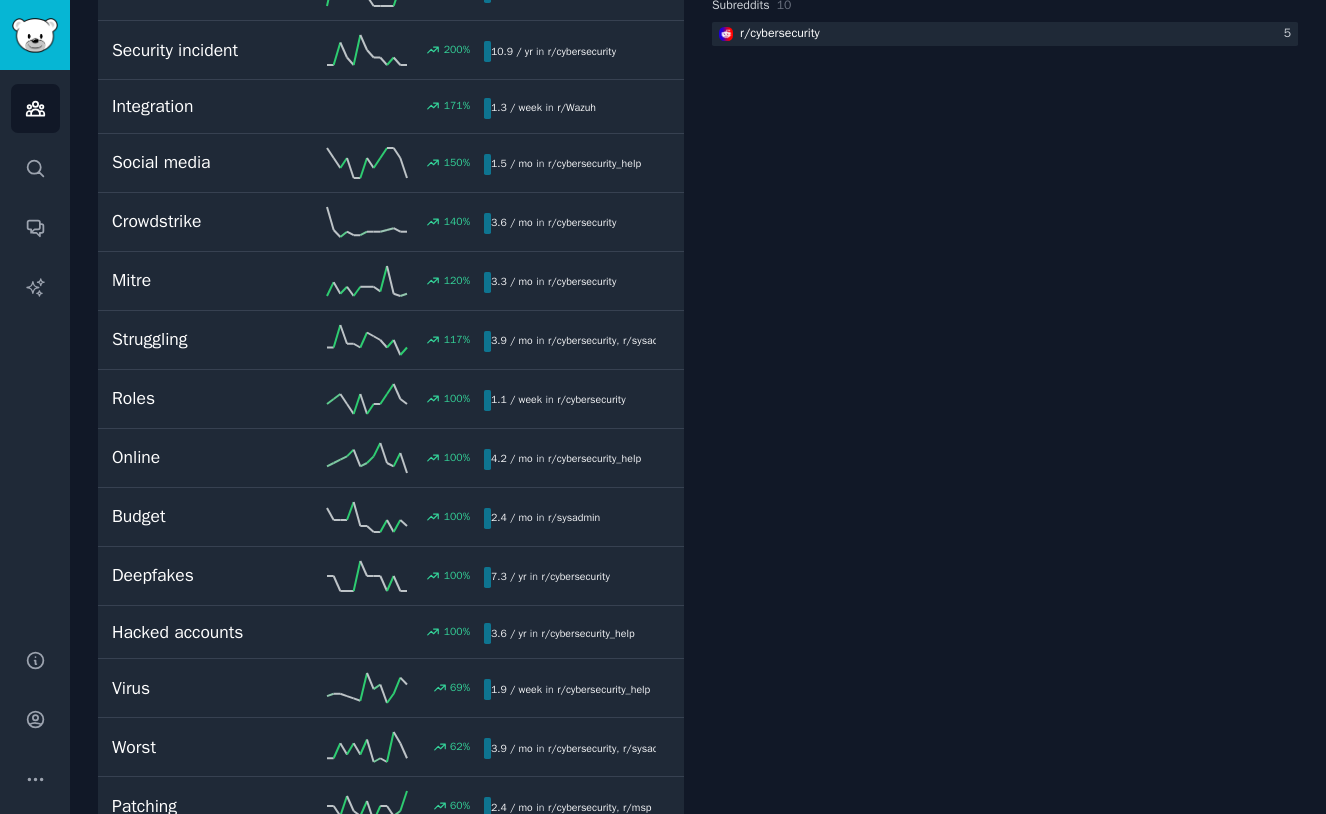 click on "Wiz 2.7 / mo 350 % In the context of cybersecurity, Wiz refers to a cloud security company that Google has agreed to acquire for $32 billion. Browse all Patterns Sentiment Ask Popular Posts Google to acquire Wiz for $32 billion 1056 Google agrees to acquire Wiz for $32B 348 Confirmed: Google buys Wiz for $32B 1 Google to purchase Wiz for $32 billion in cloud security play 1 View more Subreddits 10  r/ cybersecurity 5" at bounding box center [1005, 5552] 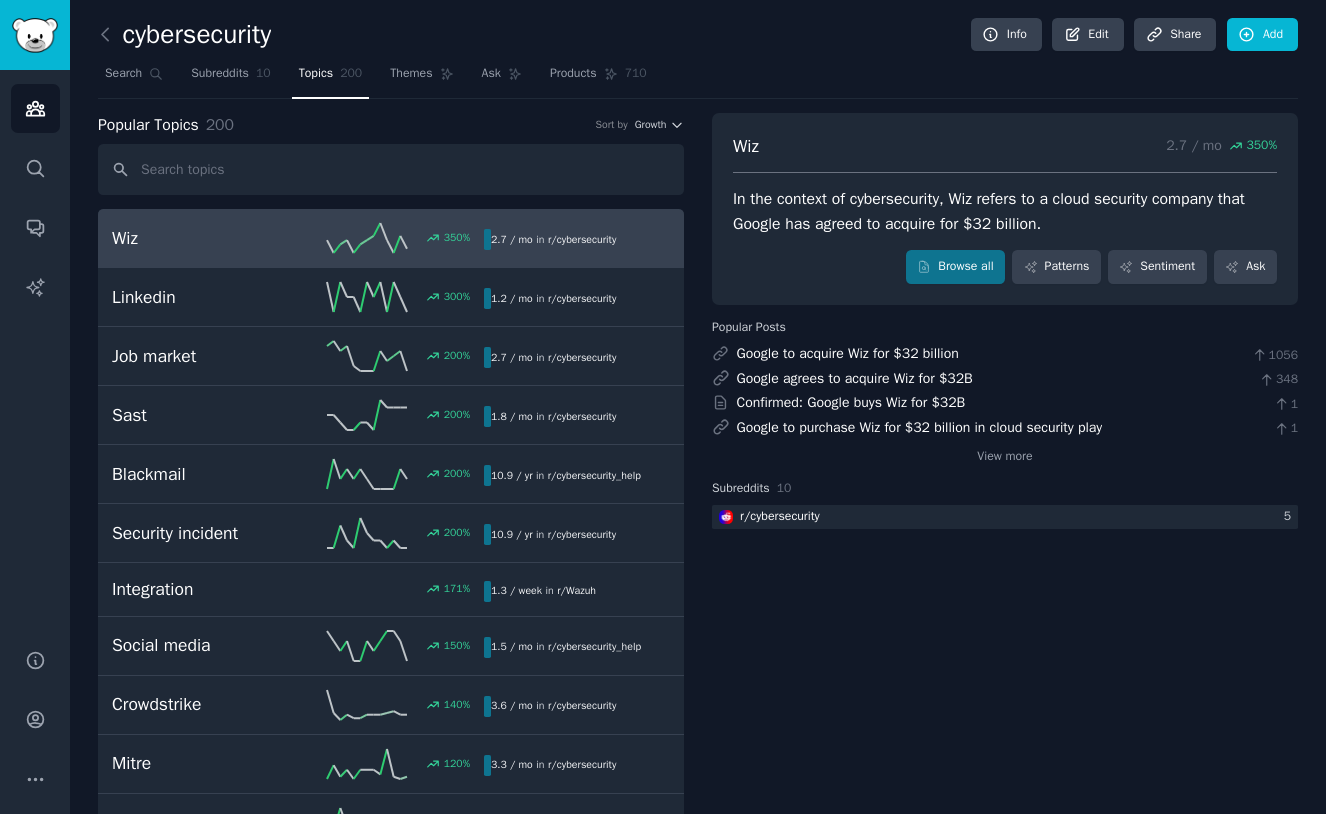 scroll, scrollTop: 0, scrollLeft: 0, axis: both 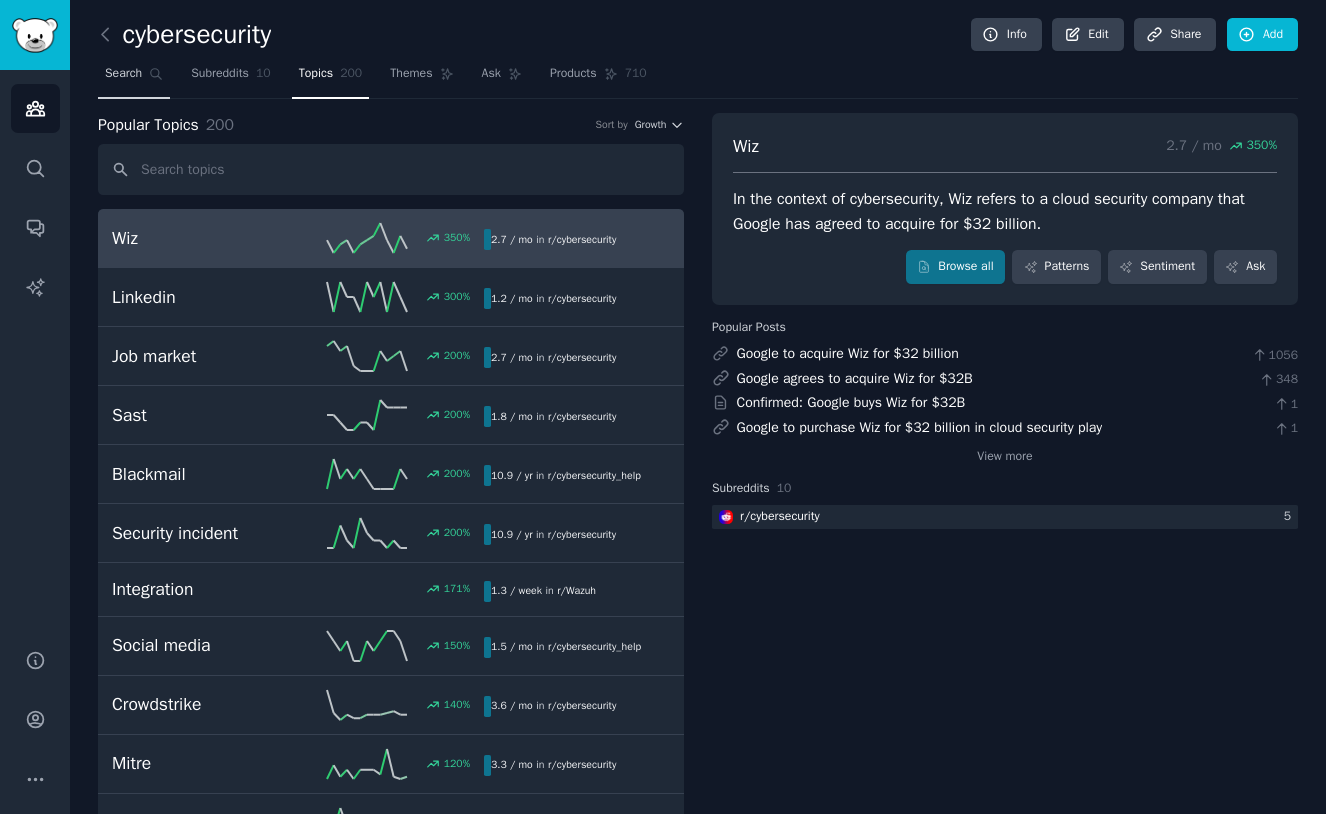 click on "Search" at bounding box center [123, 74] 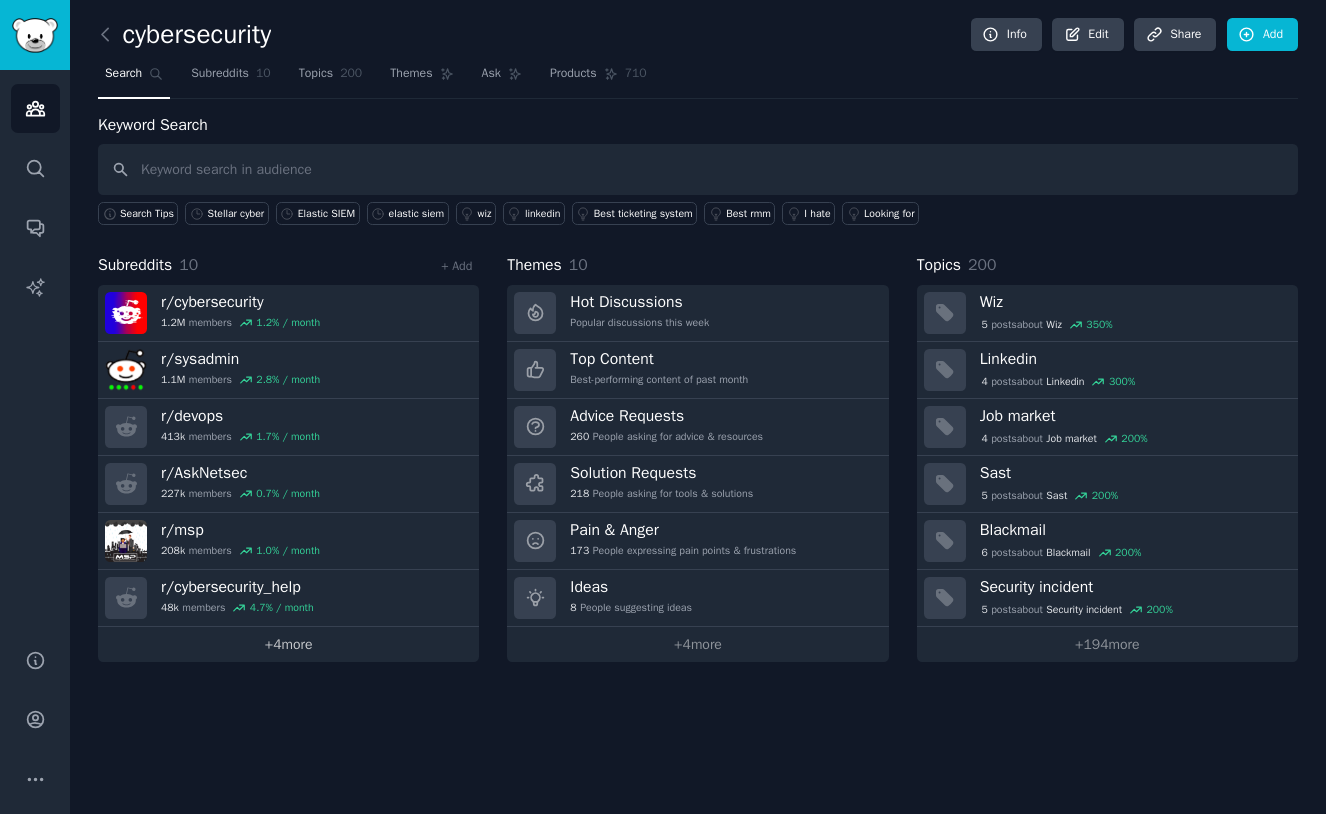 click on "+  4  more" at bounding box center [288, 644] 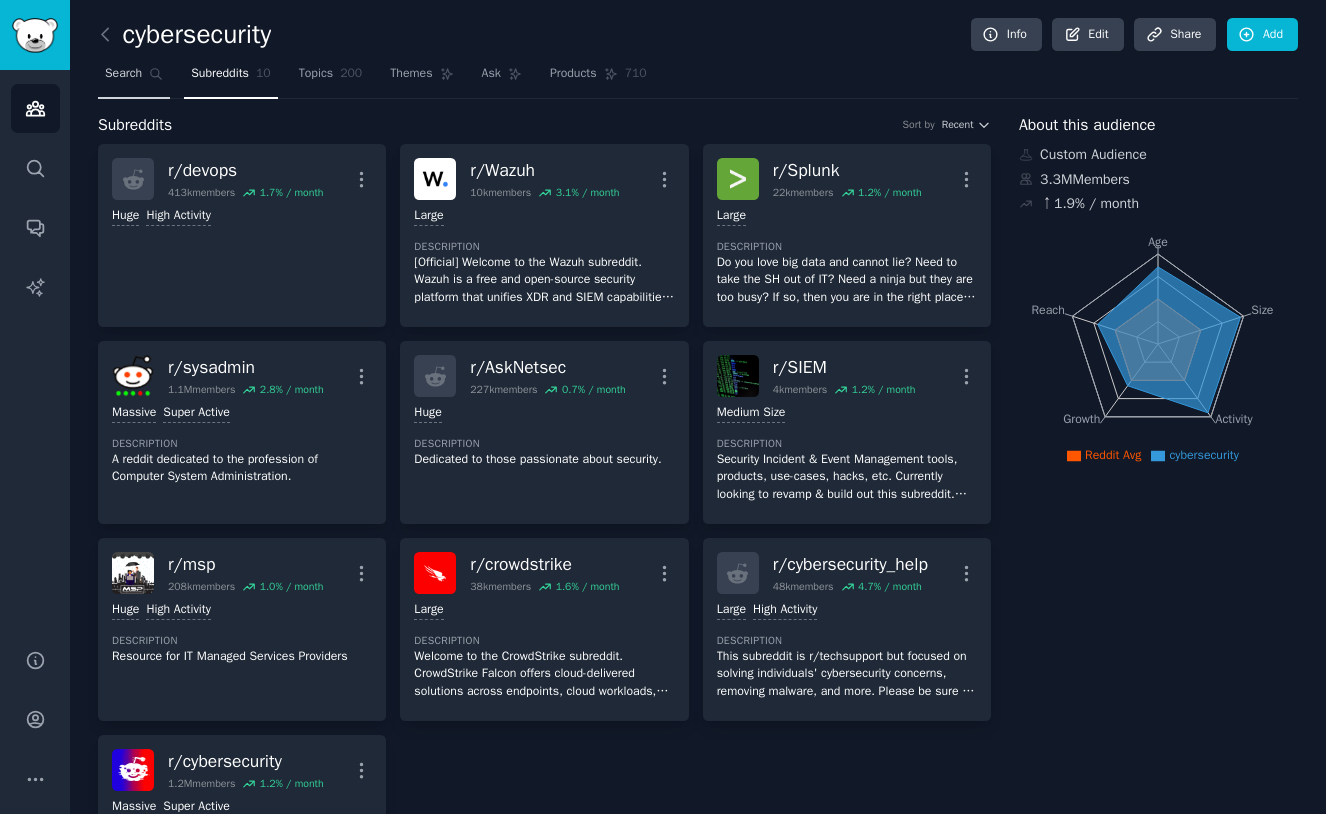 click 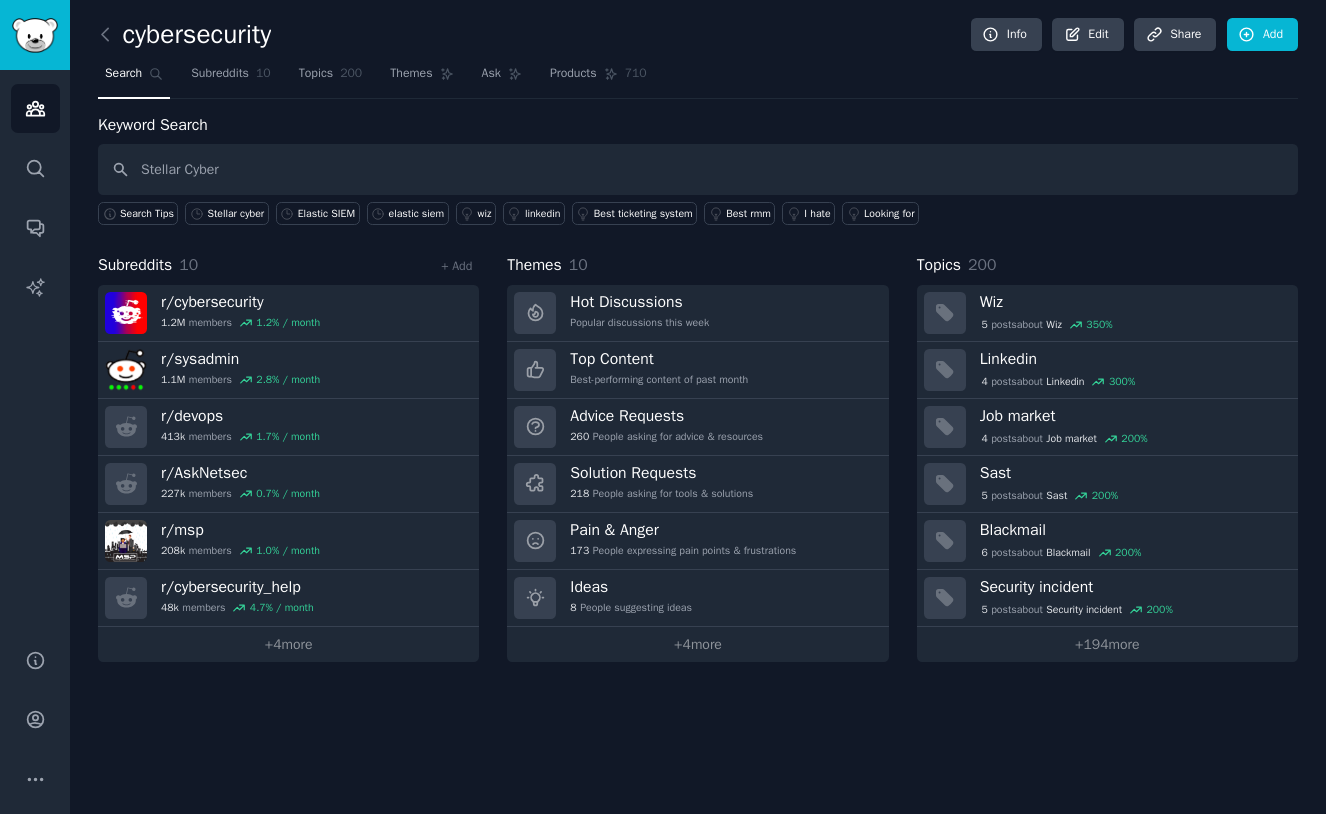 type on "Stellar Cyber" 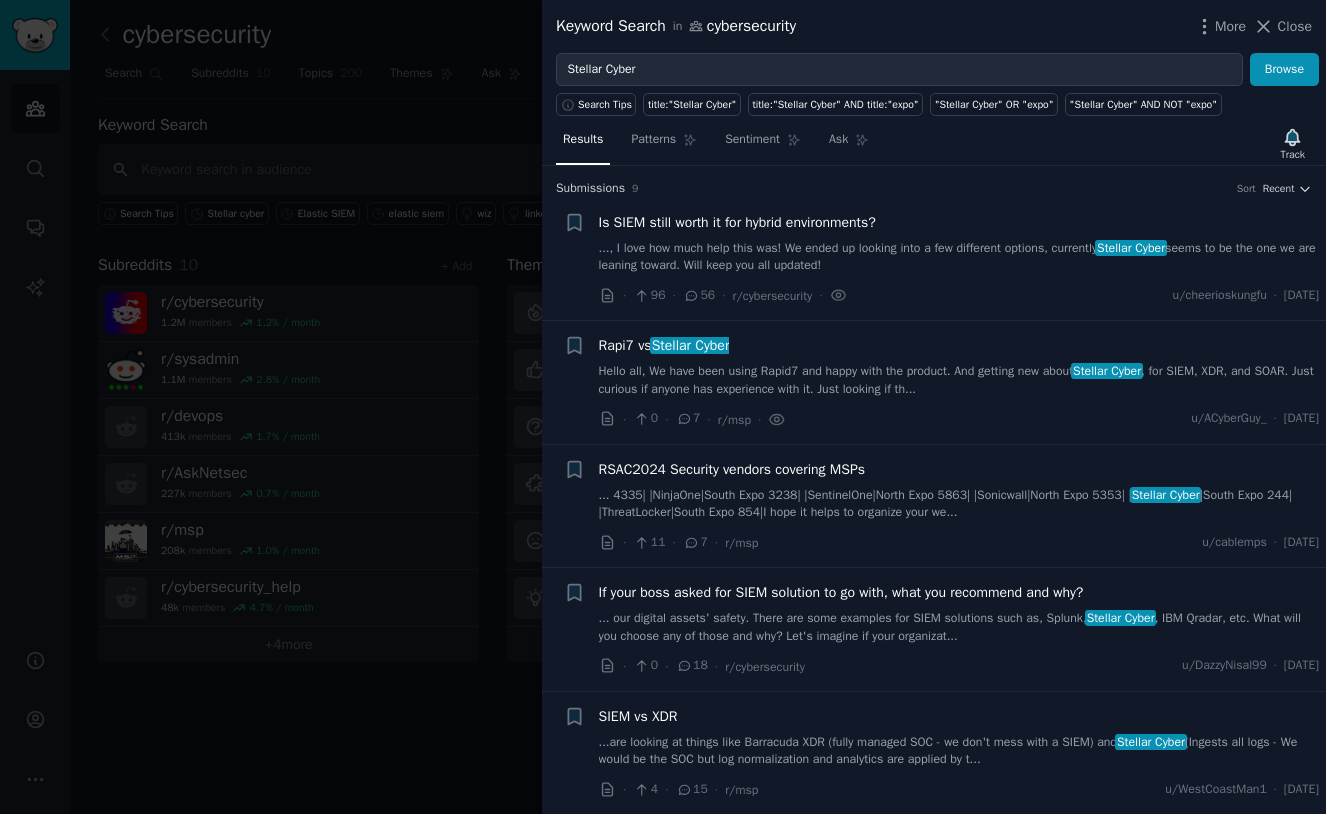 click on "Stellar Cyber" at bounding box center (690, 345) 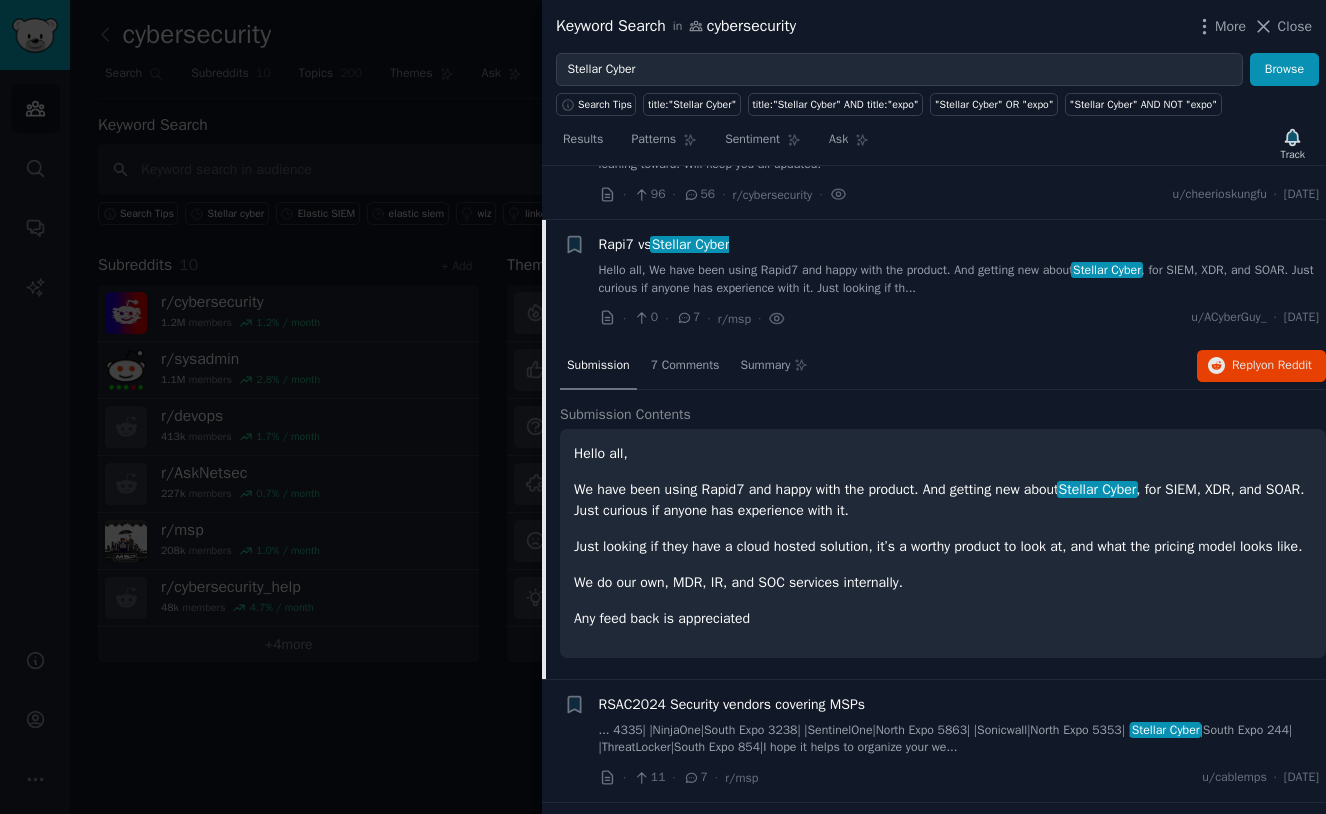 scroll, scrollTop: 51, scrollLeft: 0, axis: vertical 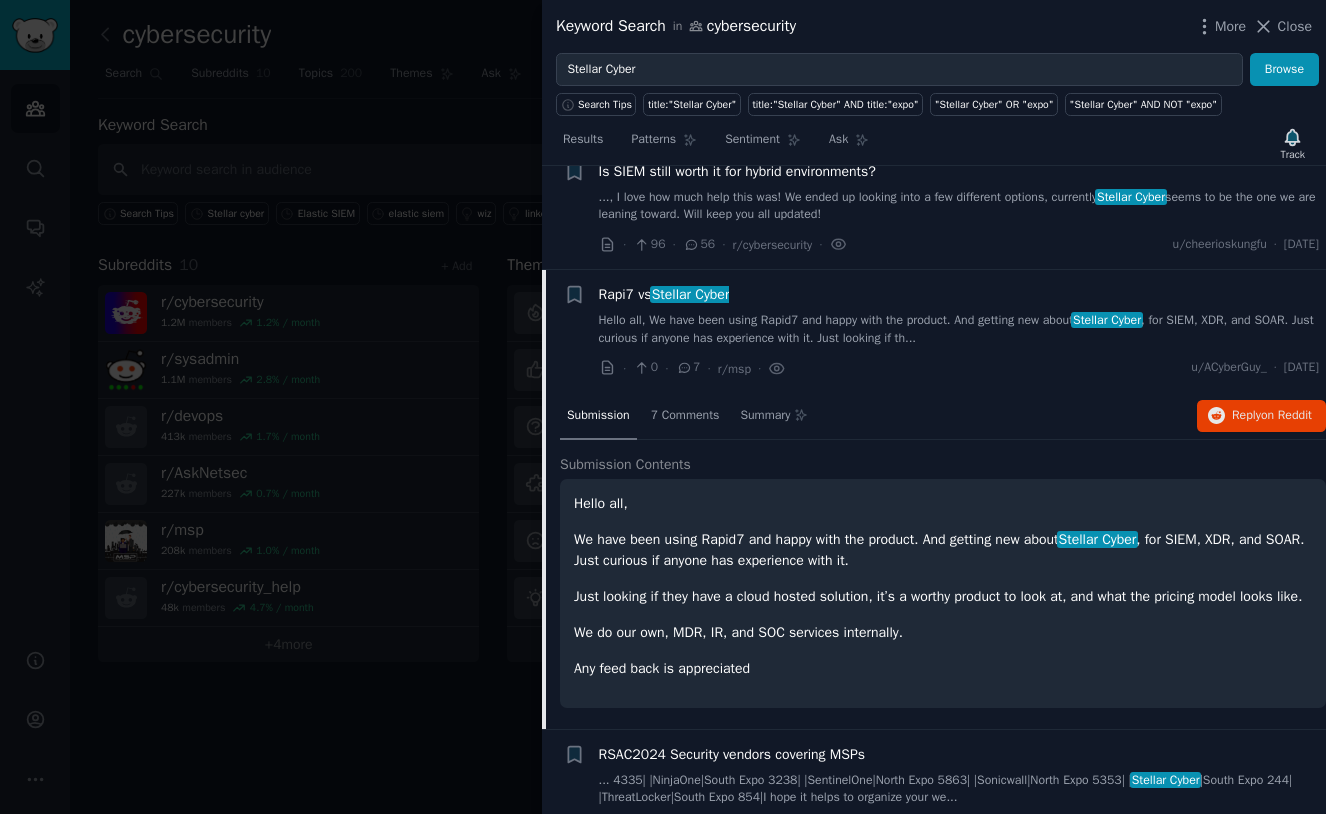 click at bounding box center [663, 407] 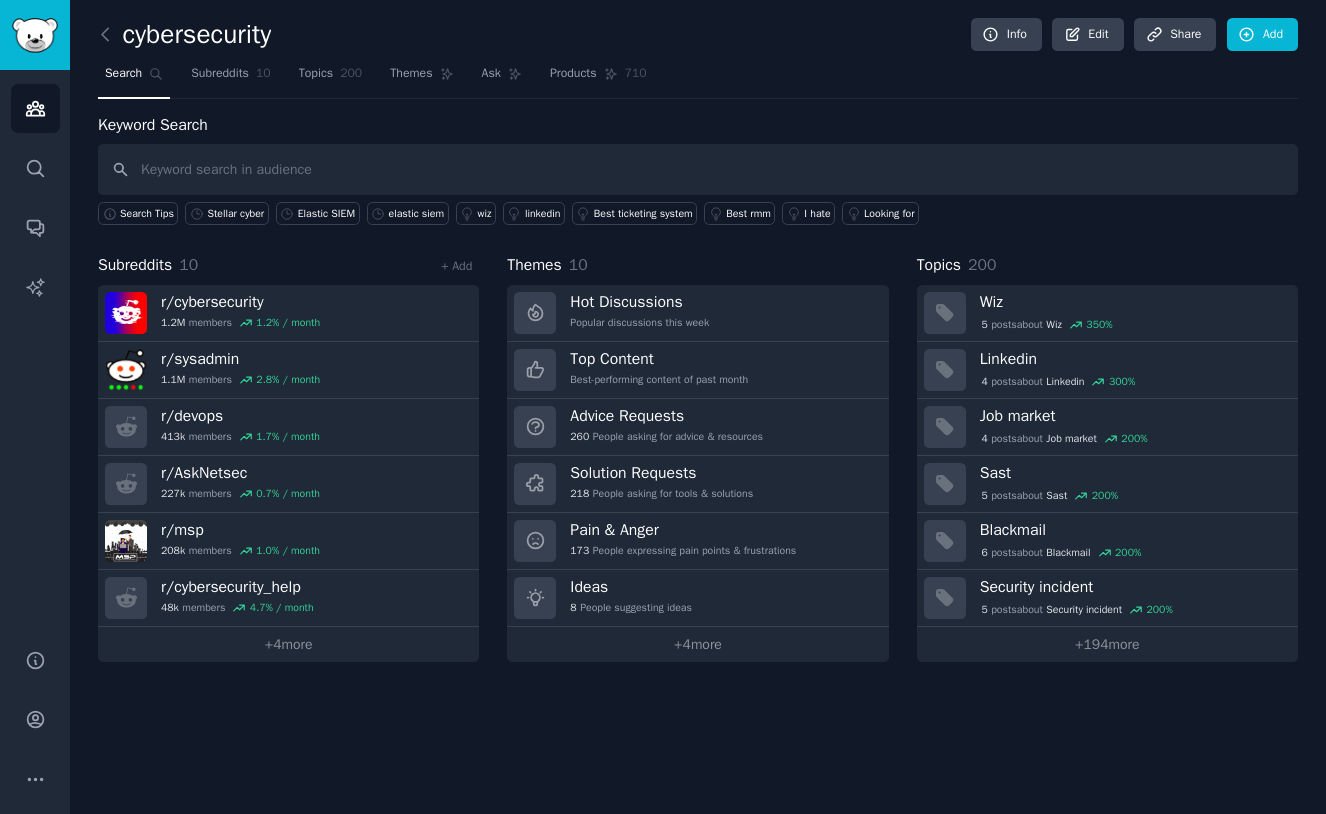 click on "cybersecurity Info Edit Share Add Search Subreddits 10 Topics 200 Themes Ask Products 710 Keyword Search Search Tips Stellar cyber Elastic SIEM elastic siem wiz linkedin Best ticketing system Best rmm I hate Looking for Subreddits 10 + Add r/ cybersecurity 1.2M  members 1.2 % / month r/ sysadmin 1.1M  members 2.8 % / month r/ devops 413k  members 1.7 % / month r/ AskNetsec 227k  members 0.7 % / month r/ msp 208k  members 1.0 % / month r/ cybersecurity_help 48k  members 4.7 % / month +  4  more Themes 10 Hot Discussions Popular discussions this week Top Content Best-performing content of past month Advice Requests 260 People asking for advice & resources Solution Requests 218 People asking for tools & solutions Pain & Anger 173 People expressing pain points & frustrations Ideas 8 People suggesting ideas +  4  more Topics 200 Wiz 5  post s  about  Wiz 350 % Linkedin 4  post s  about  Linkedin 300 % Job market 4  post s  about  Job market 200 % Sast 5  post s  about  Sast 200 % Blackmail 6  post s  about  200 %" 